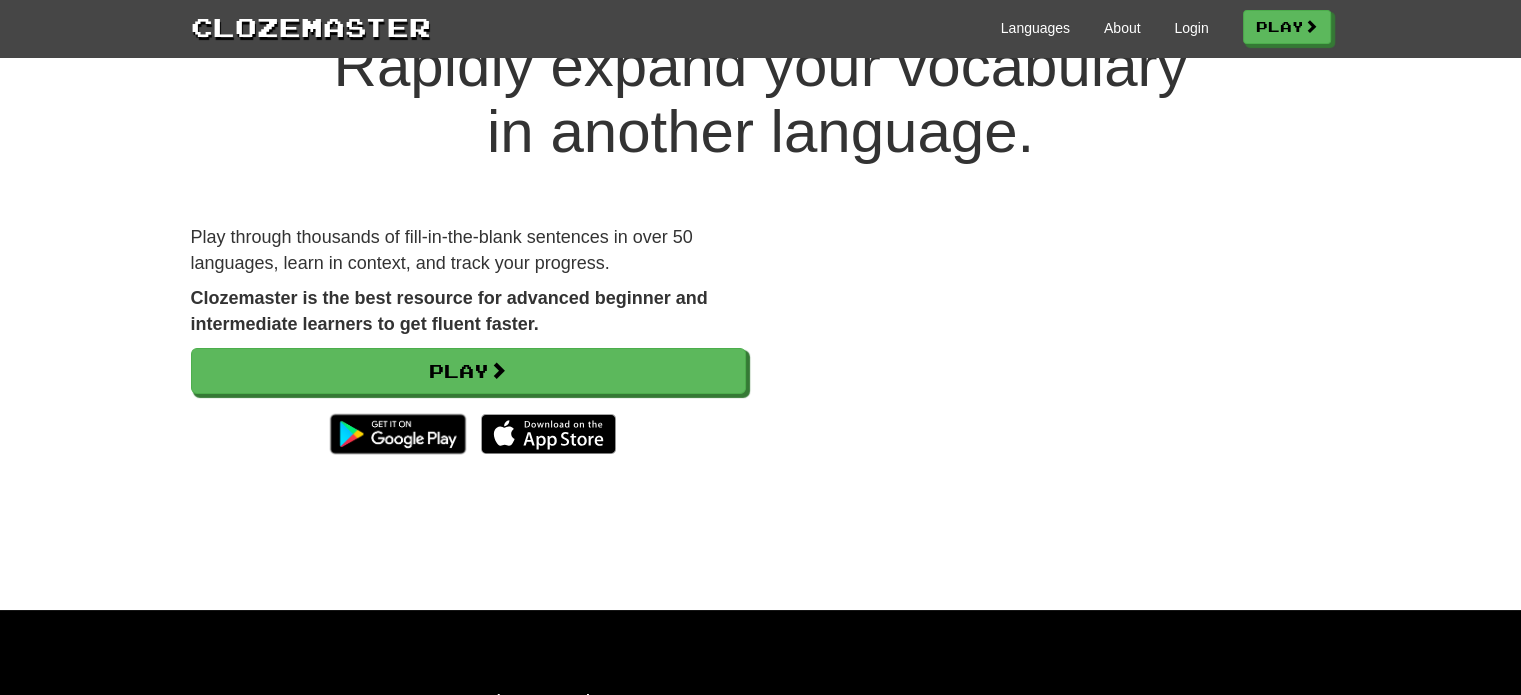 scroll, scrollTop: 0, scrollLeft: 0, axis: both 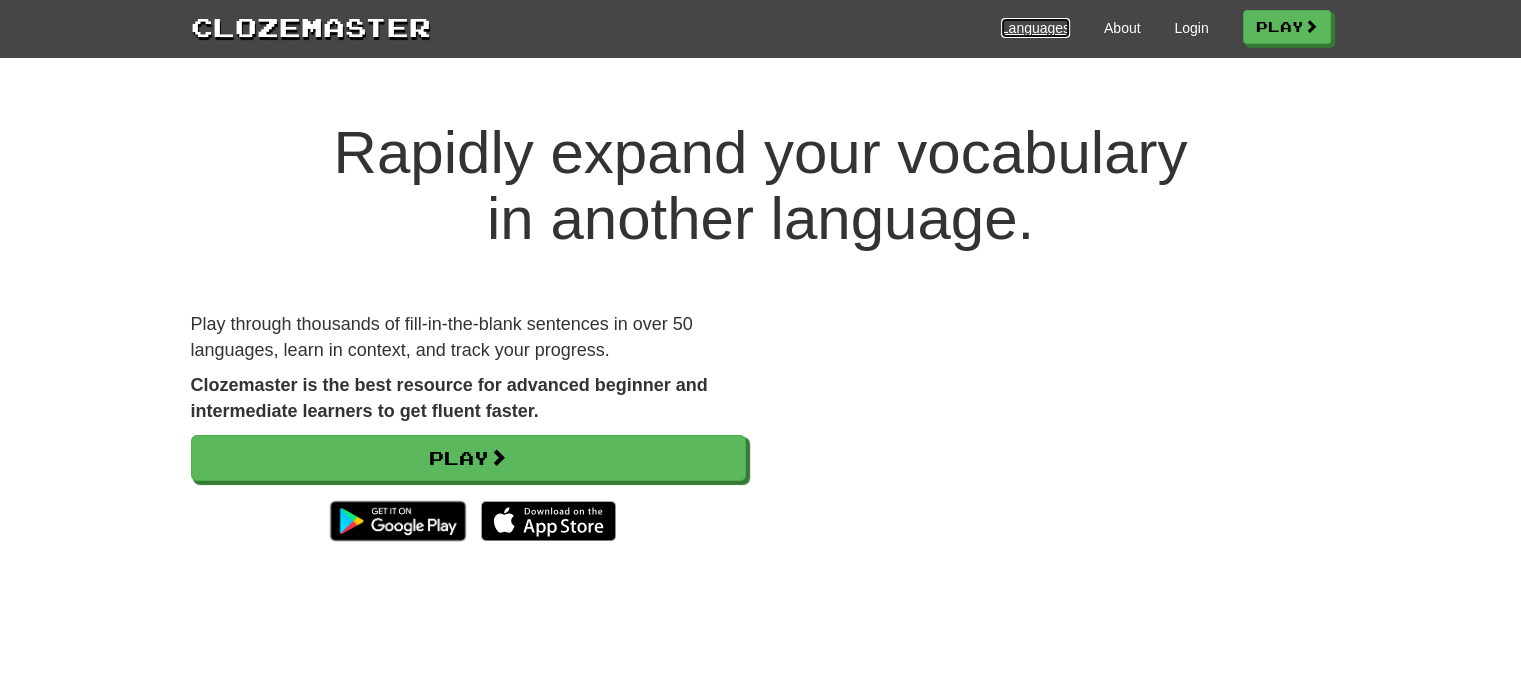 click on "Languages" at bounding box center [1035, 28] 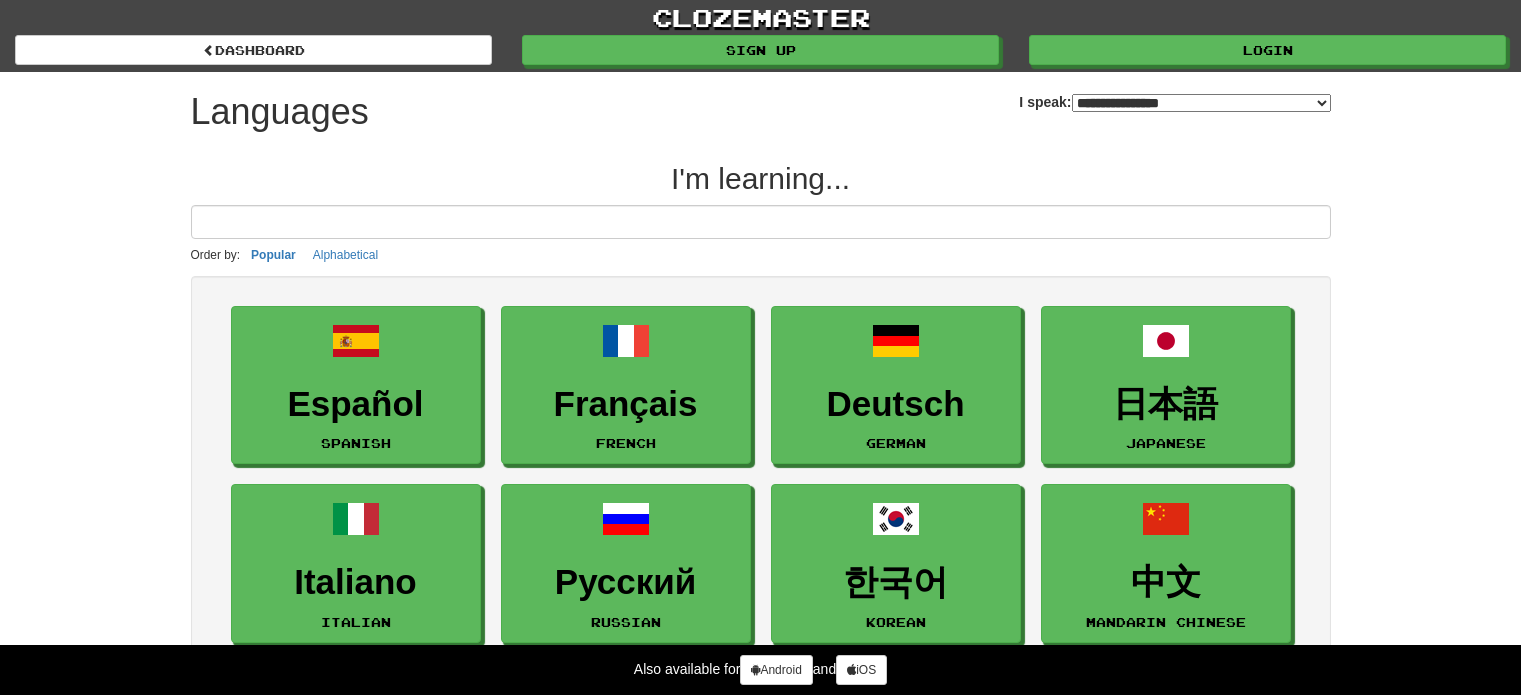 select on "*******" 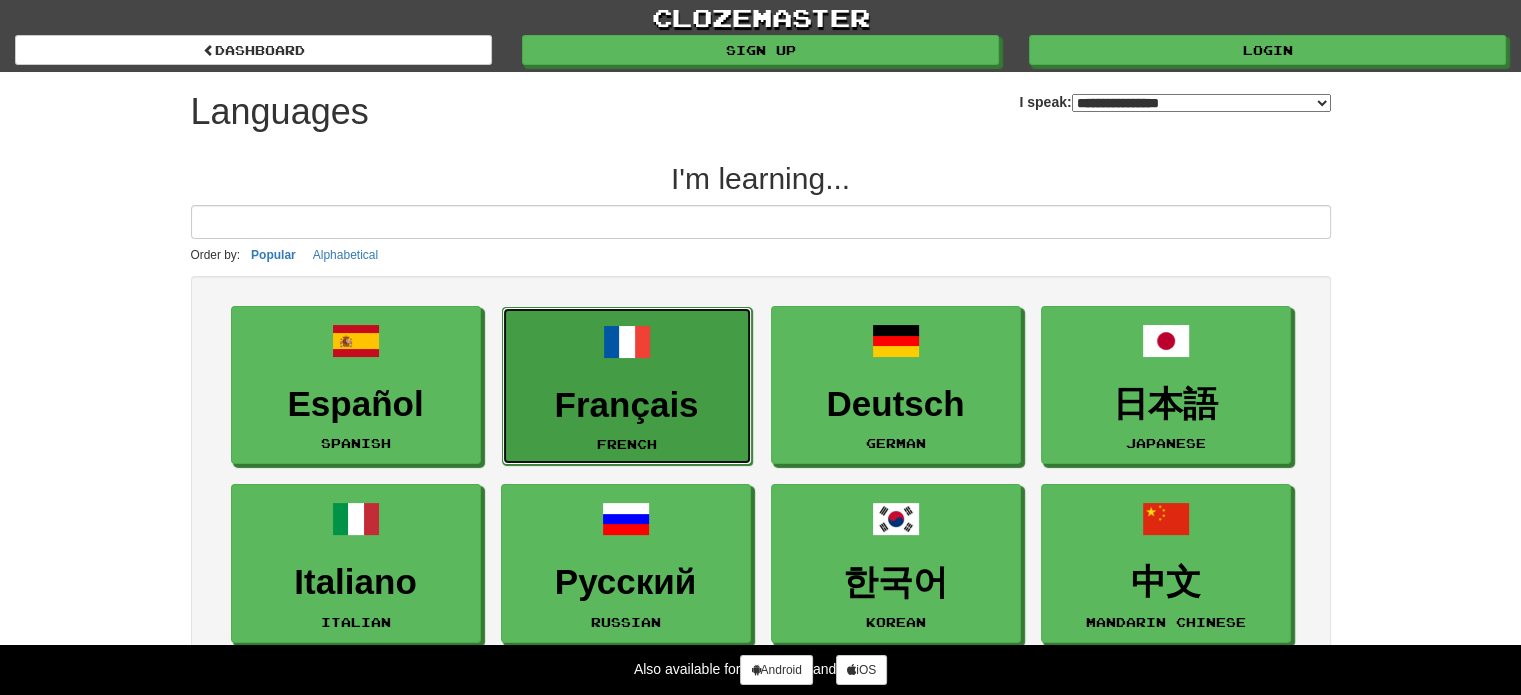 click on "French" at bounding box center (627, 444) 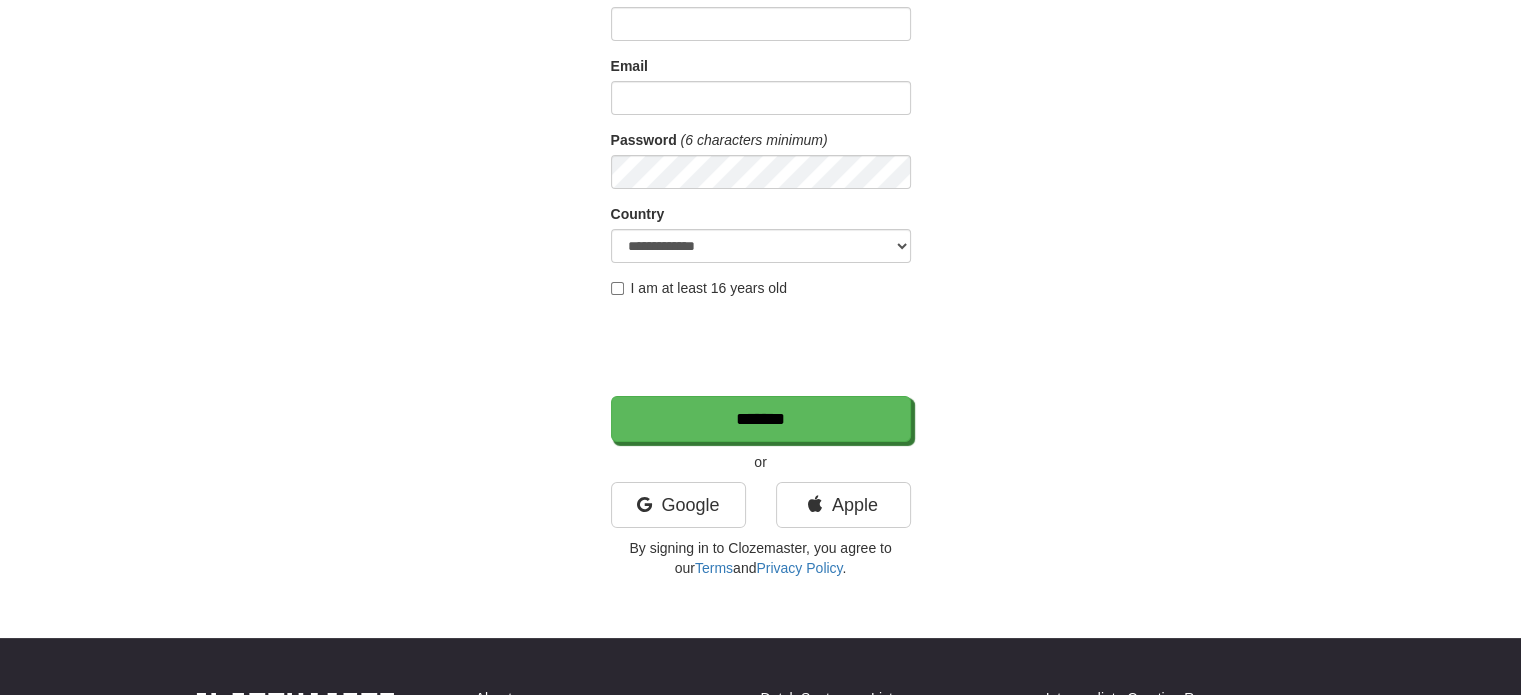 scroll, scrollTop: 184, scrollLeft: 0, axis: vertical 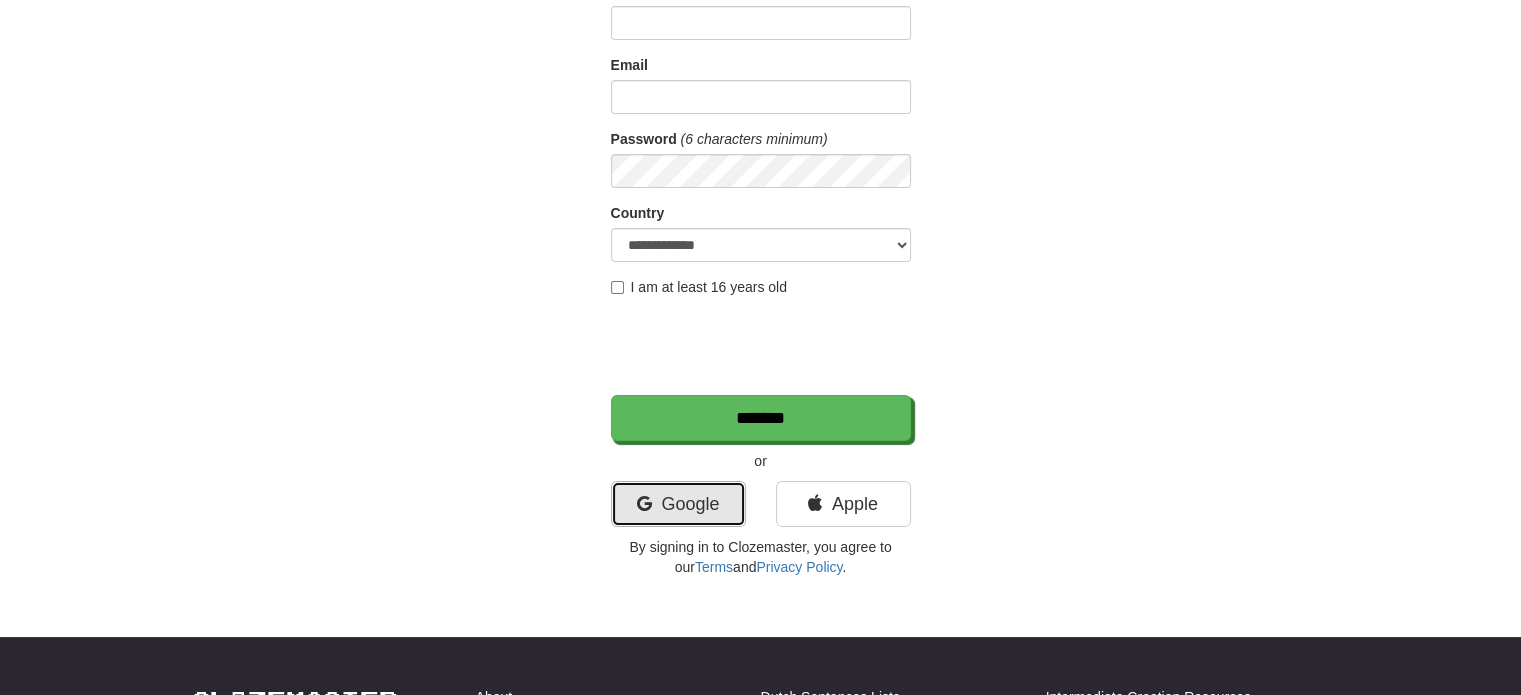 click on "Google" at bounding box center (678, 504) 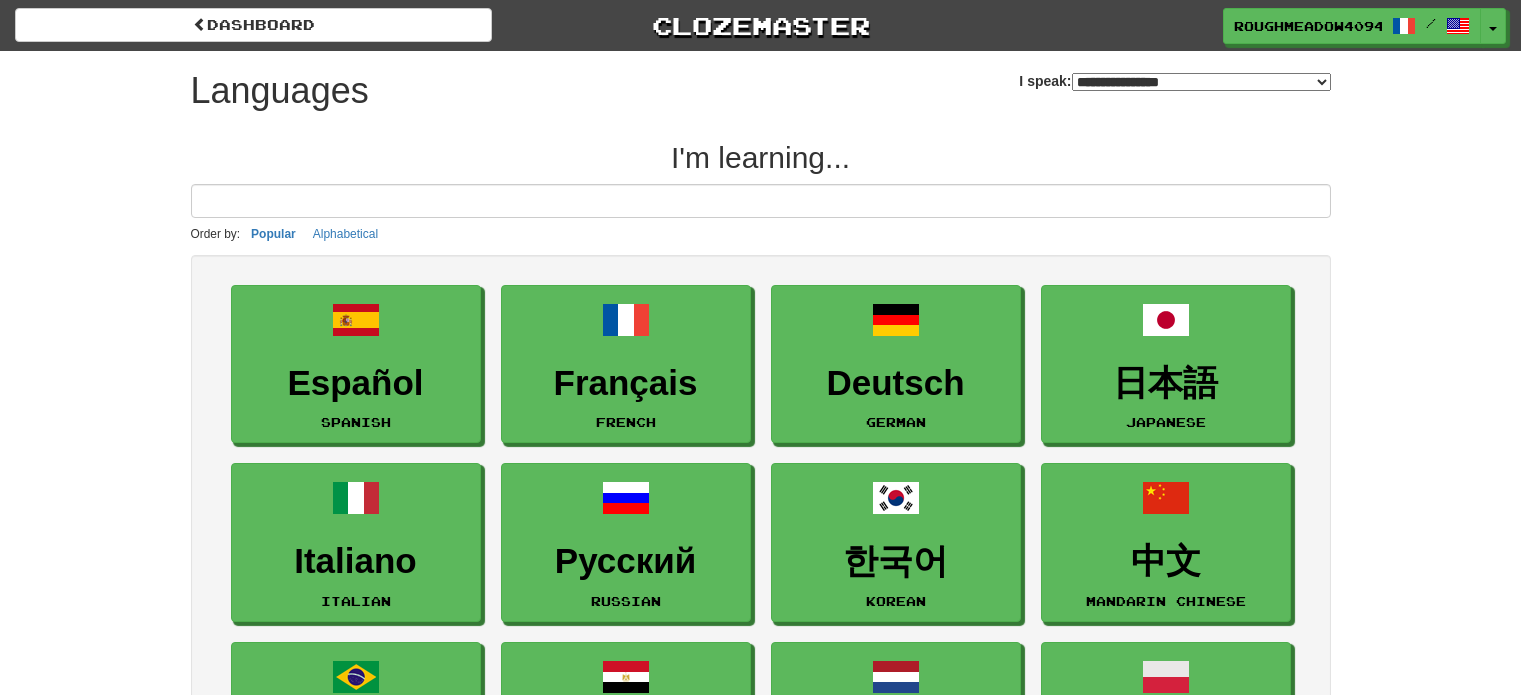 select on "*******" 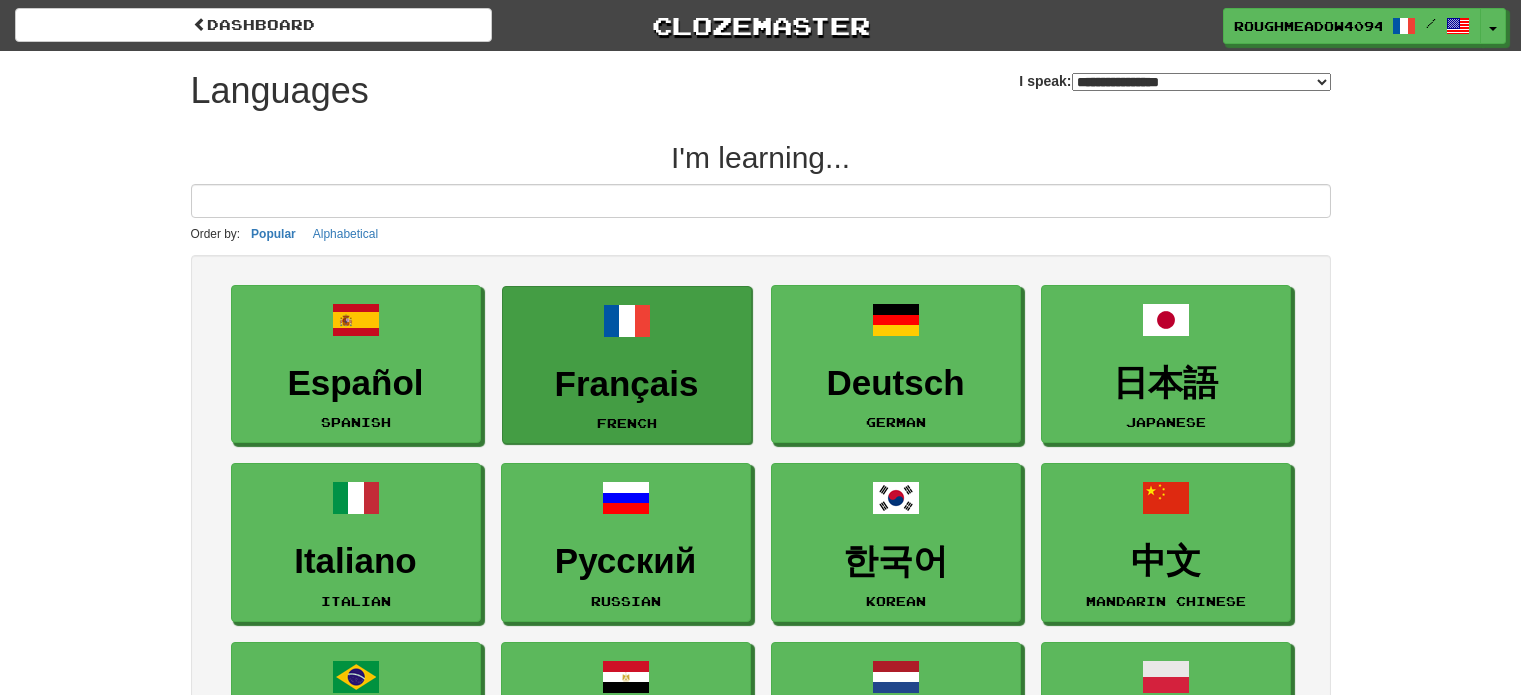 scroll, scrollTop: 0, scrollLeft: 0, axis: both 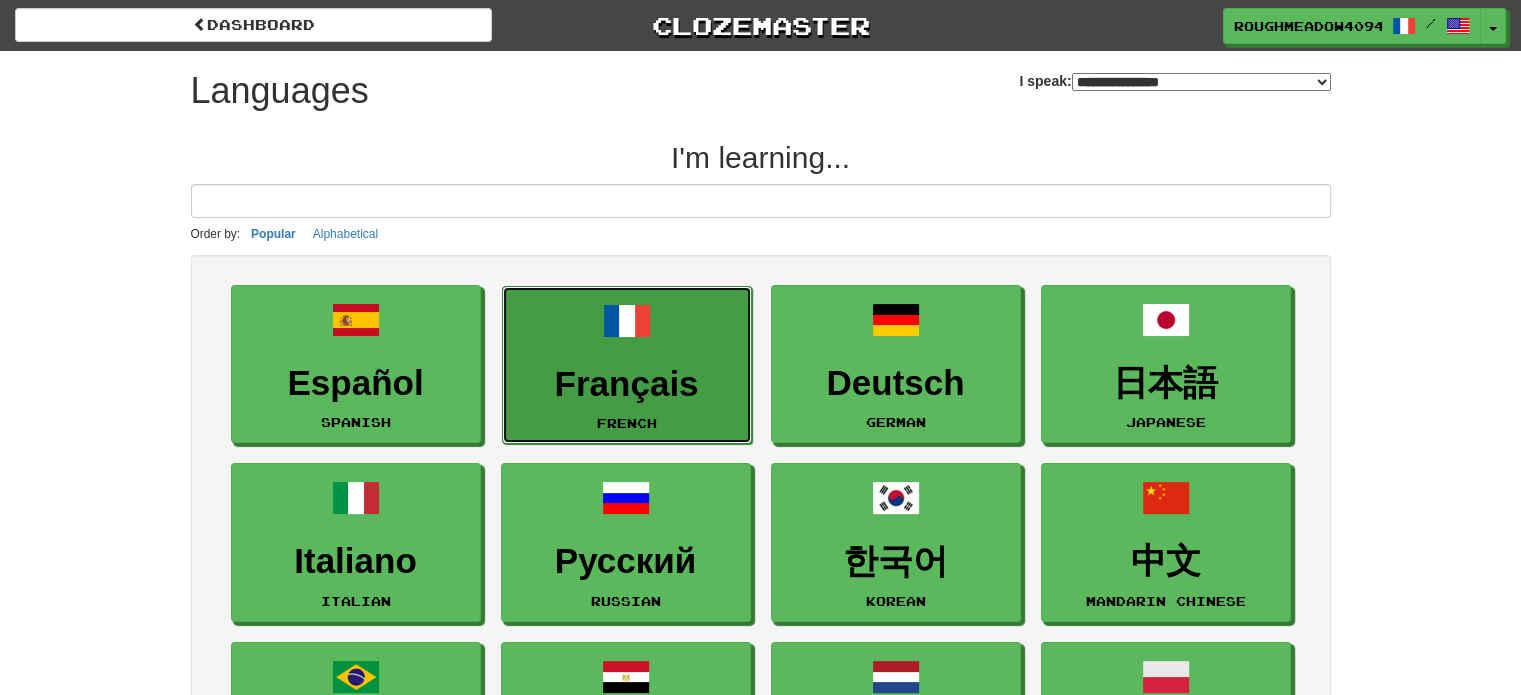 click on "Français French" at bounding box center (627, 365) 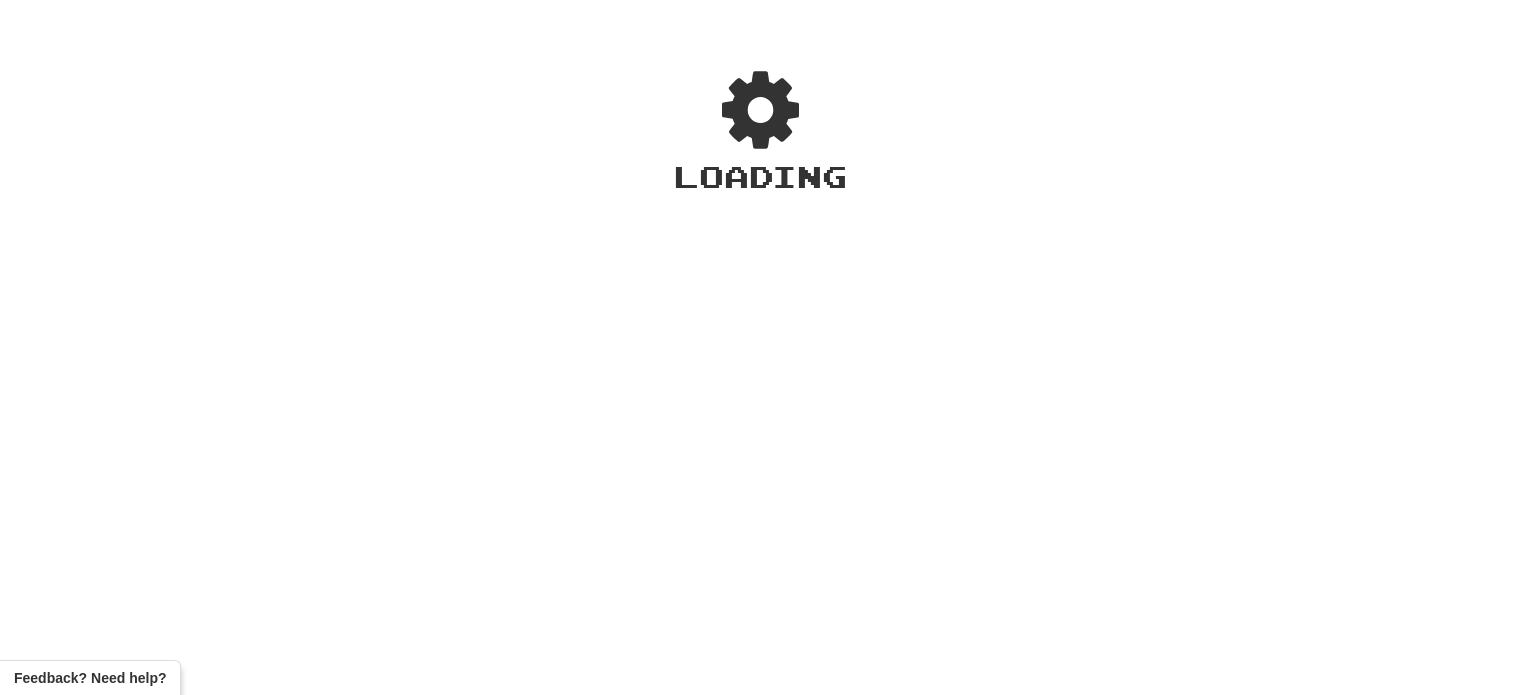 scroll, scrollTop: 0, scrollLeft: 0, axis: both 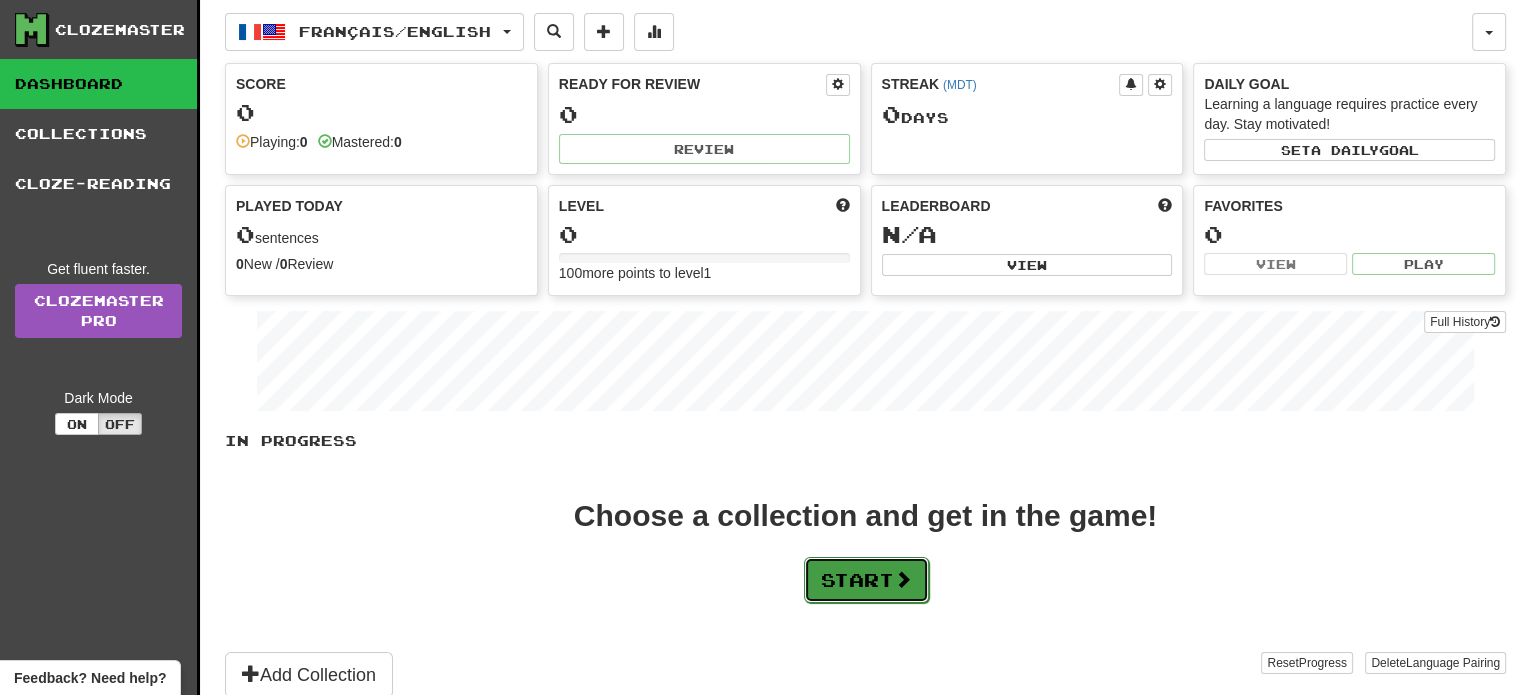 click on "Start" at bounding box center (866, 580) 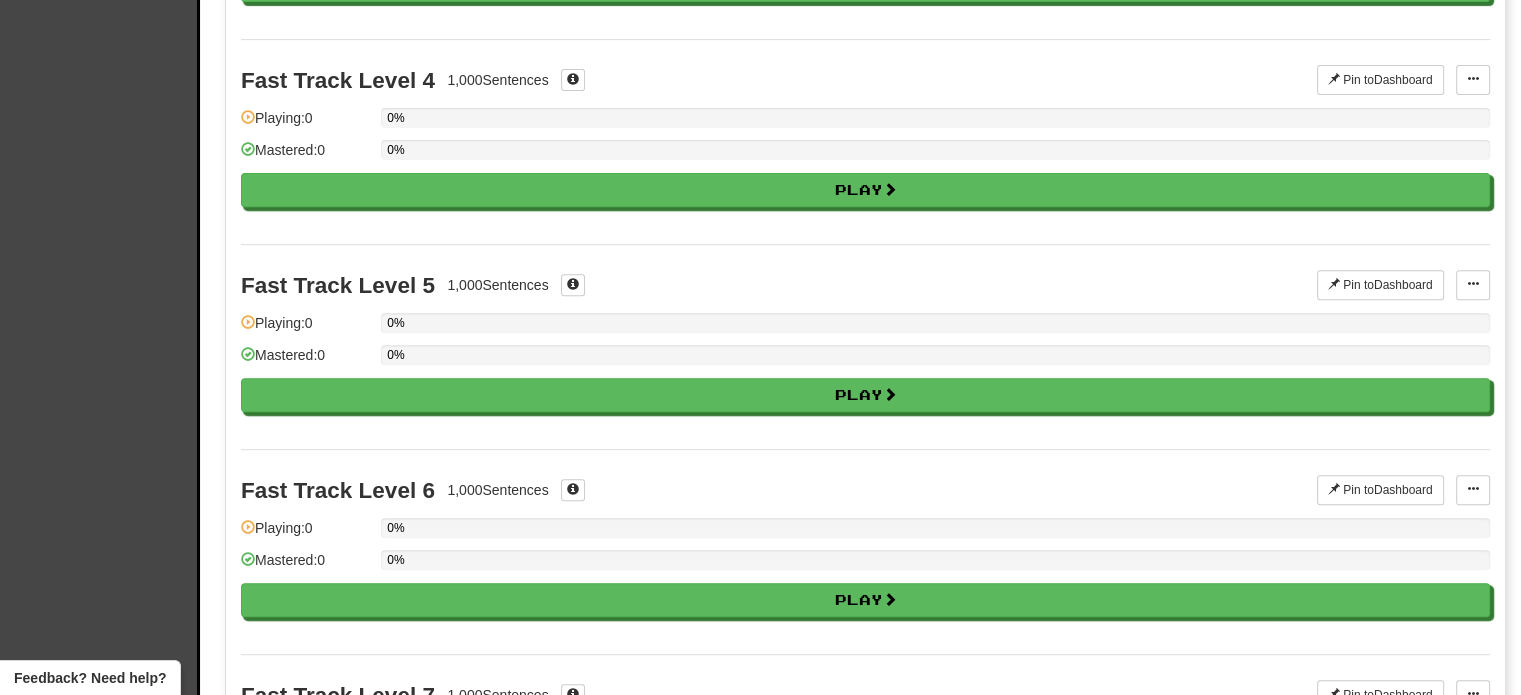 scroll, scrollTop: 0, scrollLeft: 0, axis: both 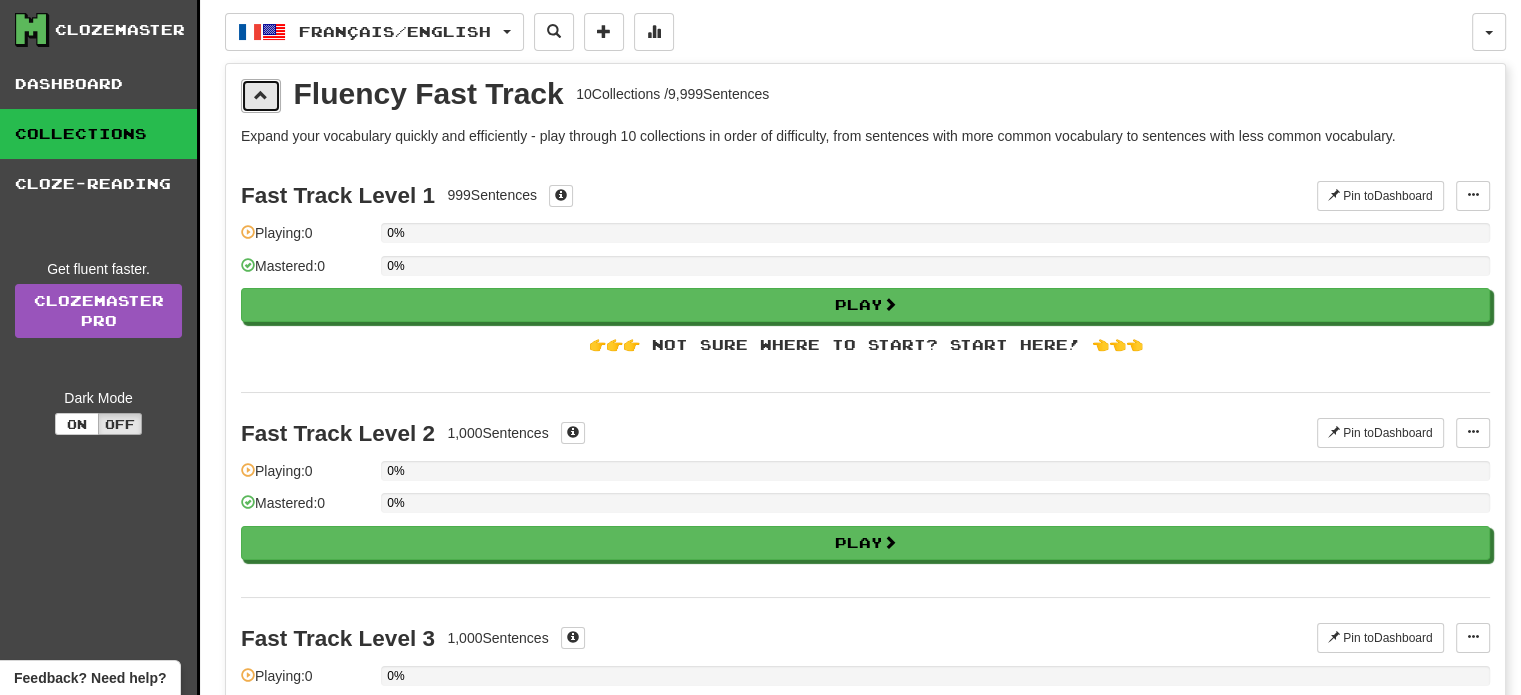 click at bounding box center (261, 96) 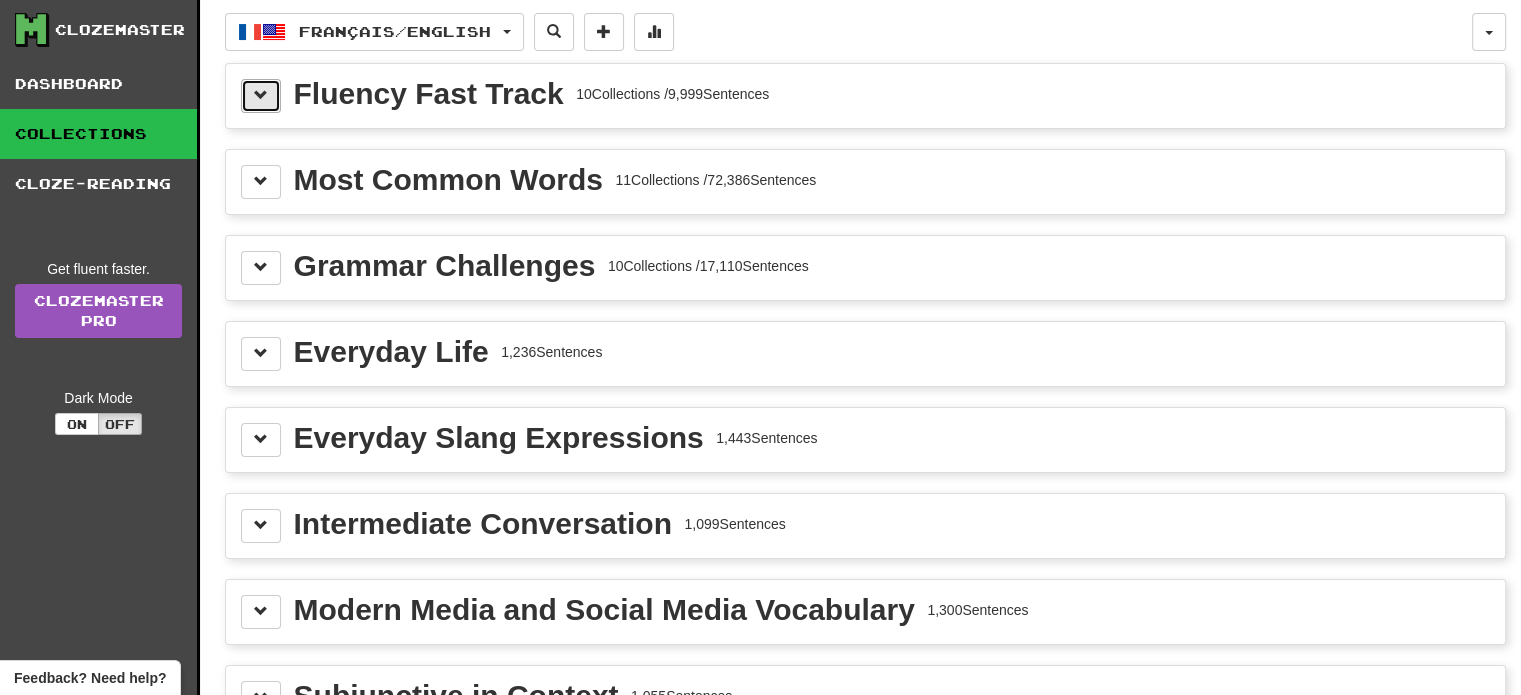 click at bounding box center (261, 95) 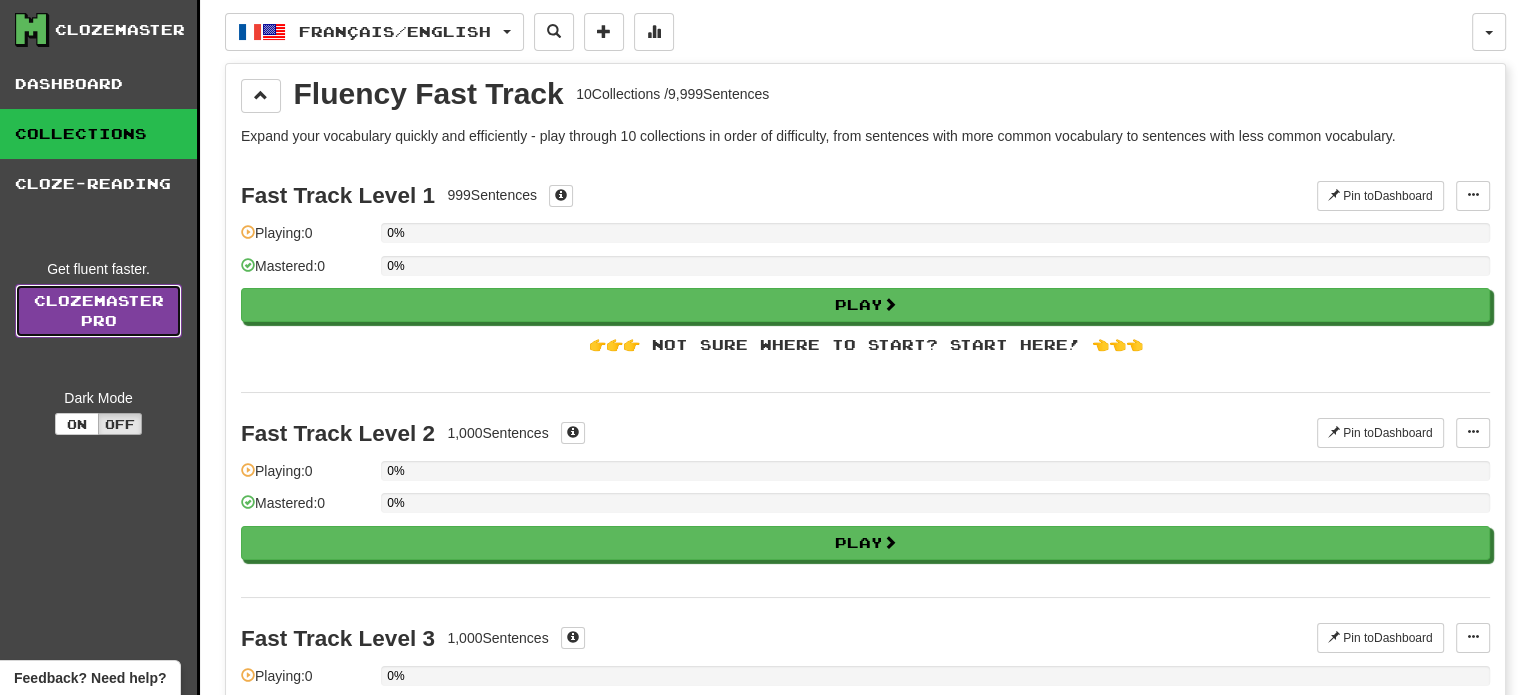 click on "Clozemaster Pro" at bounding box center (98, 311) 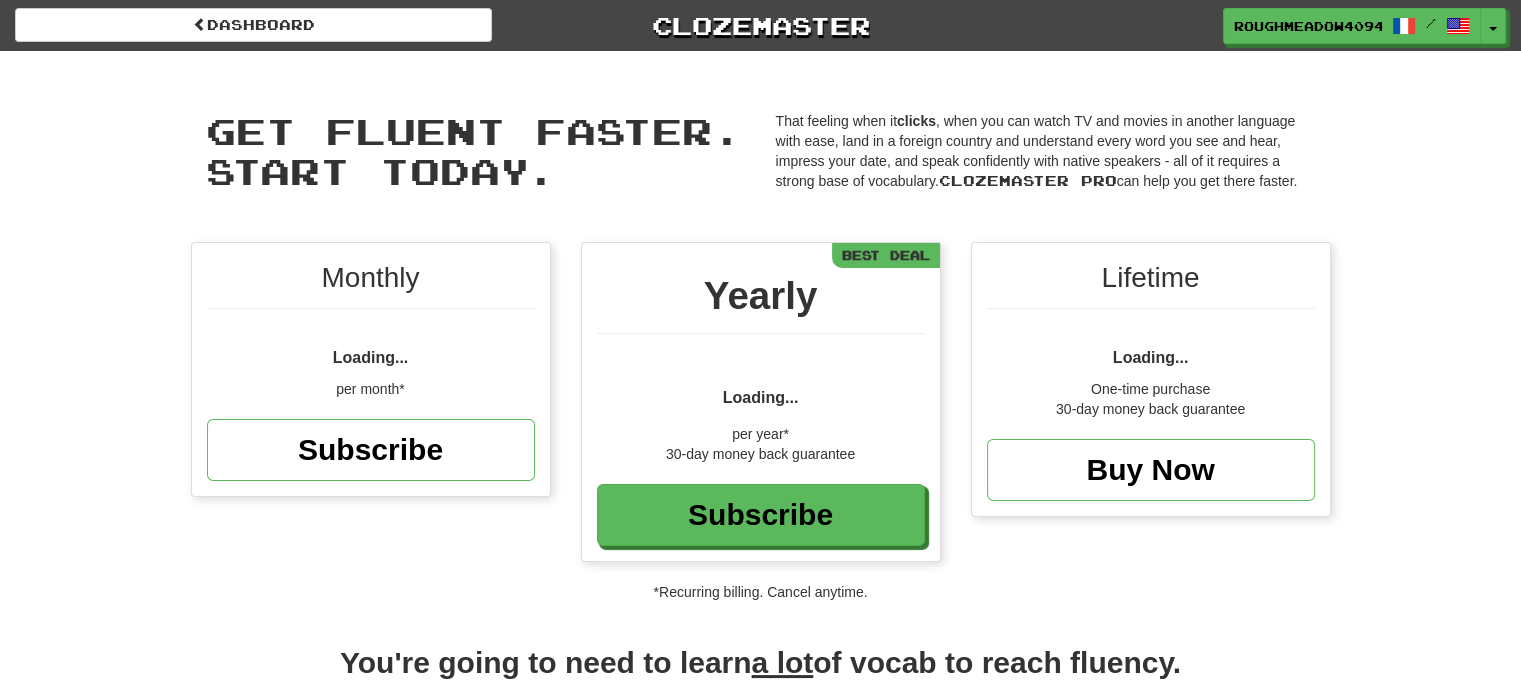 scroll, scrollTop: 2, scrollLeft: 0, axis: vertical 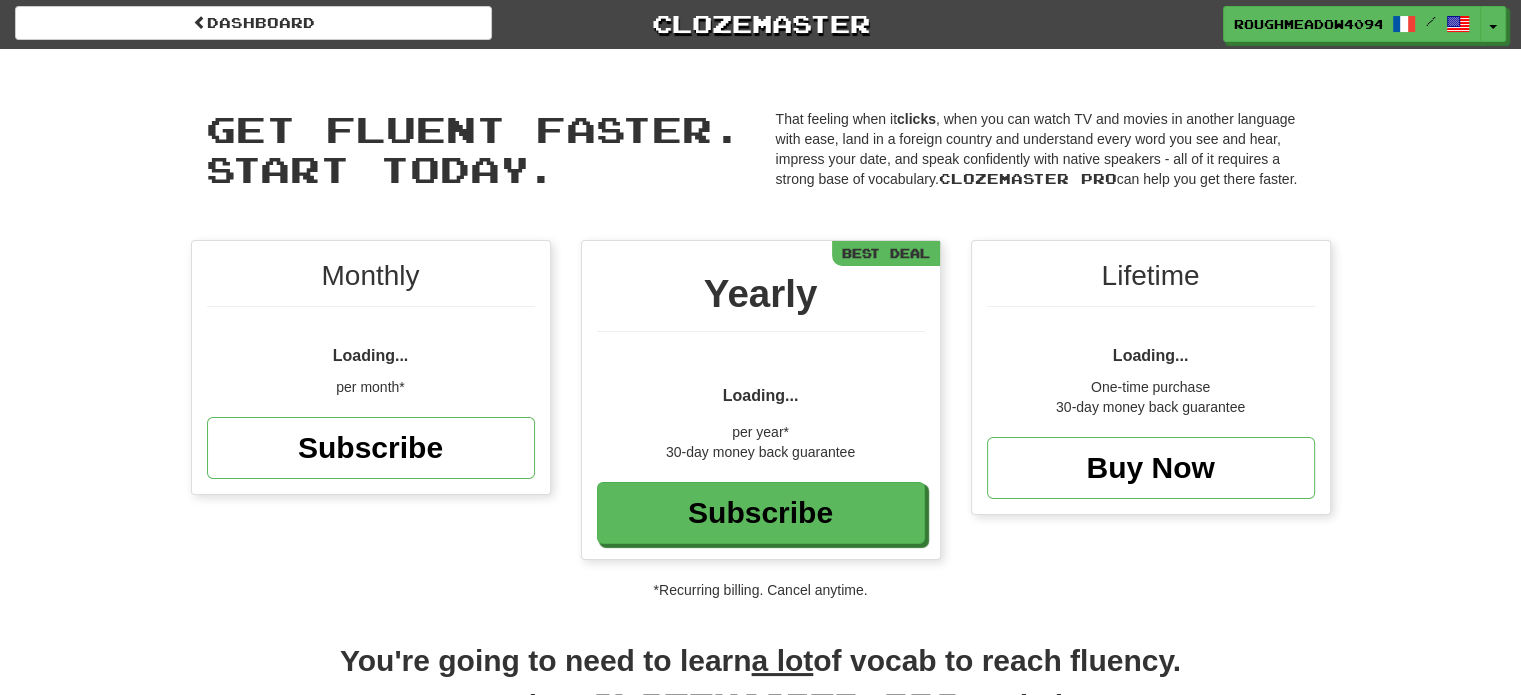 click on "Loading..." at bounding box center [1151, 347] 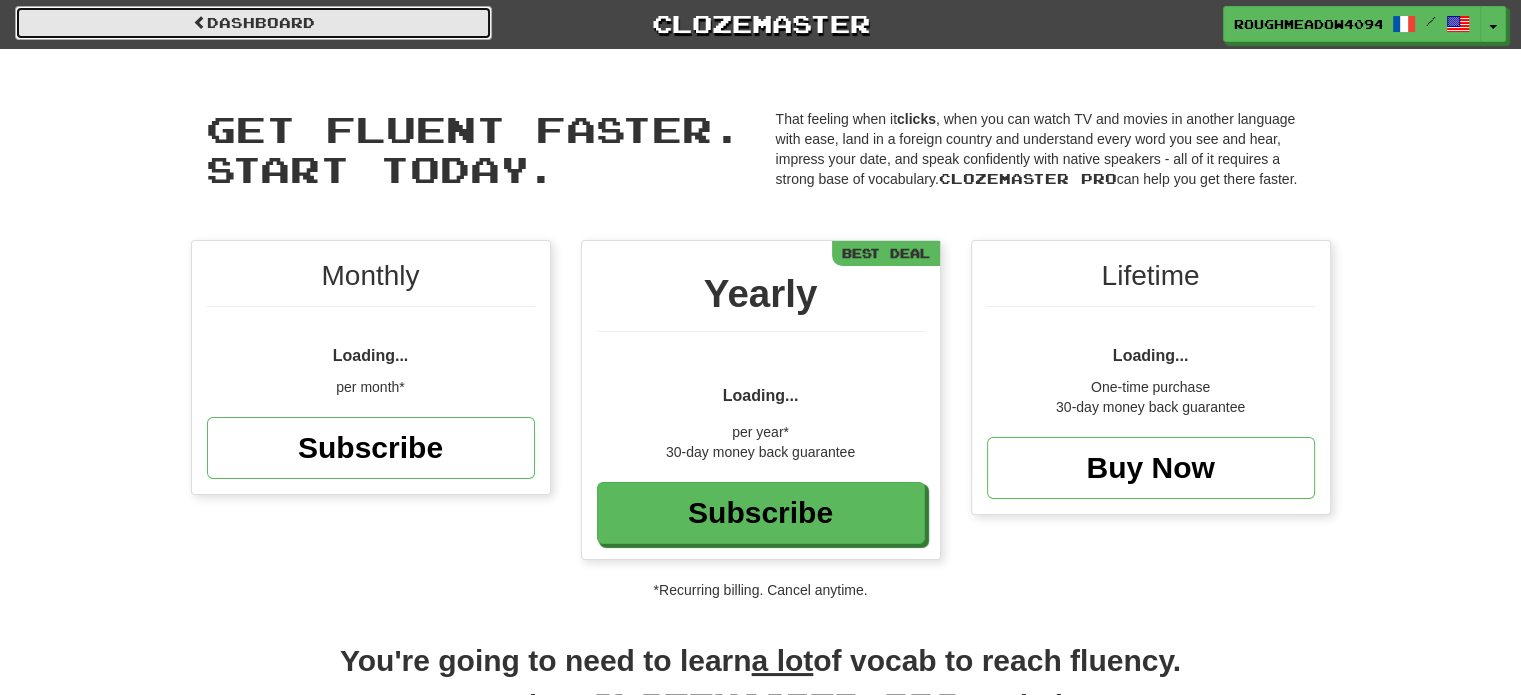 click on "Dashboard" at bounding box center (253, 23) 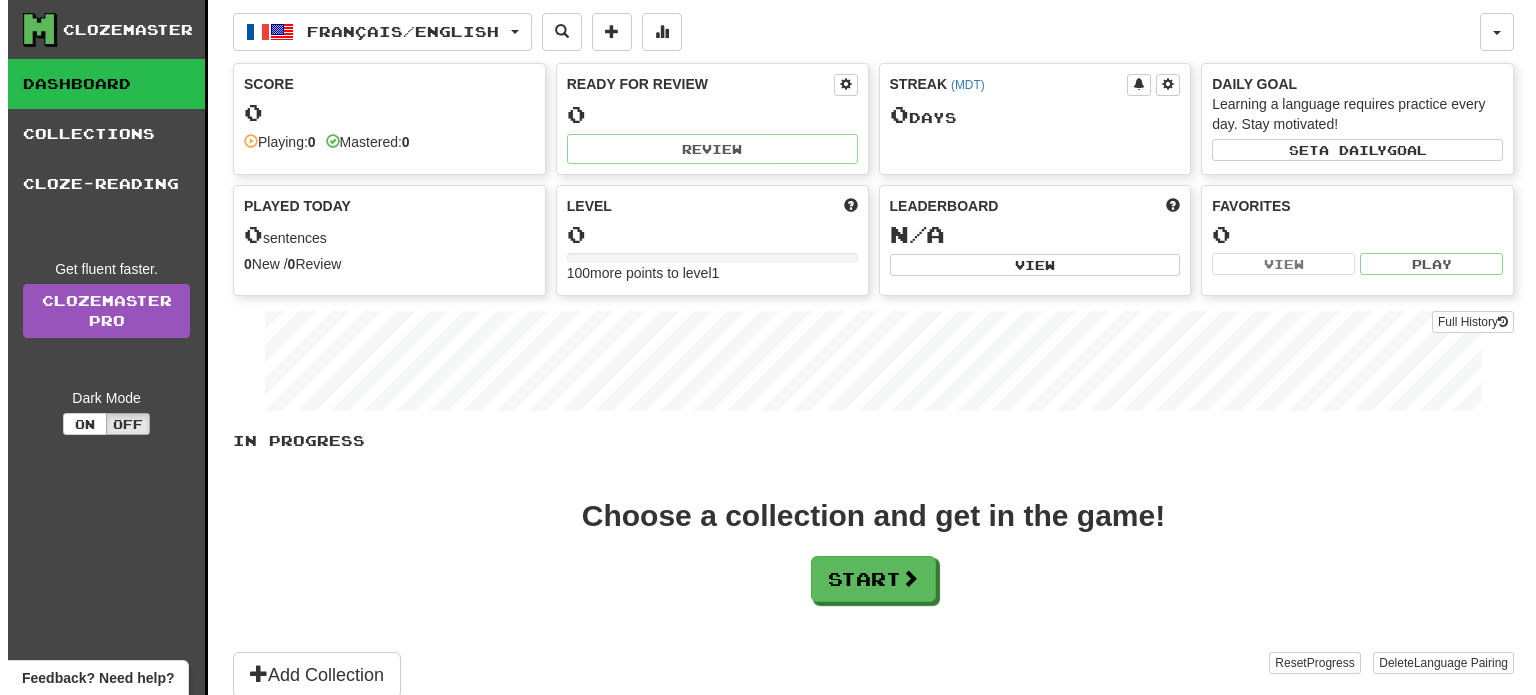 scroll, scrollTop: 0, scrollLeft: 0, axis: both 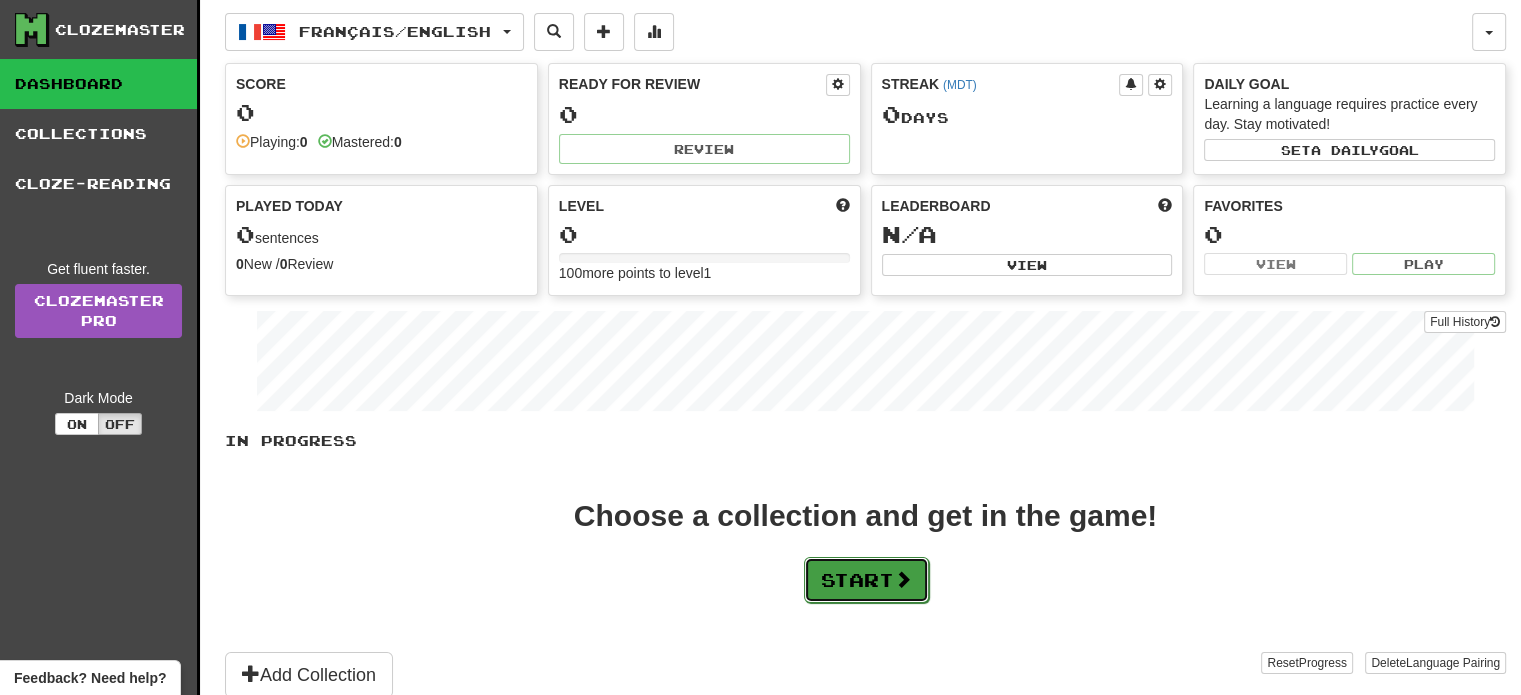 click on "Start" at bounding box center [866, 580] 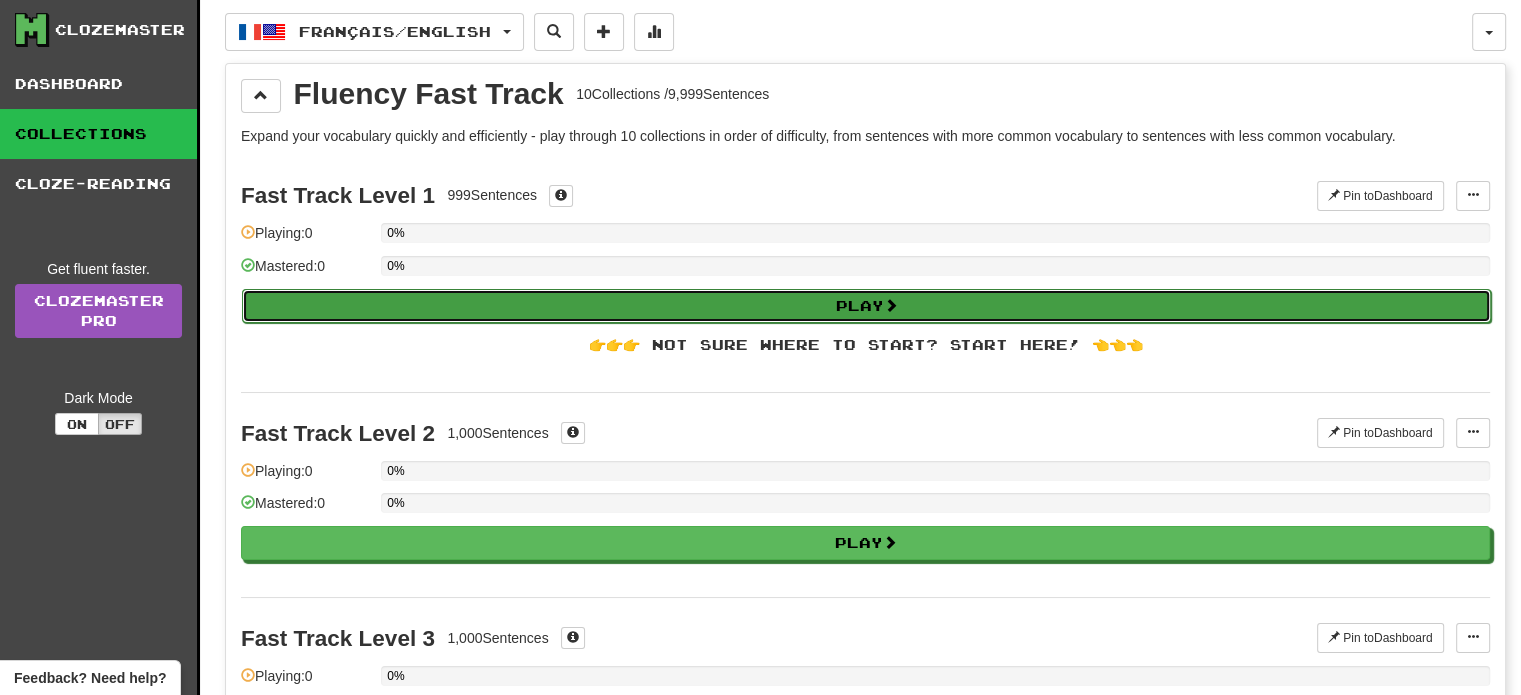 click on "Play" at bounding box center [866, 306] 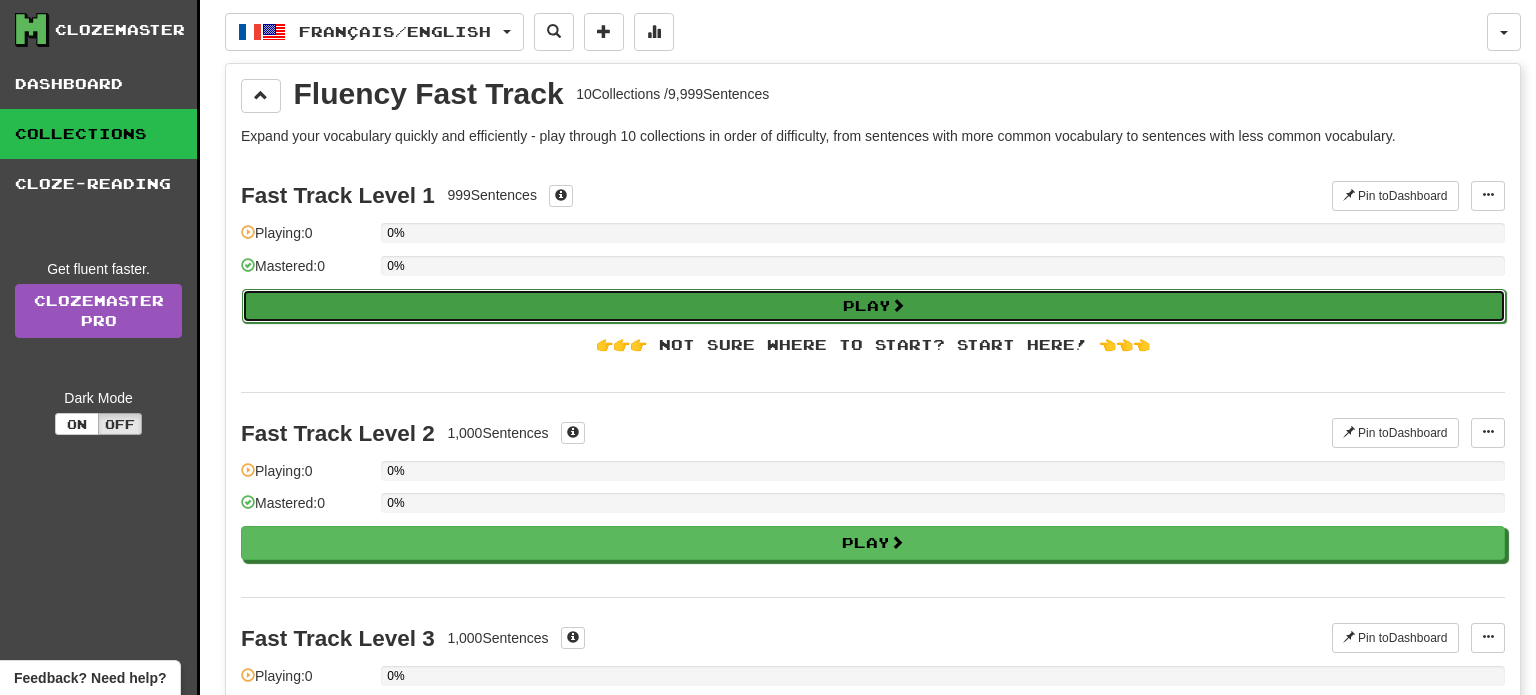select on "**" 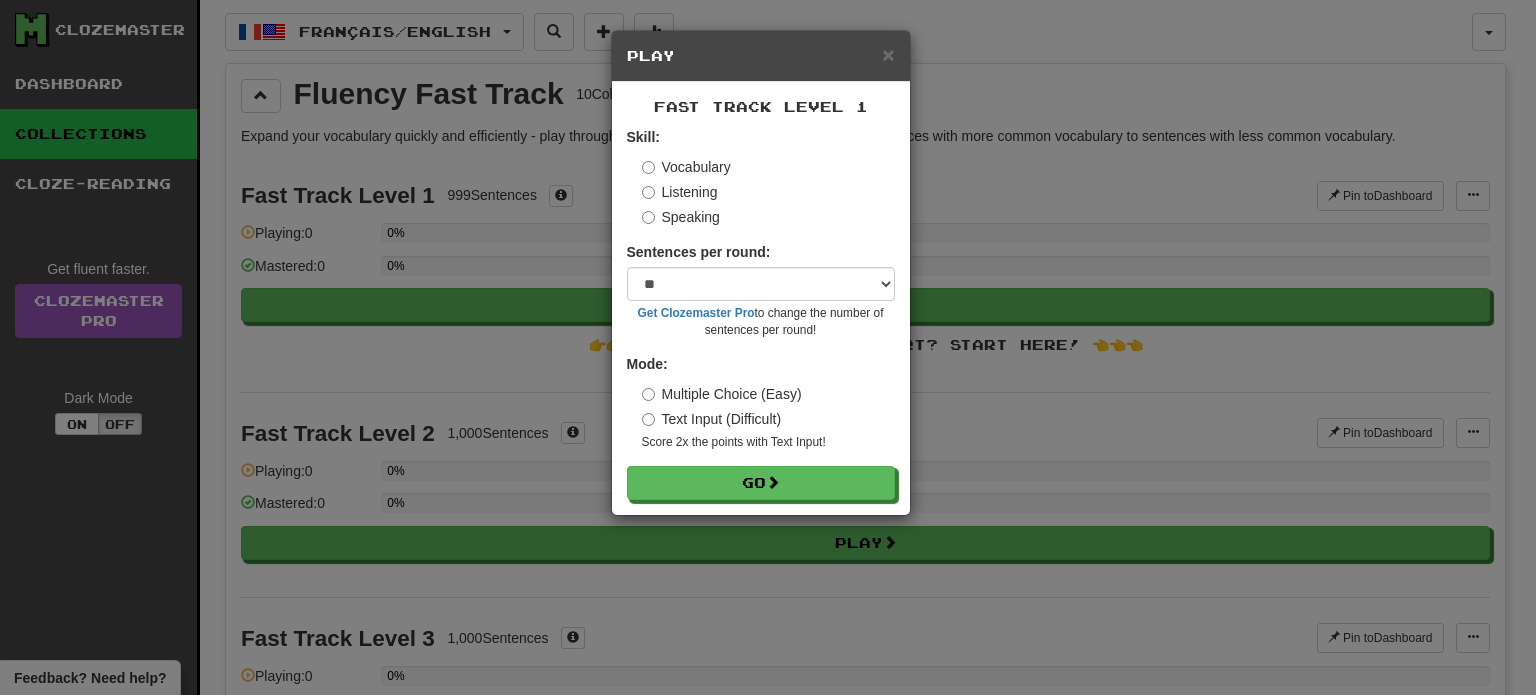 click on "Text Input (Difficult)" at bounding box center [712, 419] 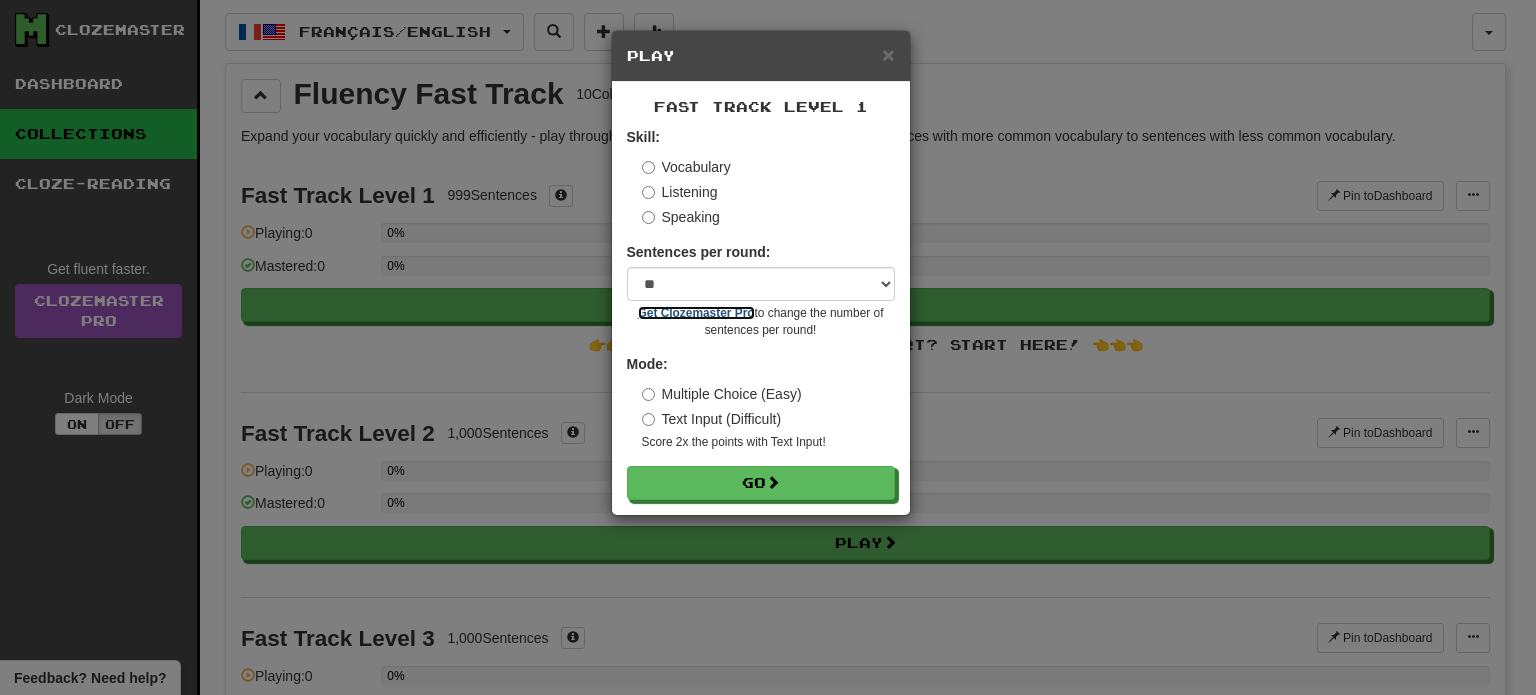 click on "Get Clozemaster Pro" at bounding box center (696, 313) 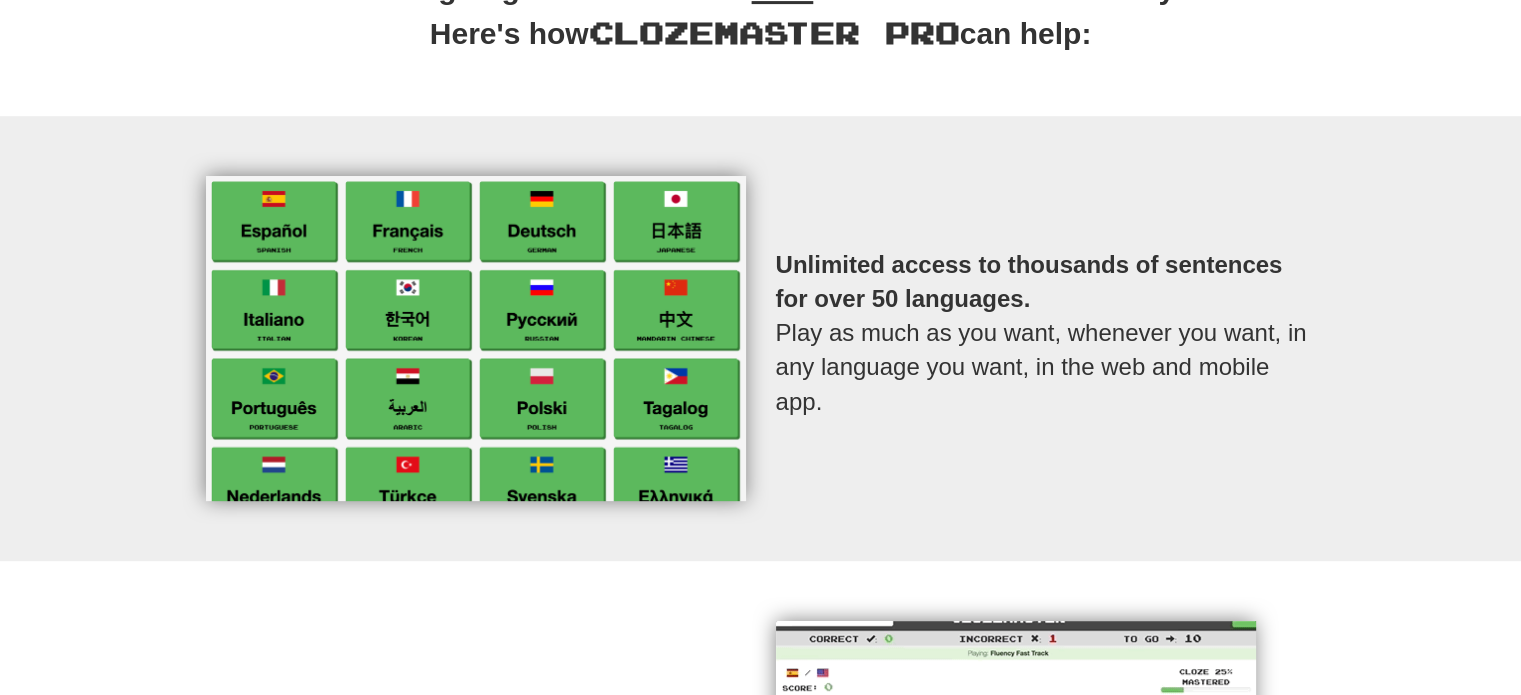 scroll, scrollTop: 160, scrollLeft: 0, axis: vertical 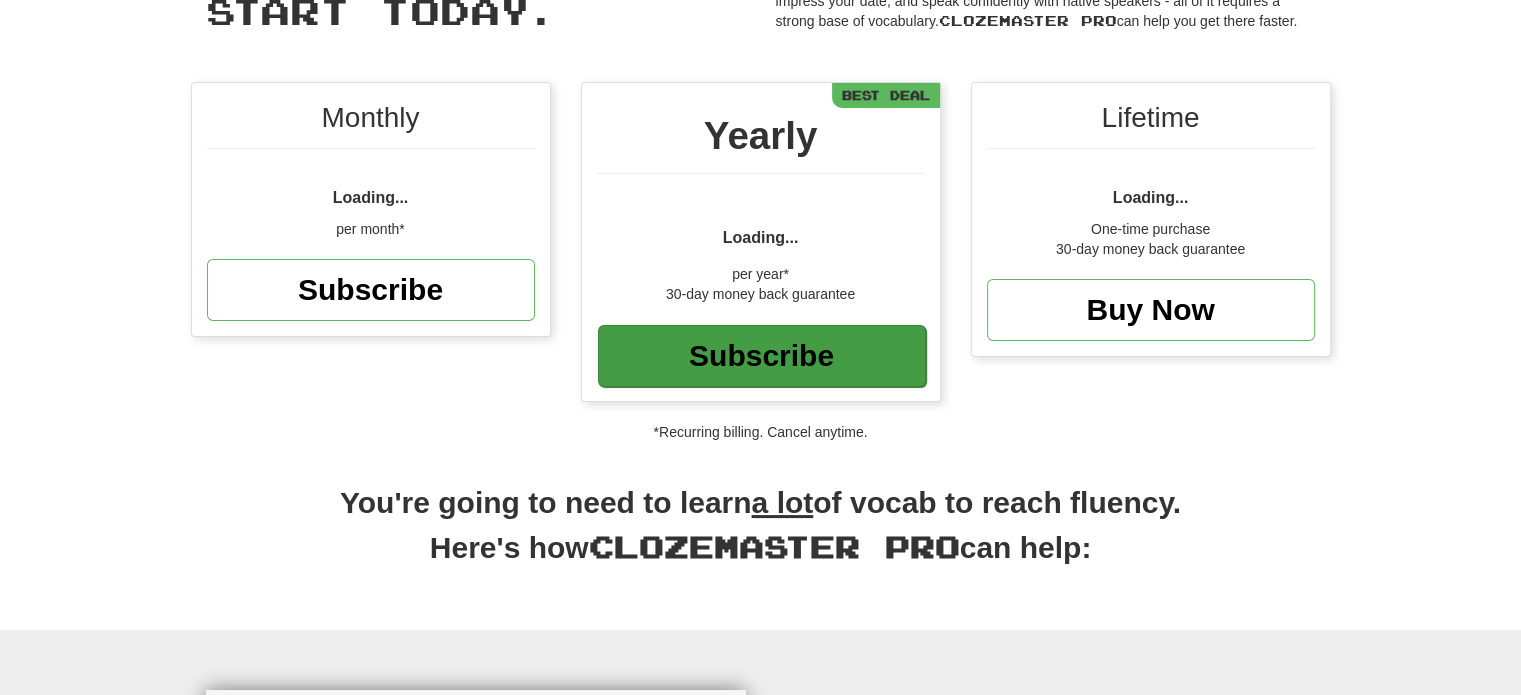 click on "Subscribe" at bounding box center (762, 356) 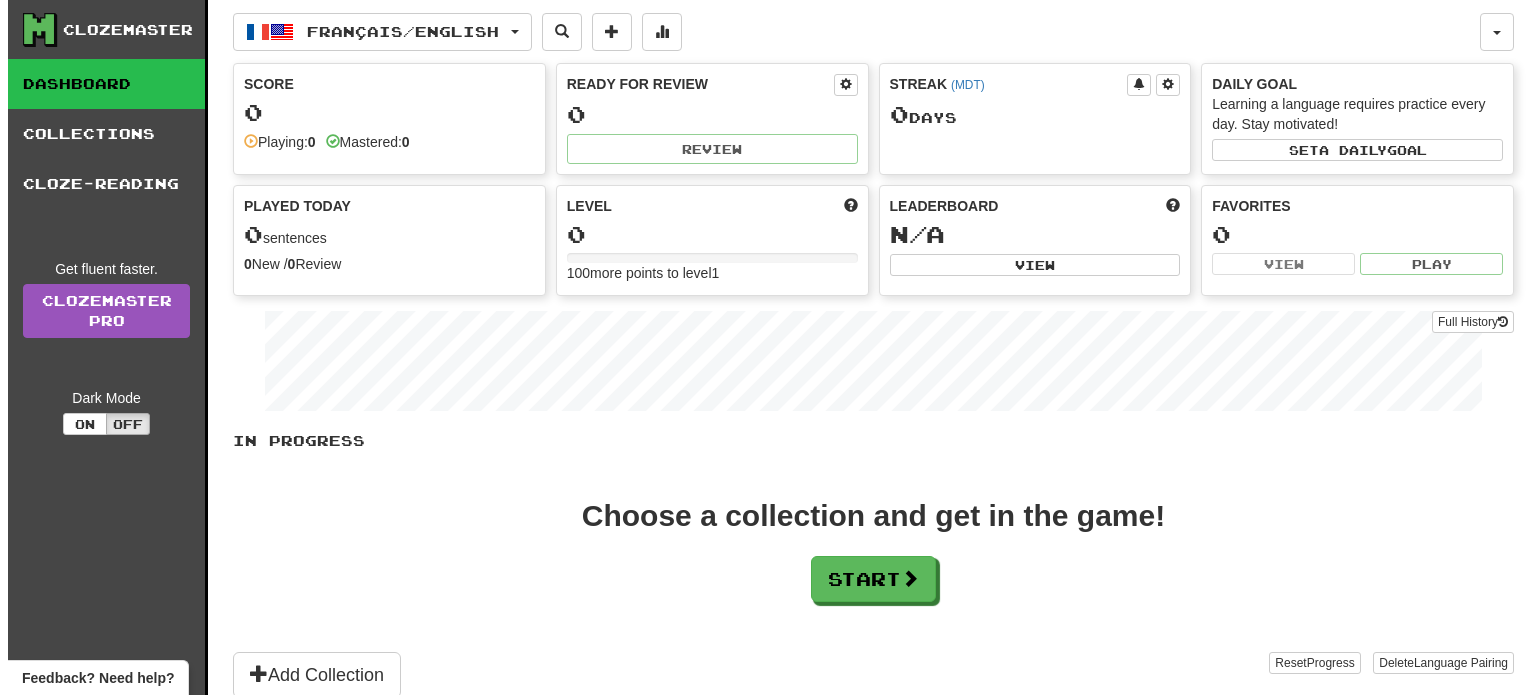 scroll, scrollTop: 0, scrollLeft: 0, axis: both 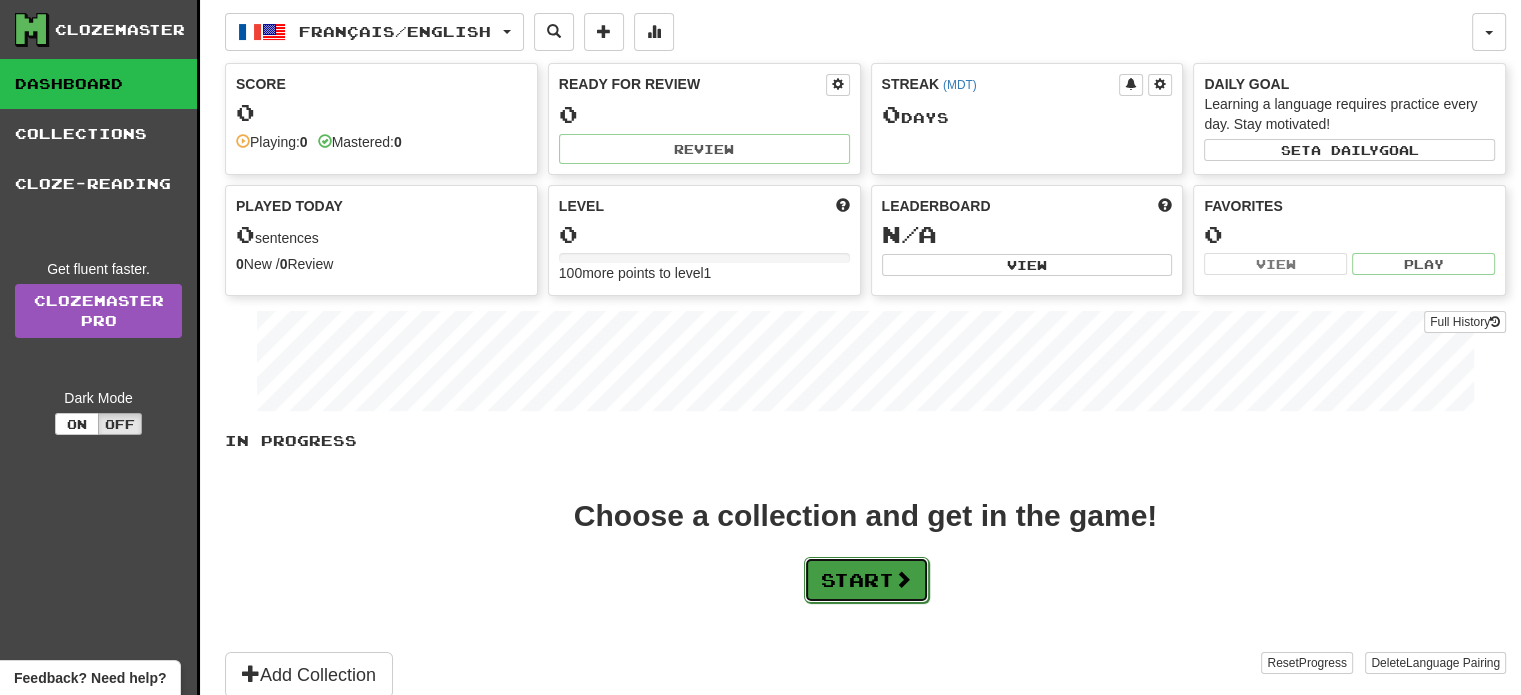 click on "Start" at bounding box center (866, 580) 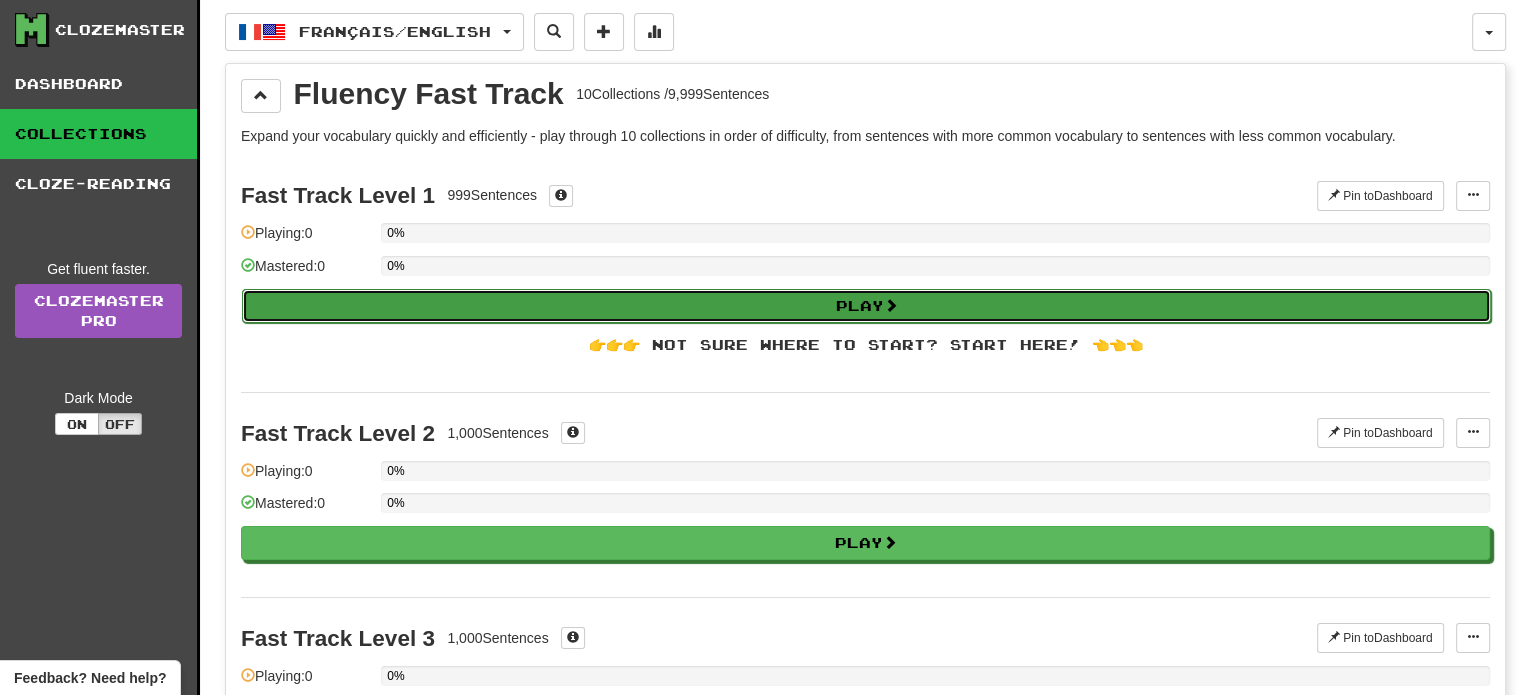 click on "Play" at bounding box center [866, 306] 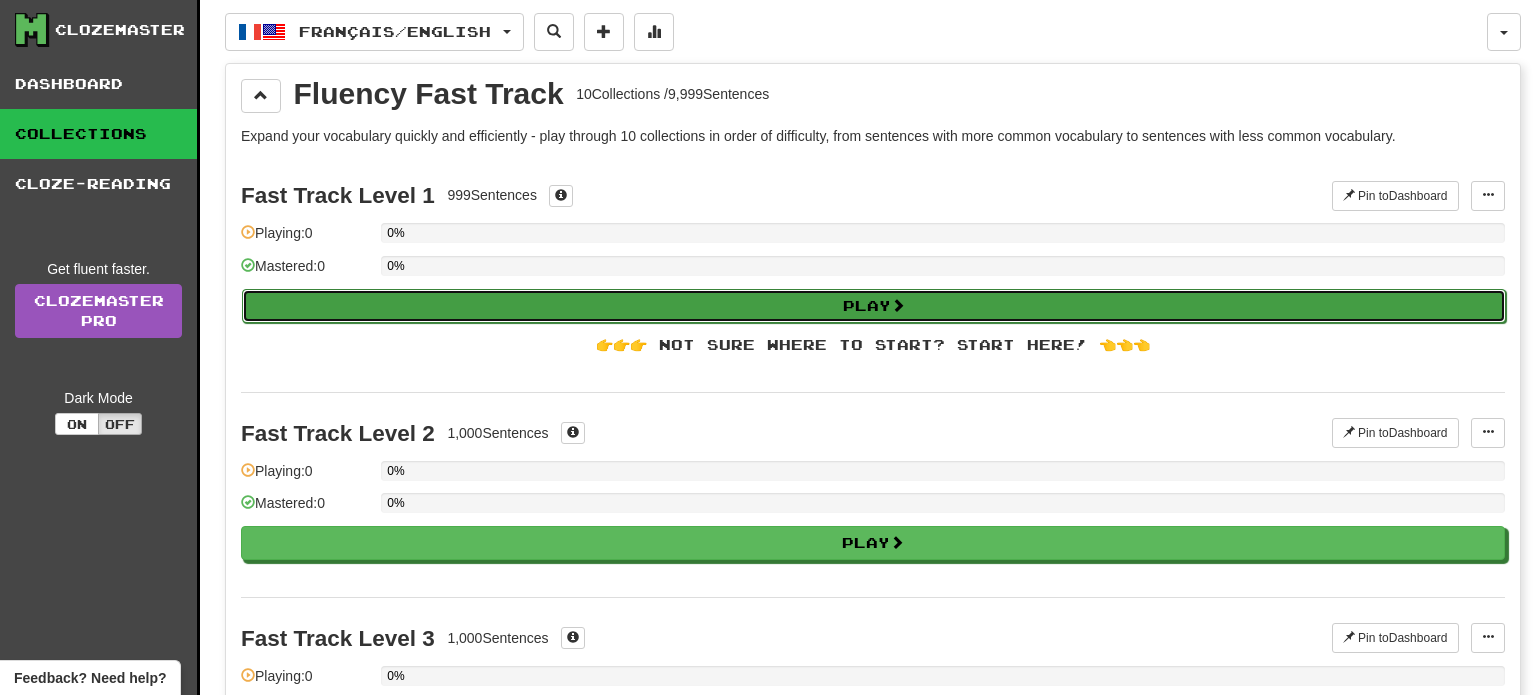 select on "**" 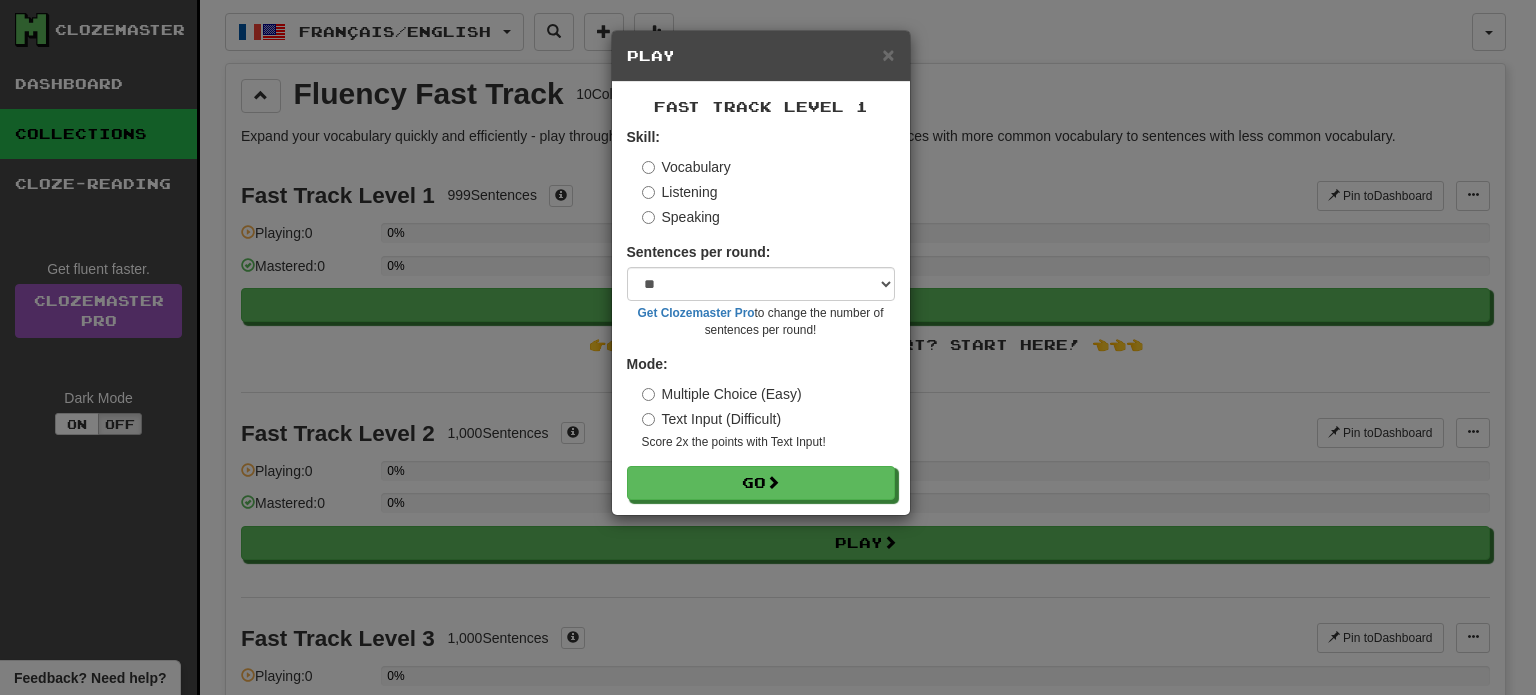 click on "Text Input (Difficult)" at bounding box center (712, 419) 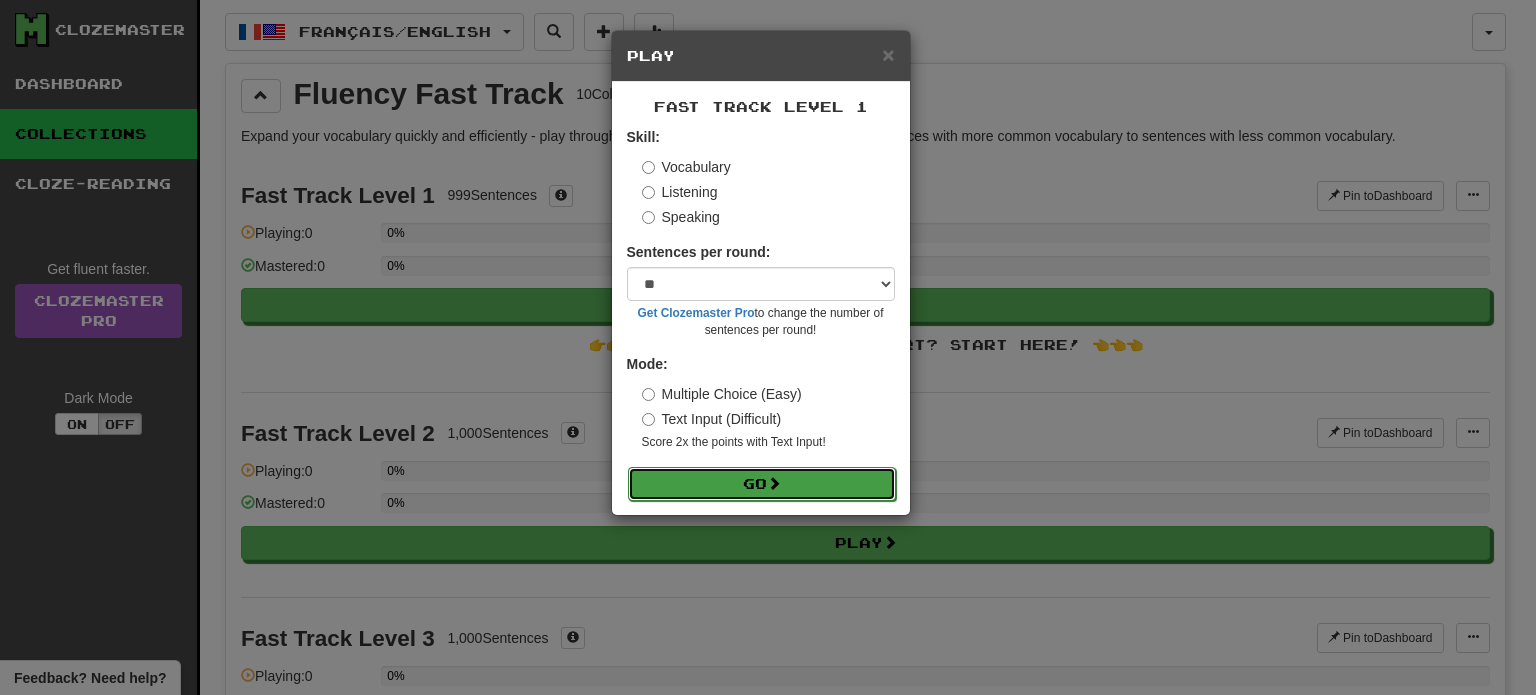 click on "Go" at bounding box center (762, 484) 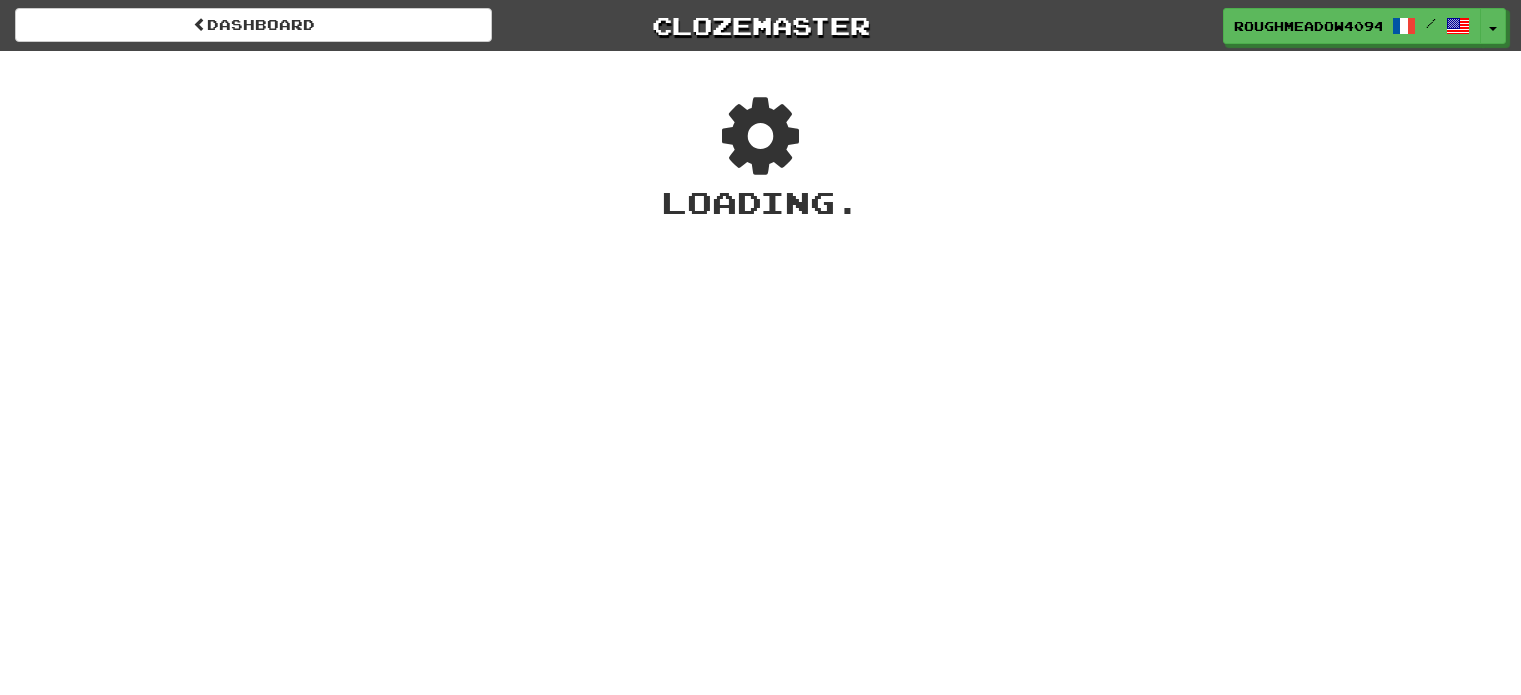 scroll, scrollTop: 0, scrollLeft: 0, axis: both 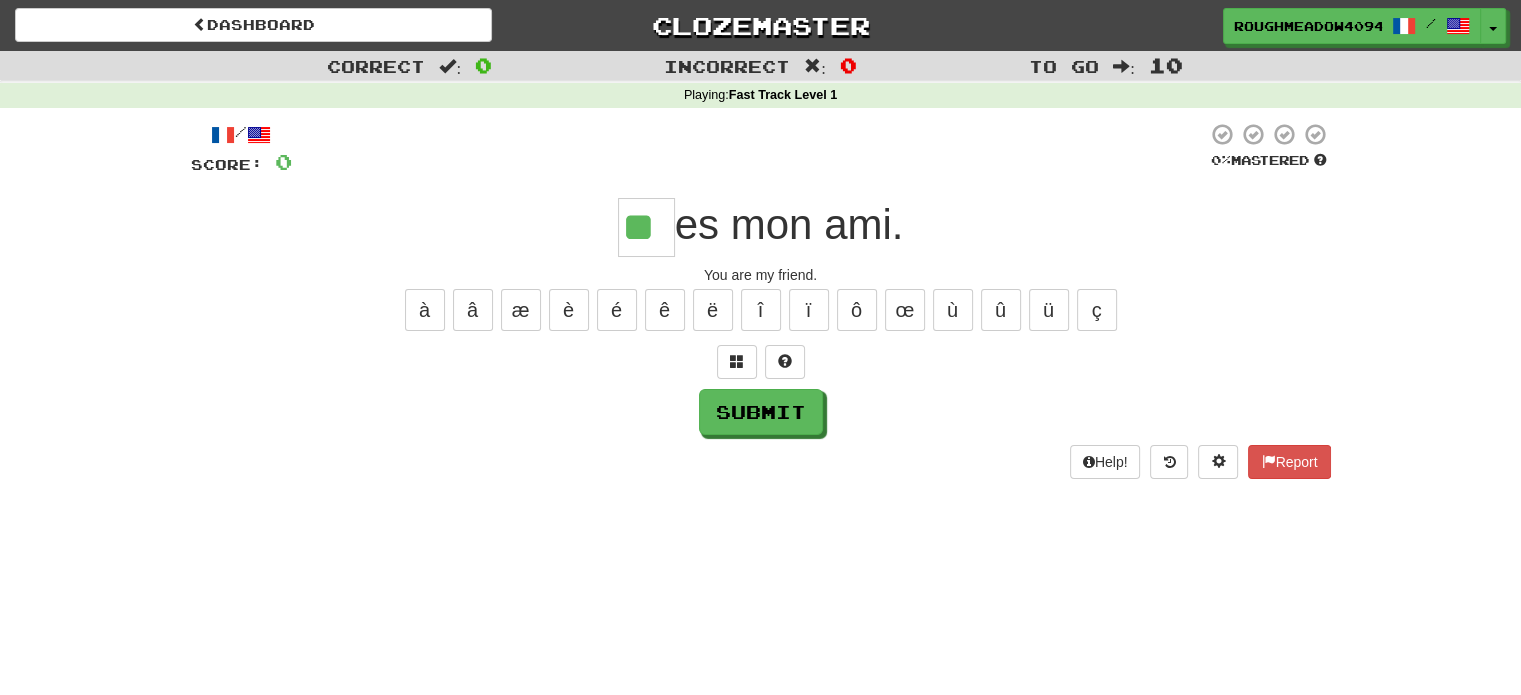 type on "**" 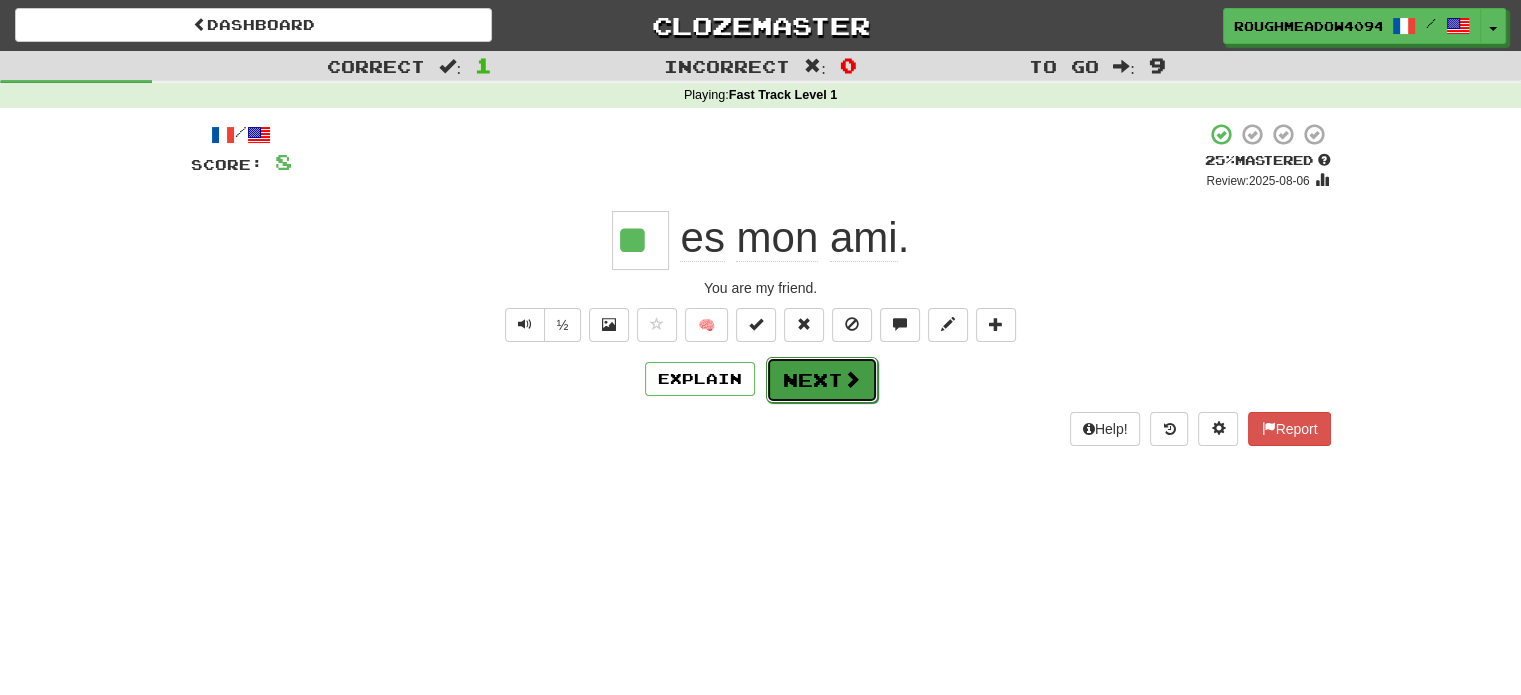 click on "Next" at bounding box center (822, 380) 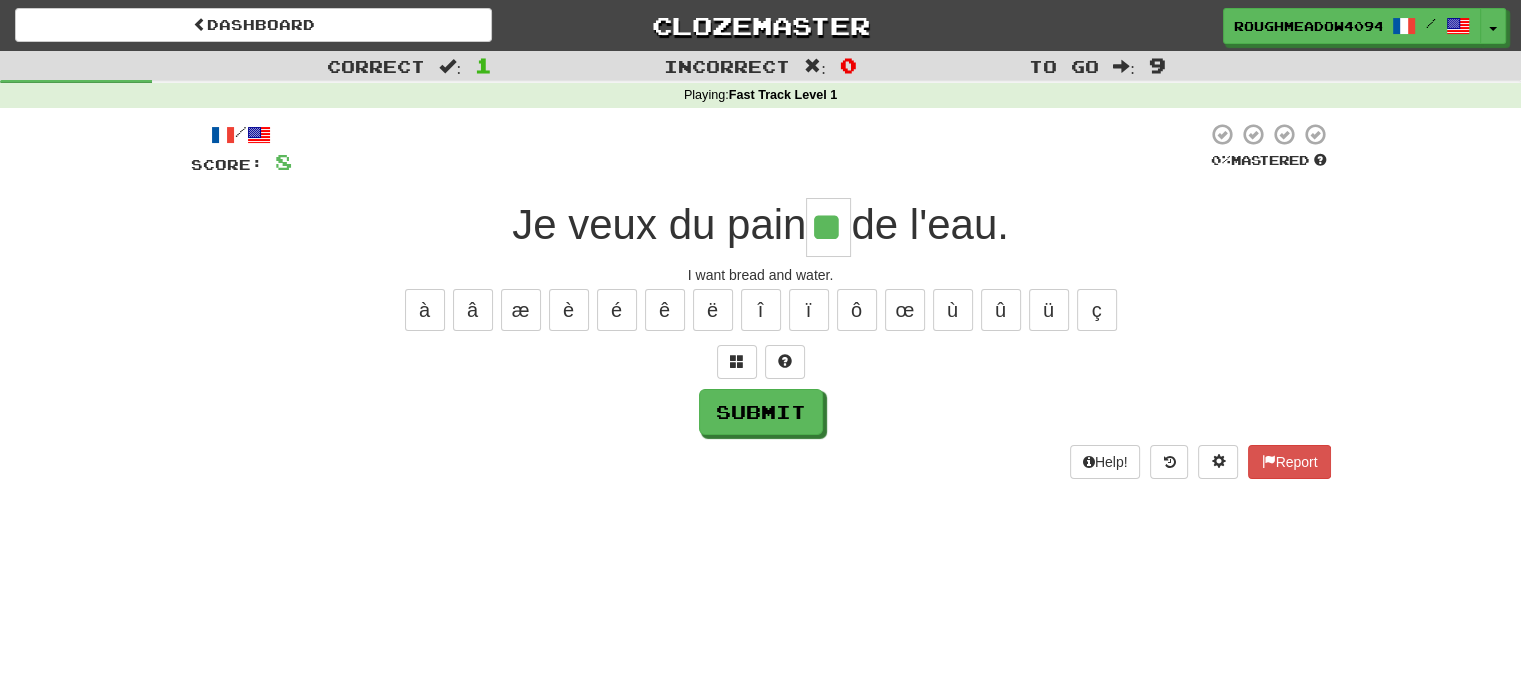 type on "**" 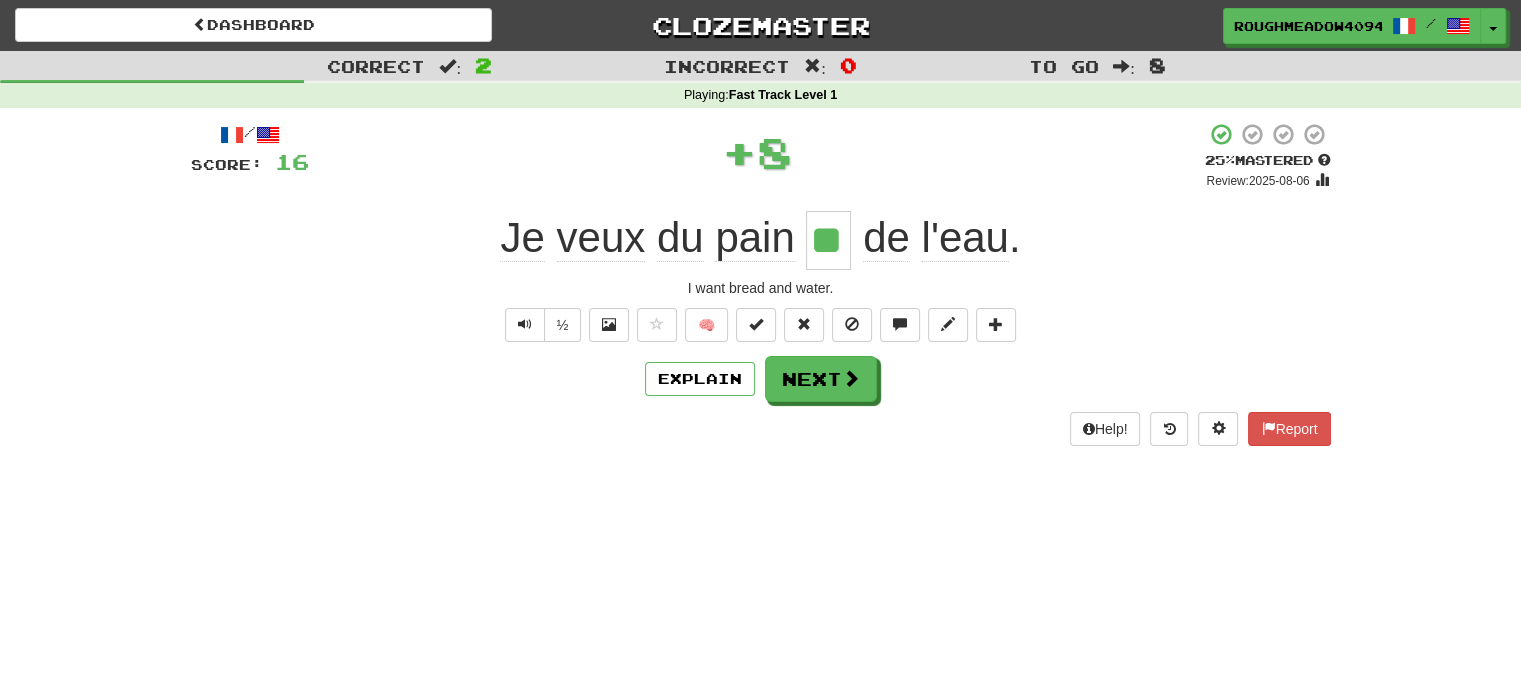 click on "/  Score:   16 + 8 25 %  Mastered Review:  2025-08-06 Je   veux   du   pain   **   de   l'eau . I want bread and water. ½ 🧠 Explain Next  Help!  Report" at bounding box center [761, 284] 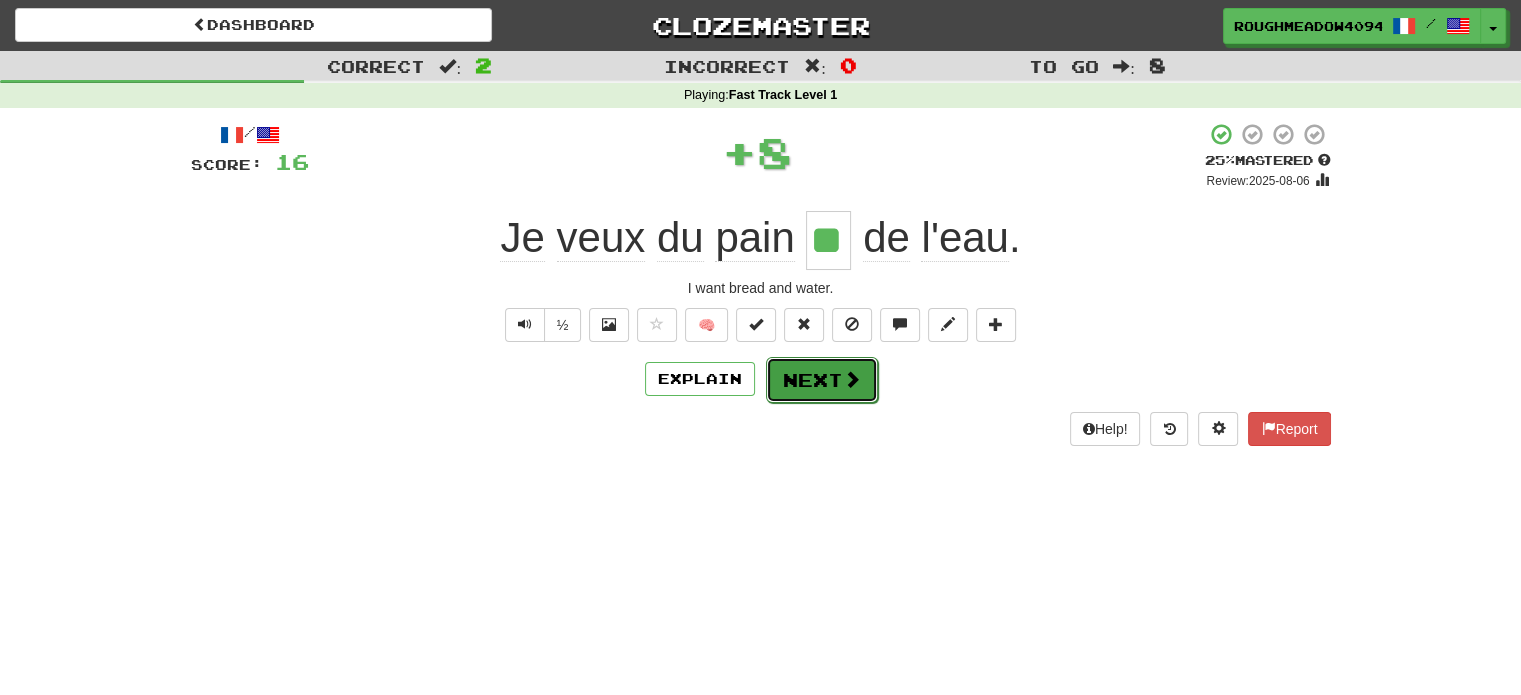 click on "Next" at bounding box center [822, 380] 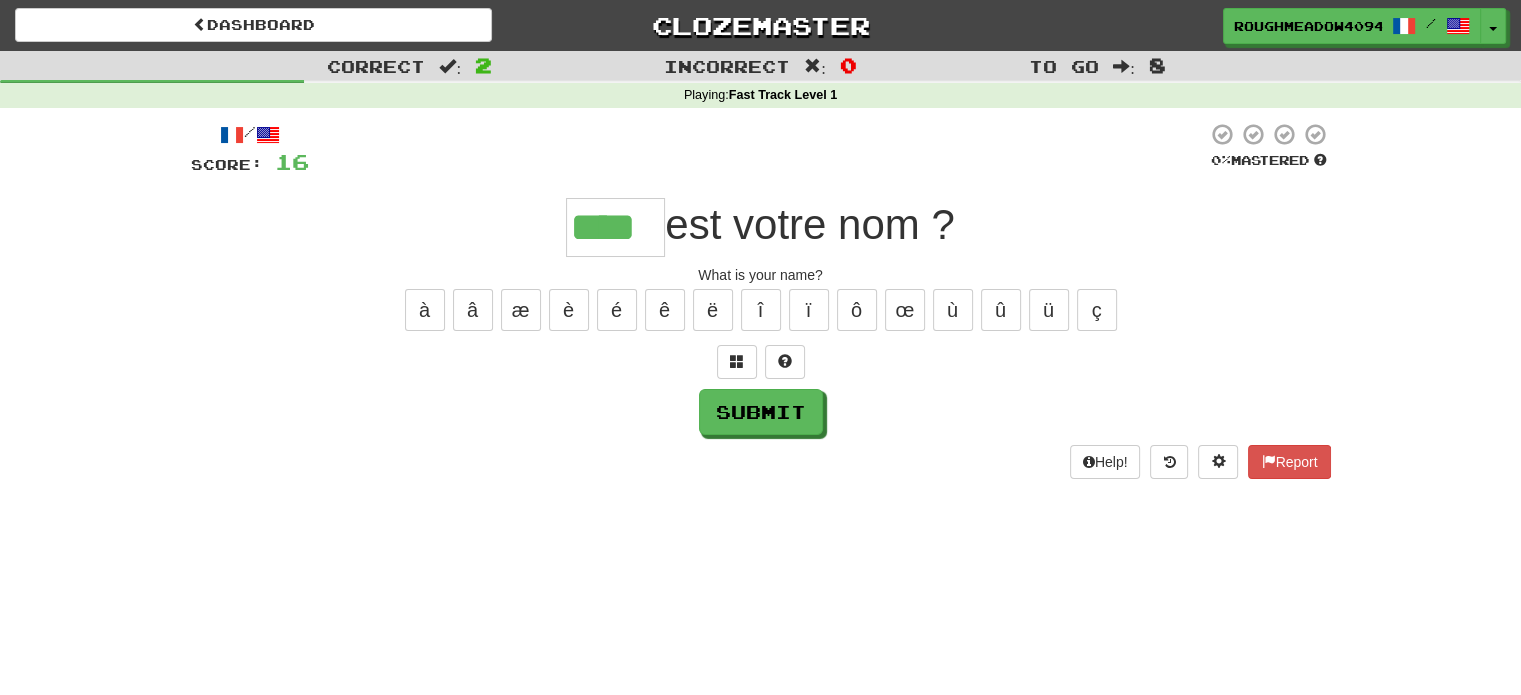 type on "****" 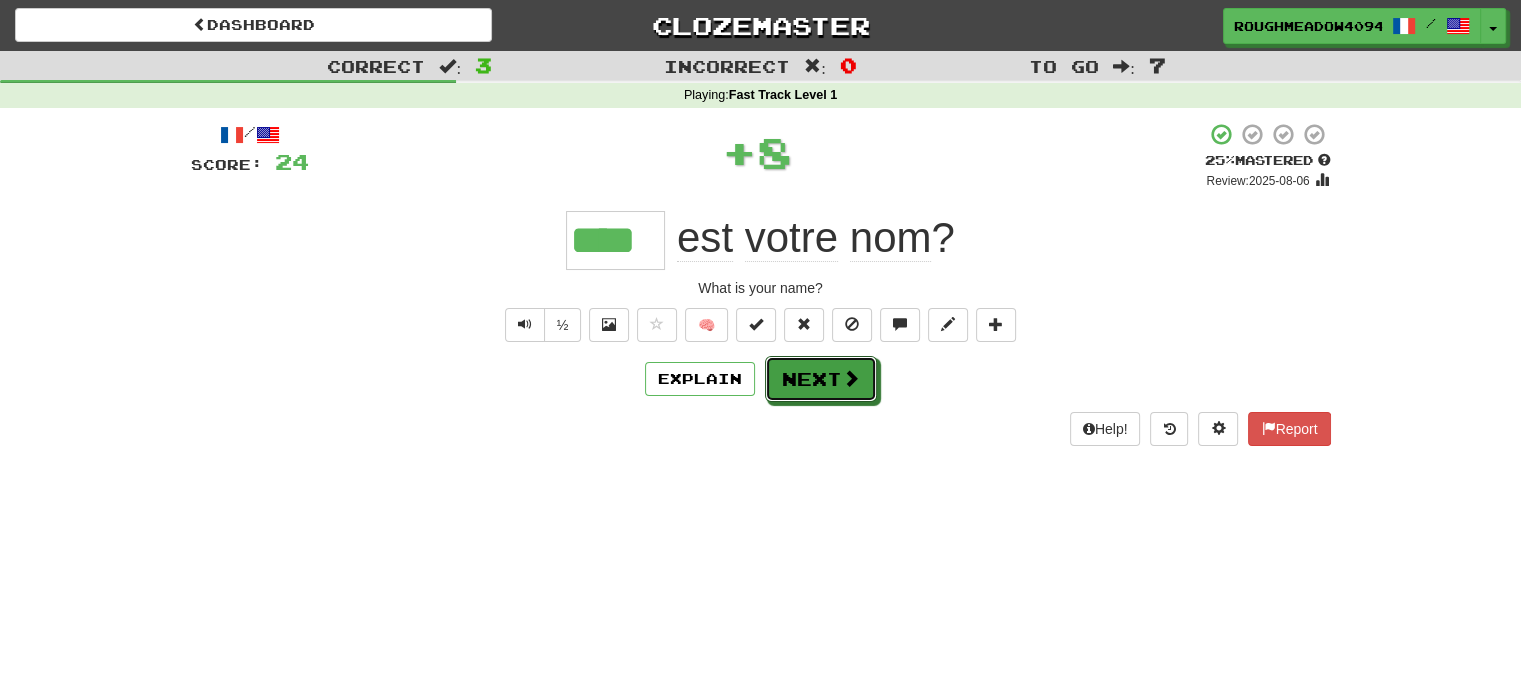 click on "Next" at bounding box center (821, 379) 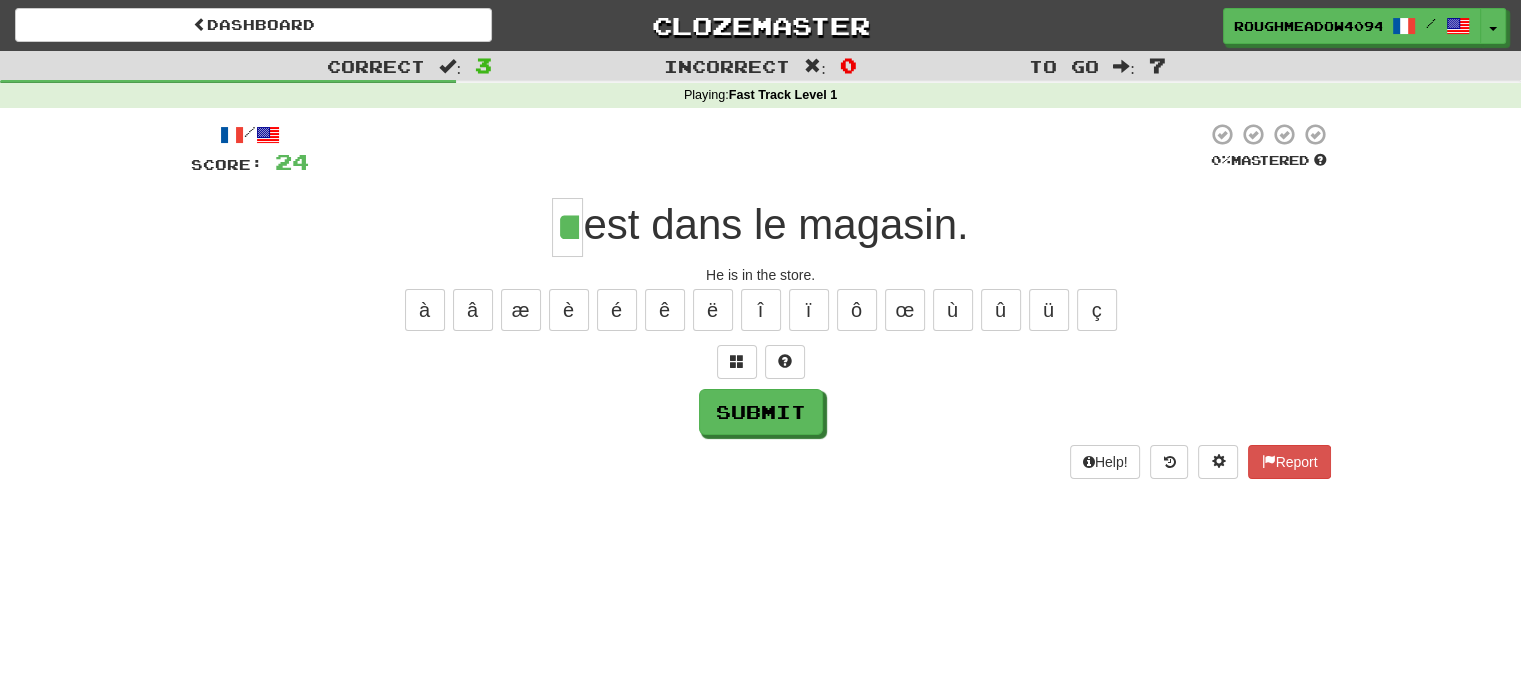 type on "**" 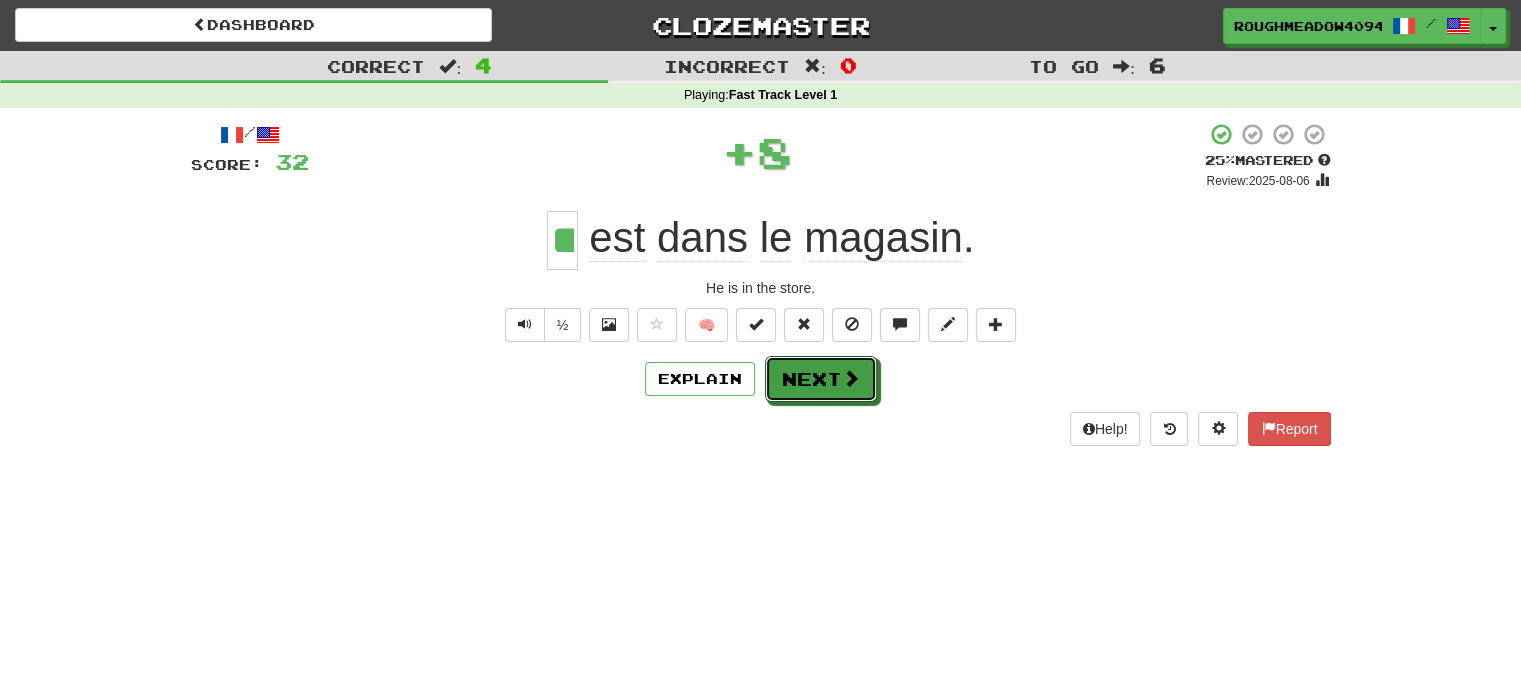 click on "Next" at bounding box center (821, 379) 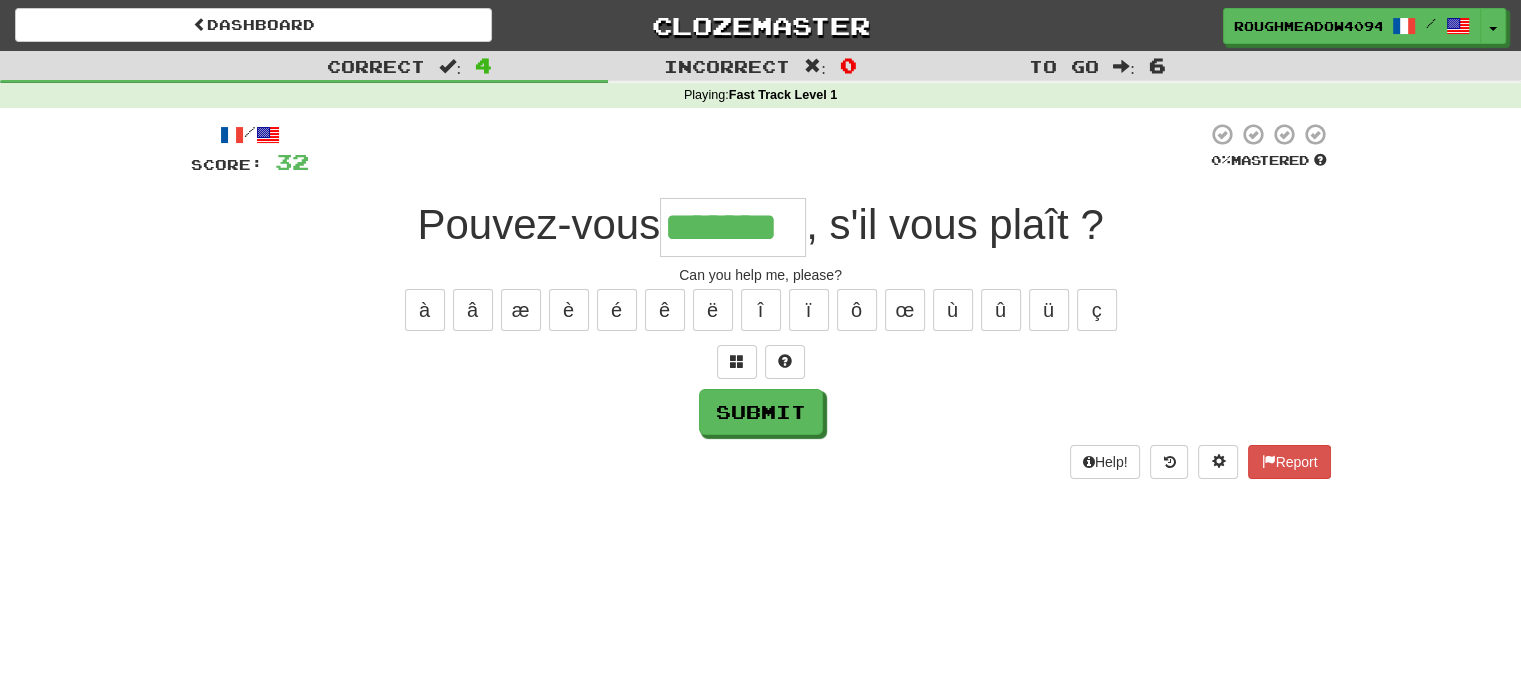 type on "*******" 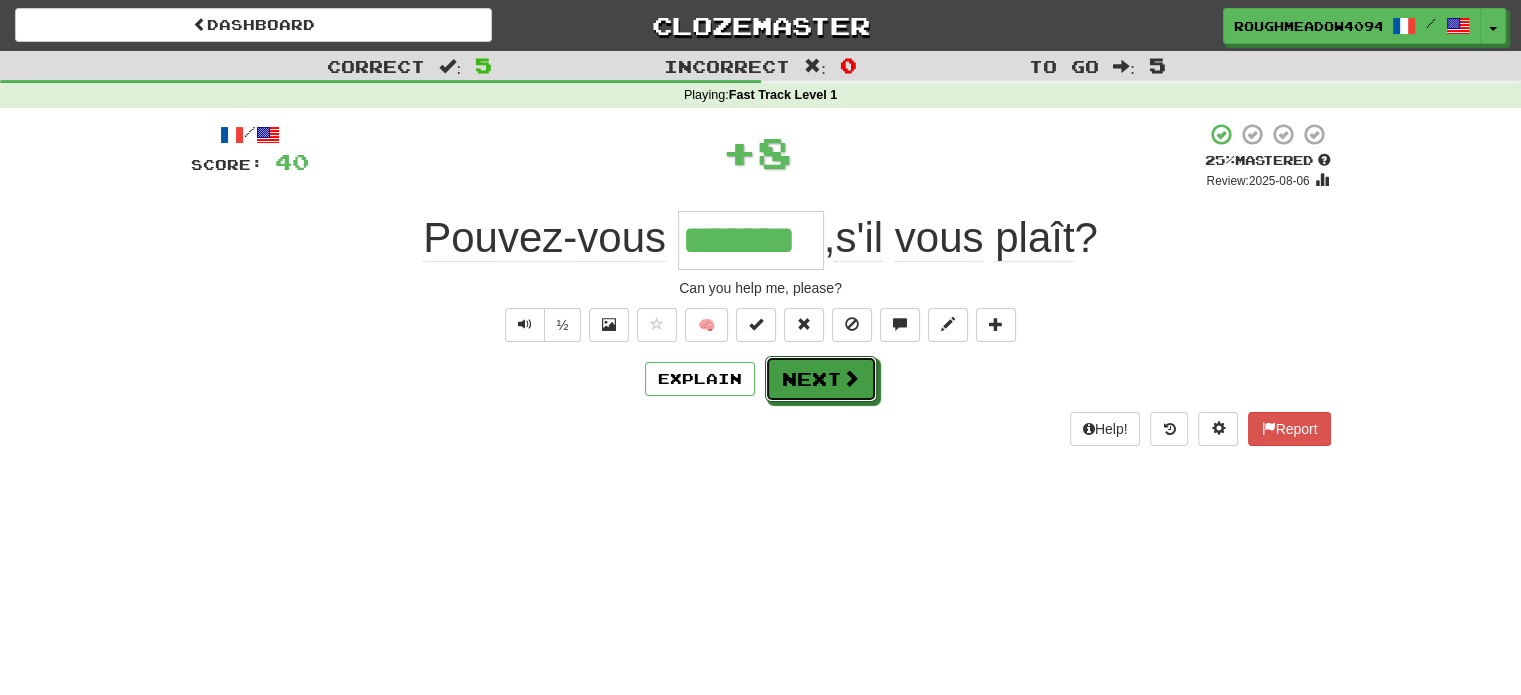 click on "Next" at bounding box center [821, 379] 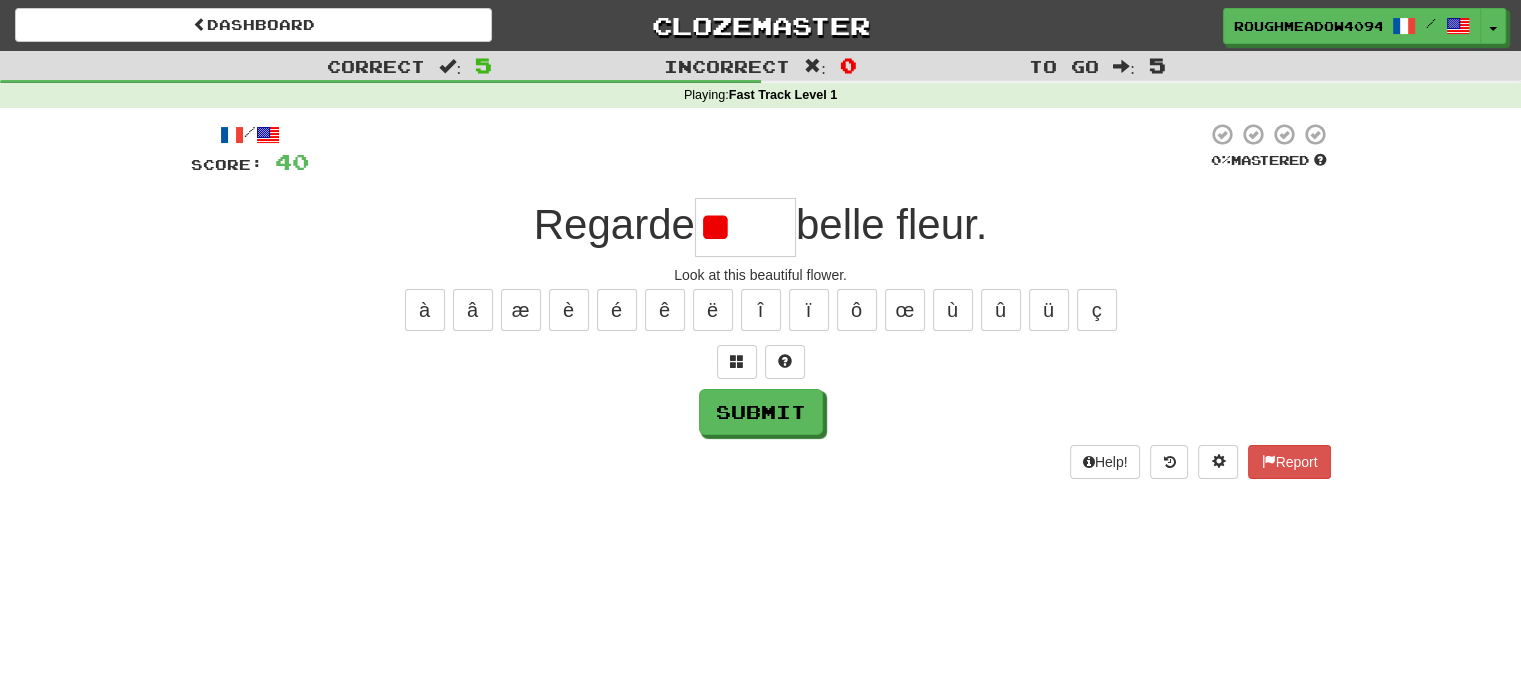type on "*" 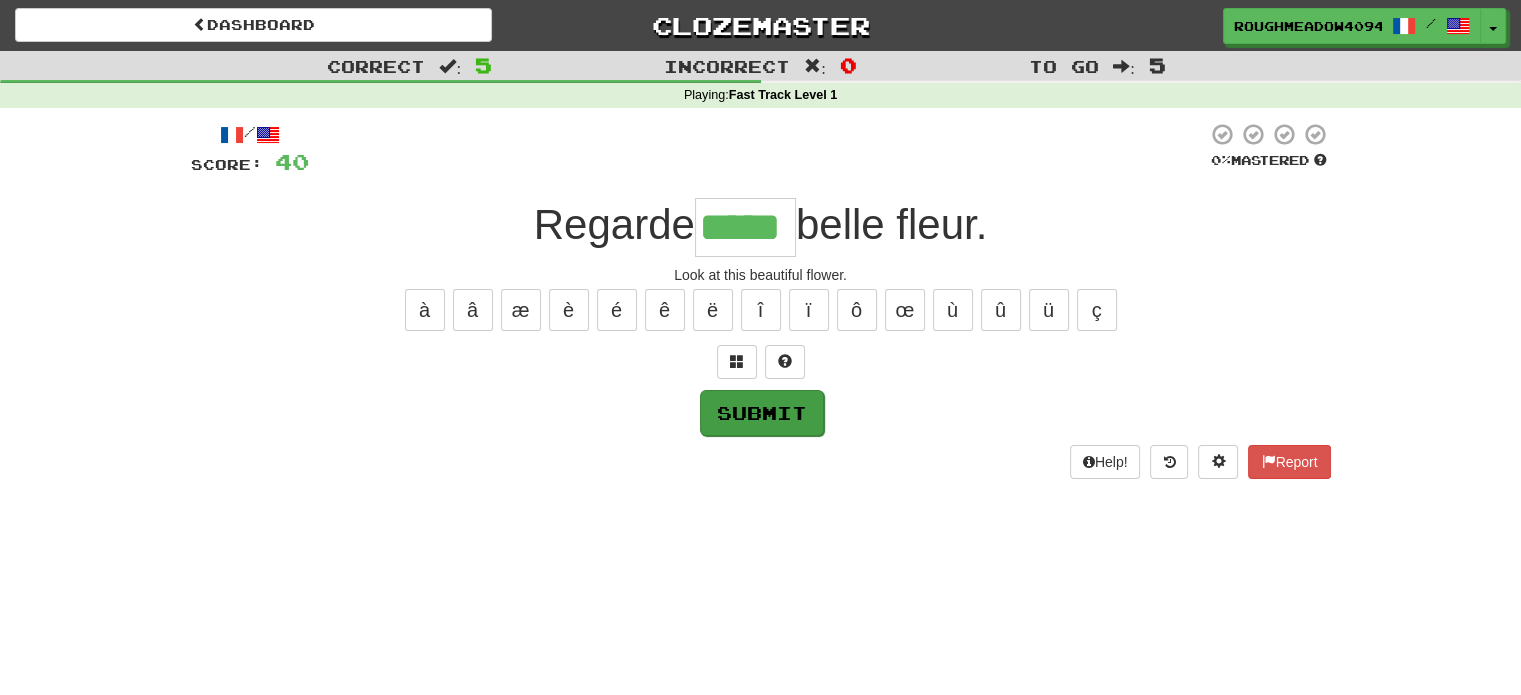 type on "*****" 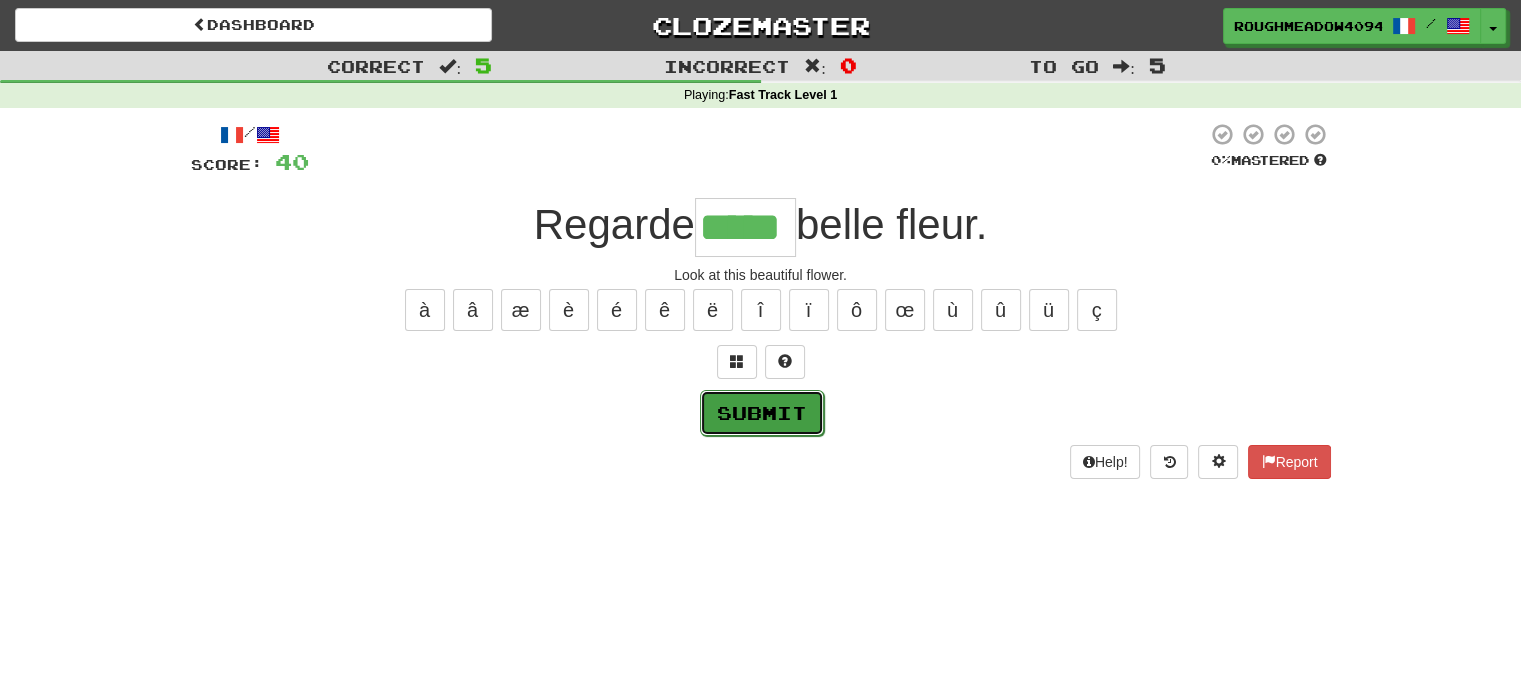 click on "Submit" at bounding box center (762, 413) 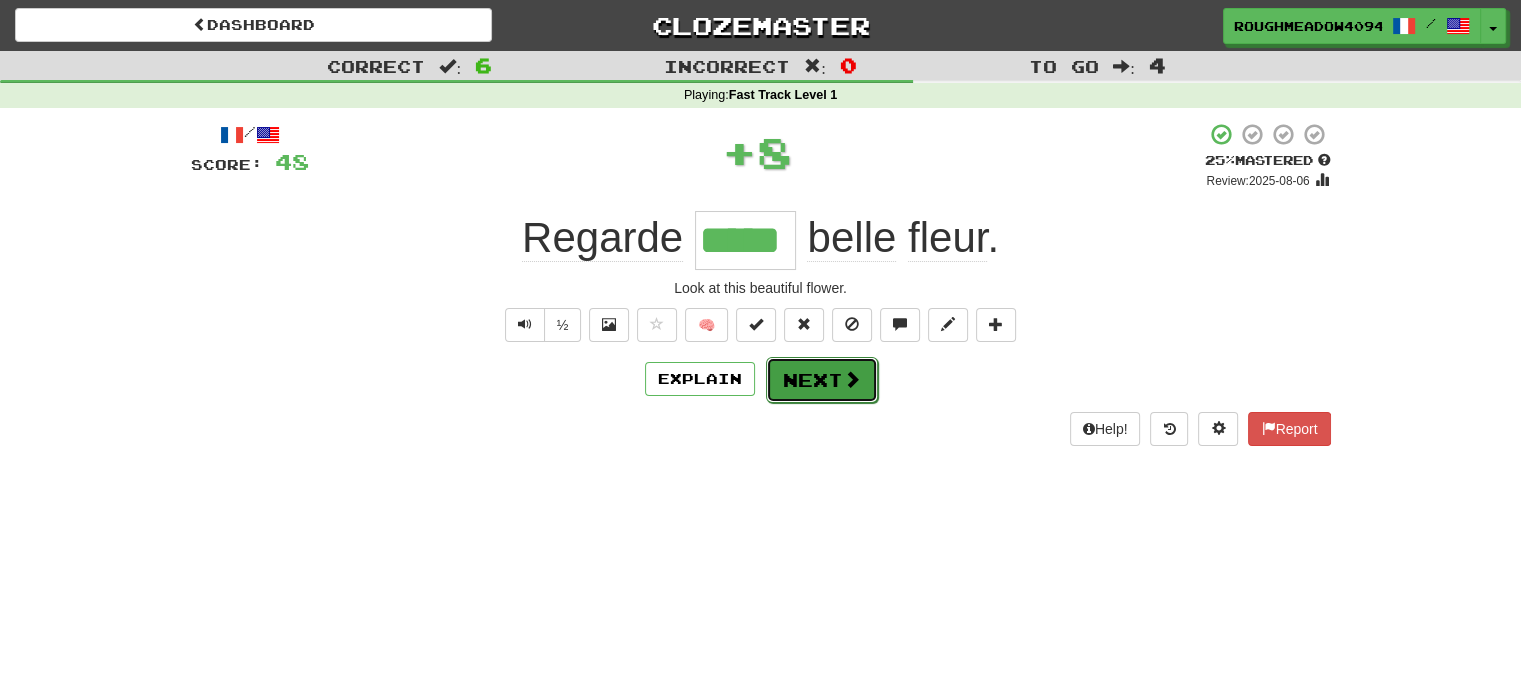 click on "Next" at bounding box center (822, 380) 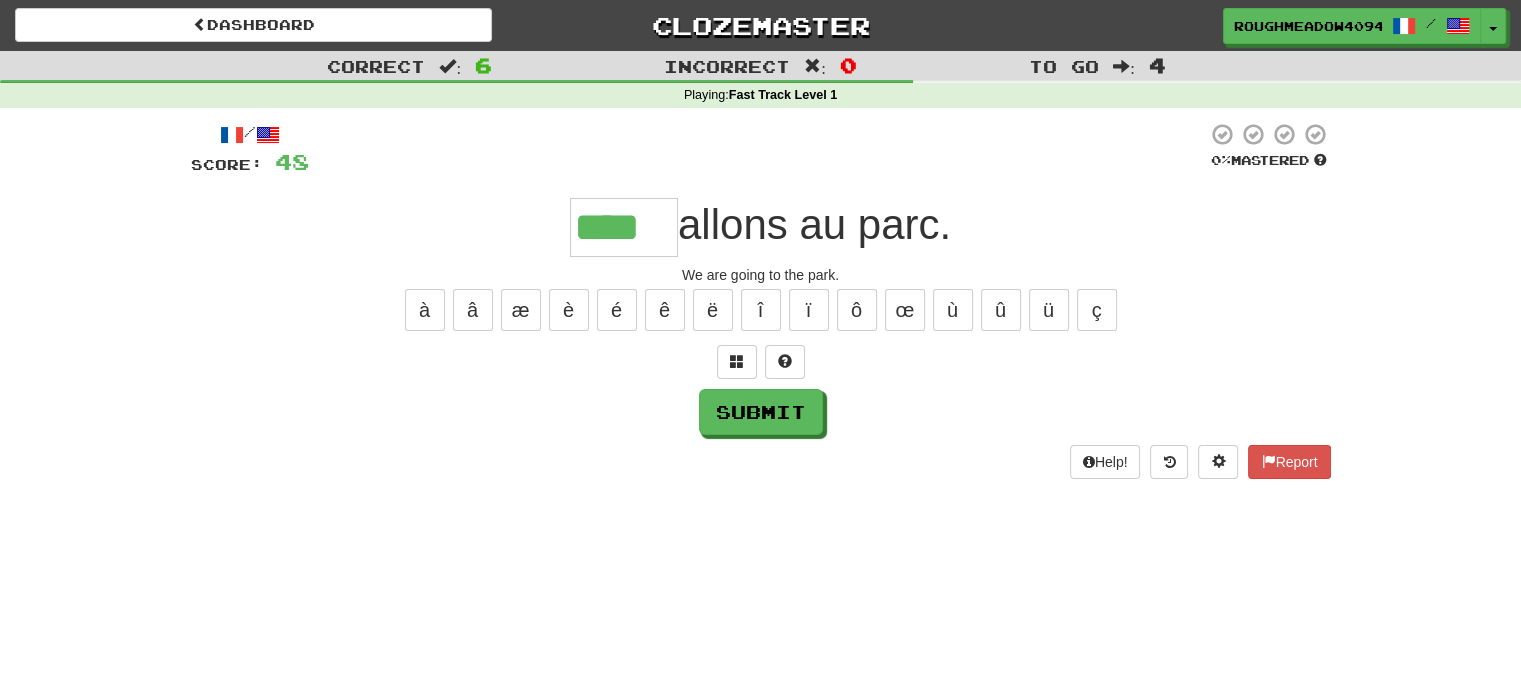 type on "****" 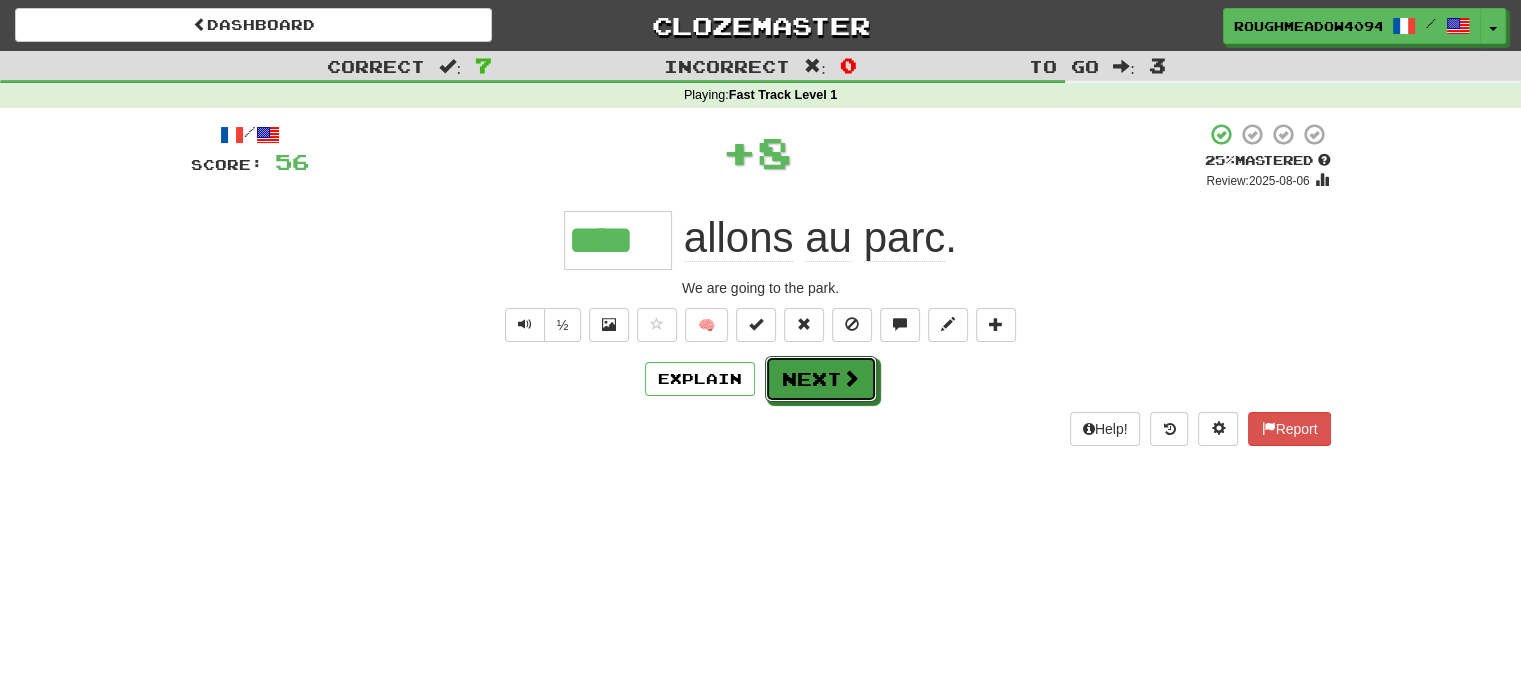 click on "Next" at bounding box center [821, 379] 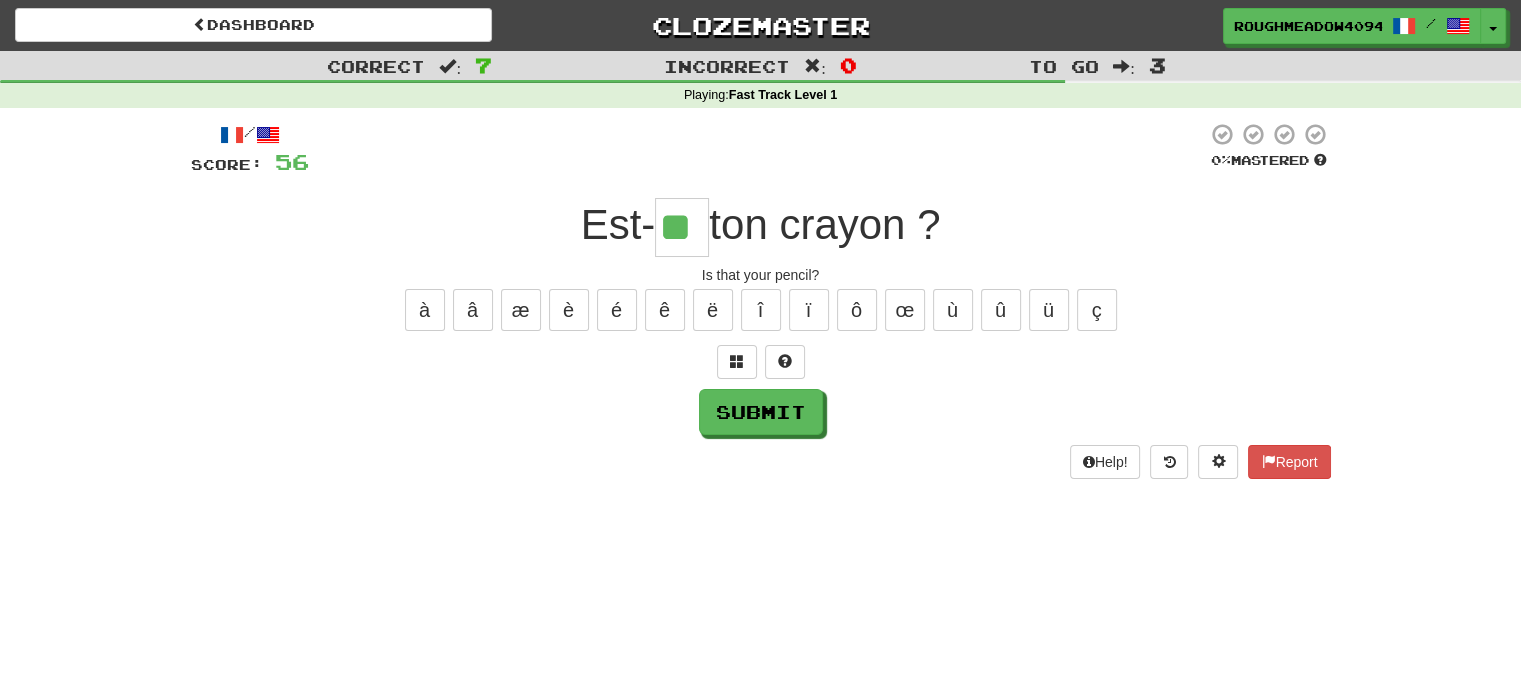 type on "**" 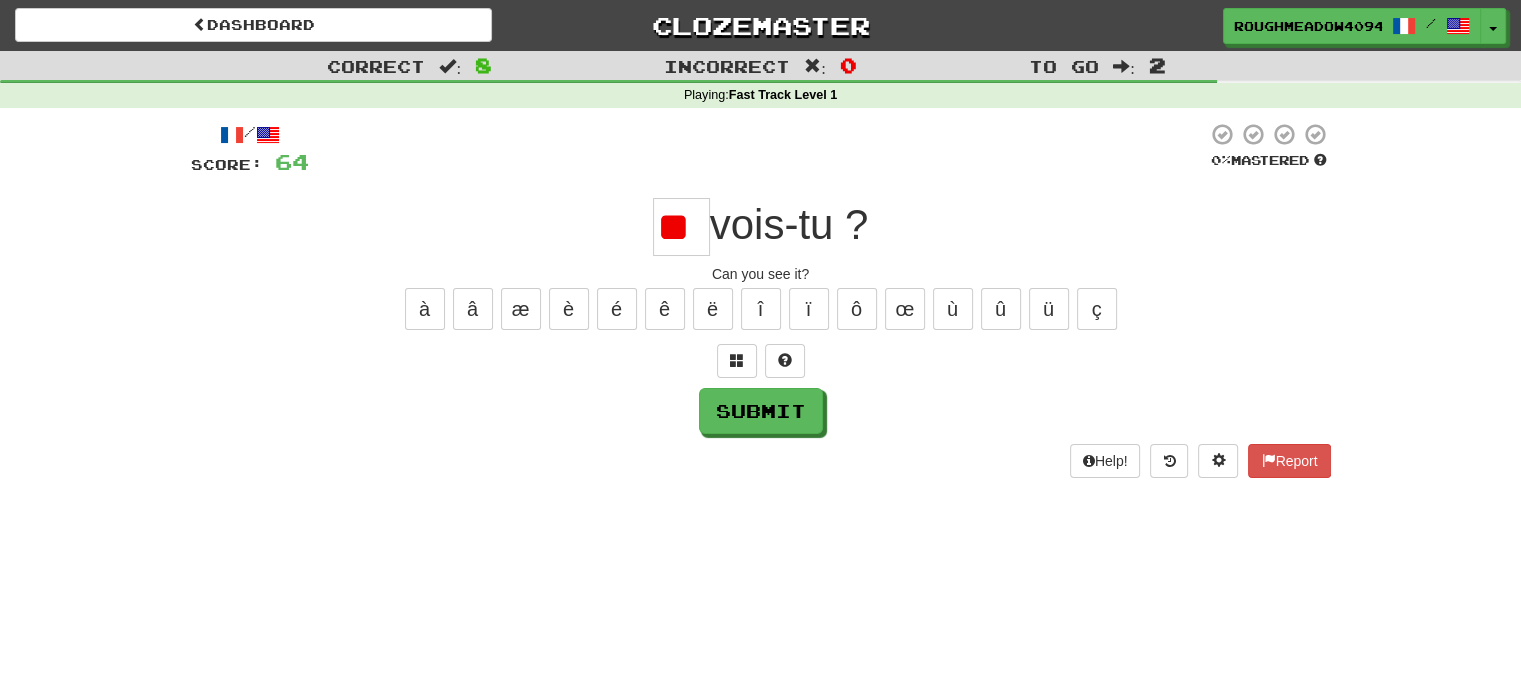 scroll, scrollTop: 0, scrollLeft: 6, axis: horizontal 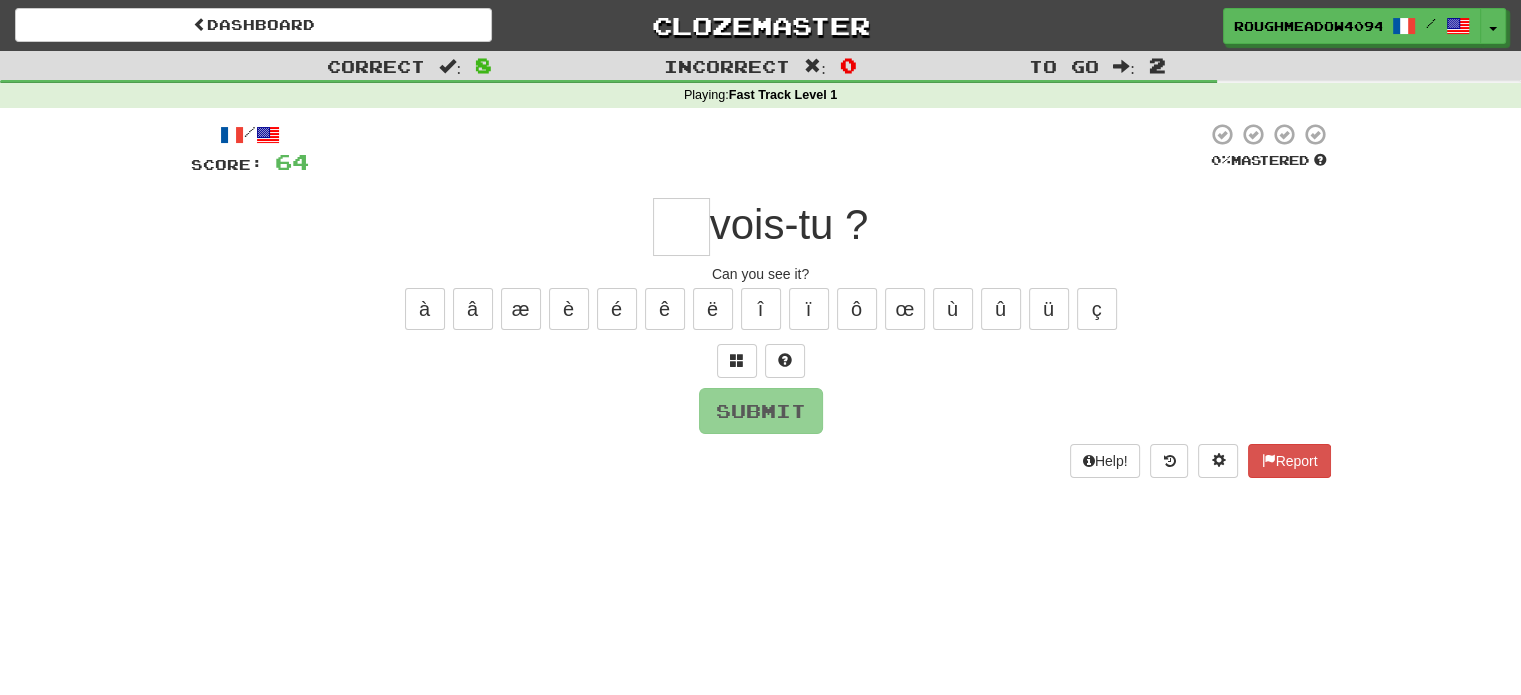 type on "*" 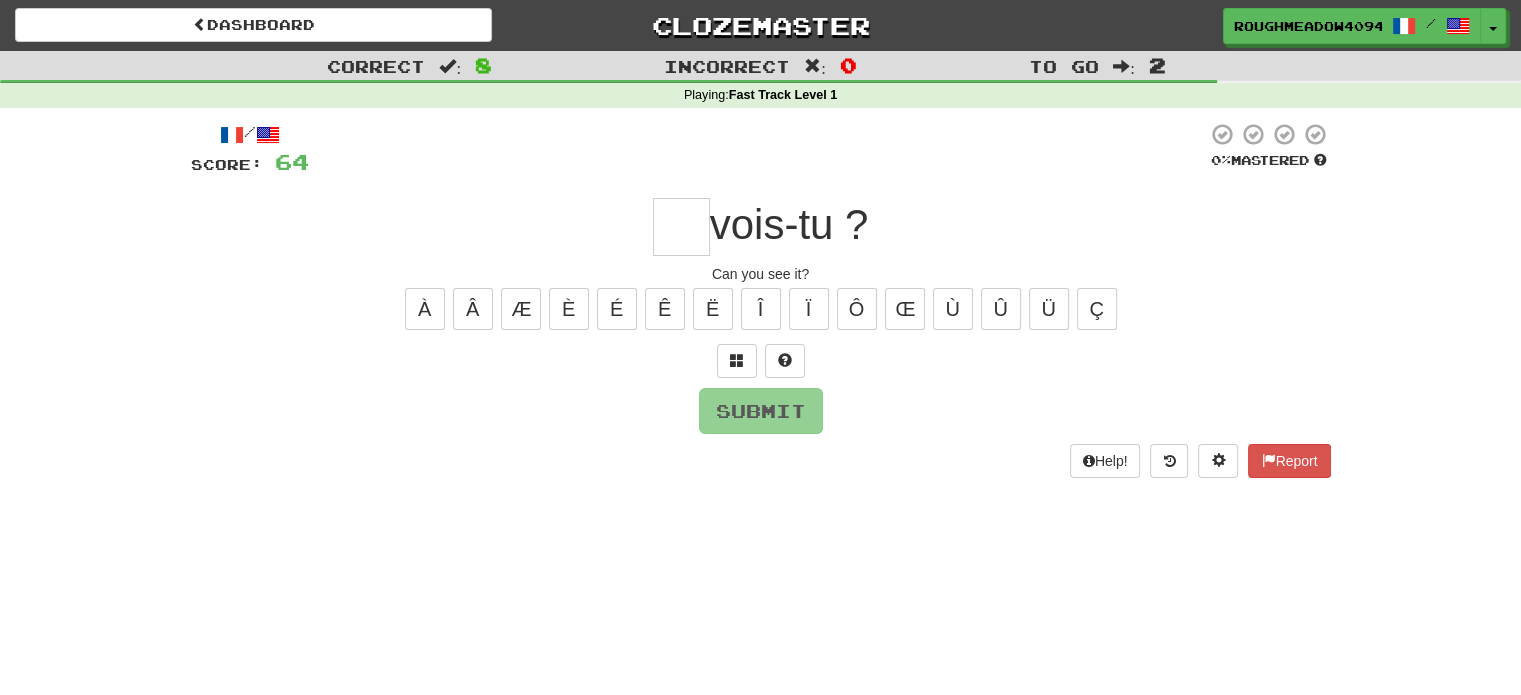 type on "*" 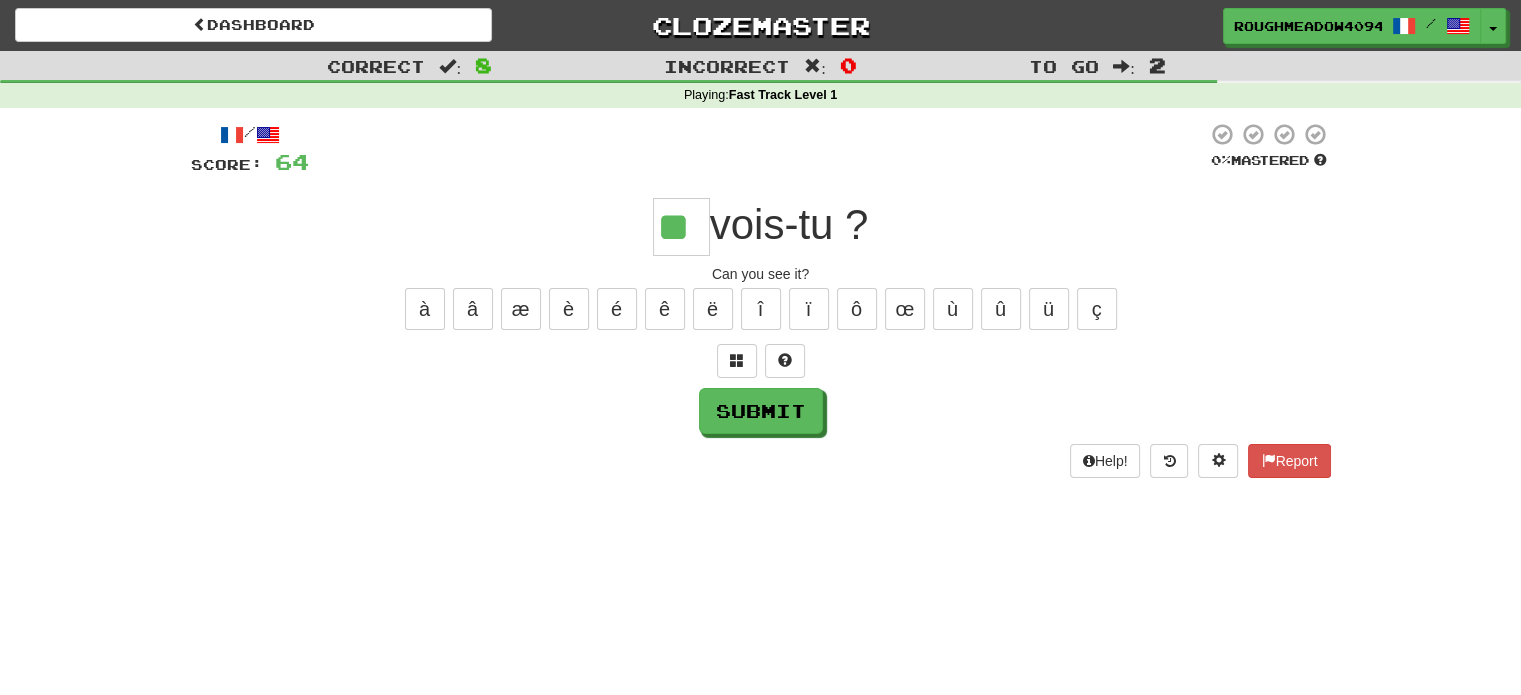 type on "**" 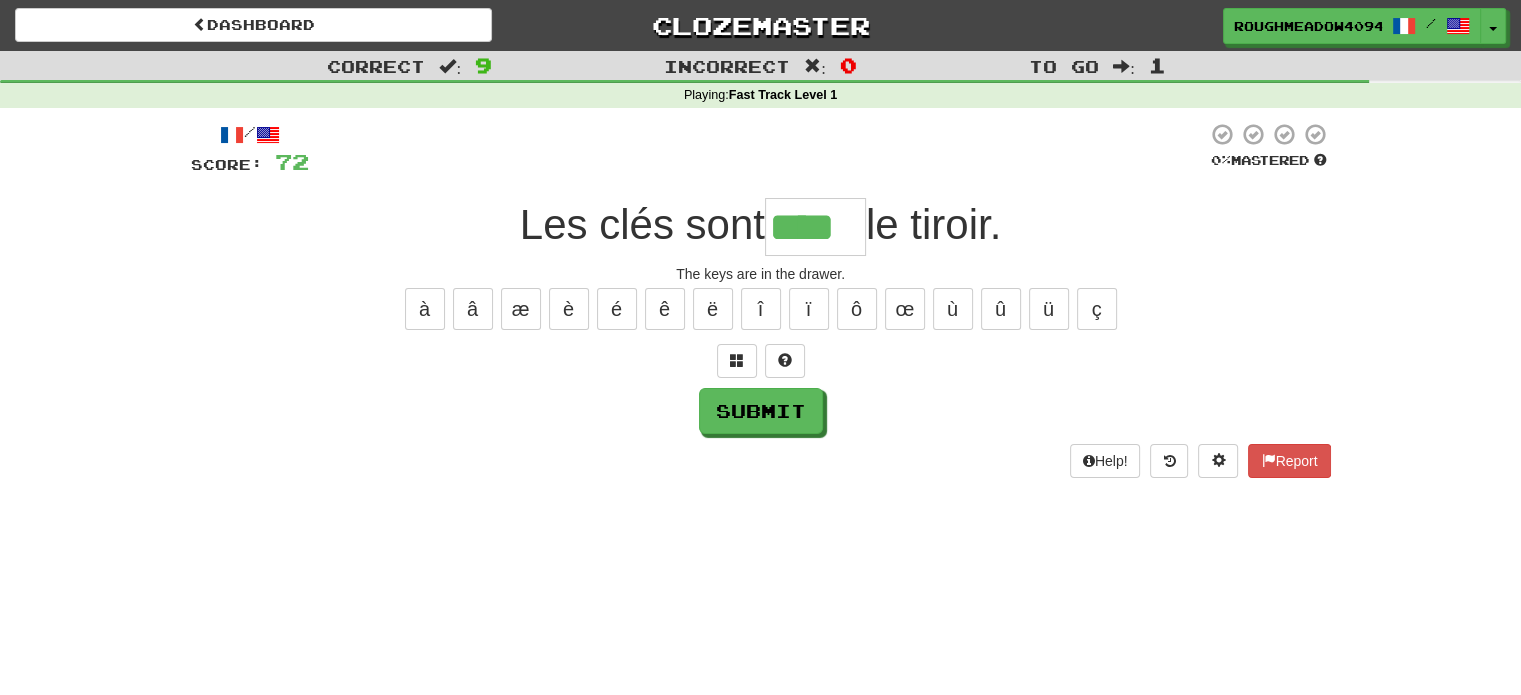 type on "****" 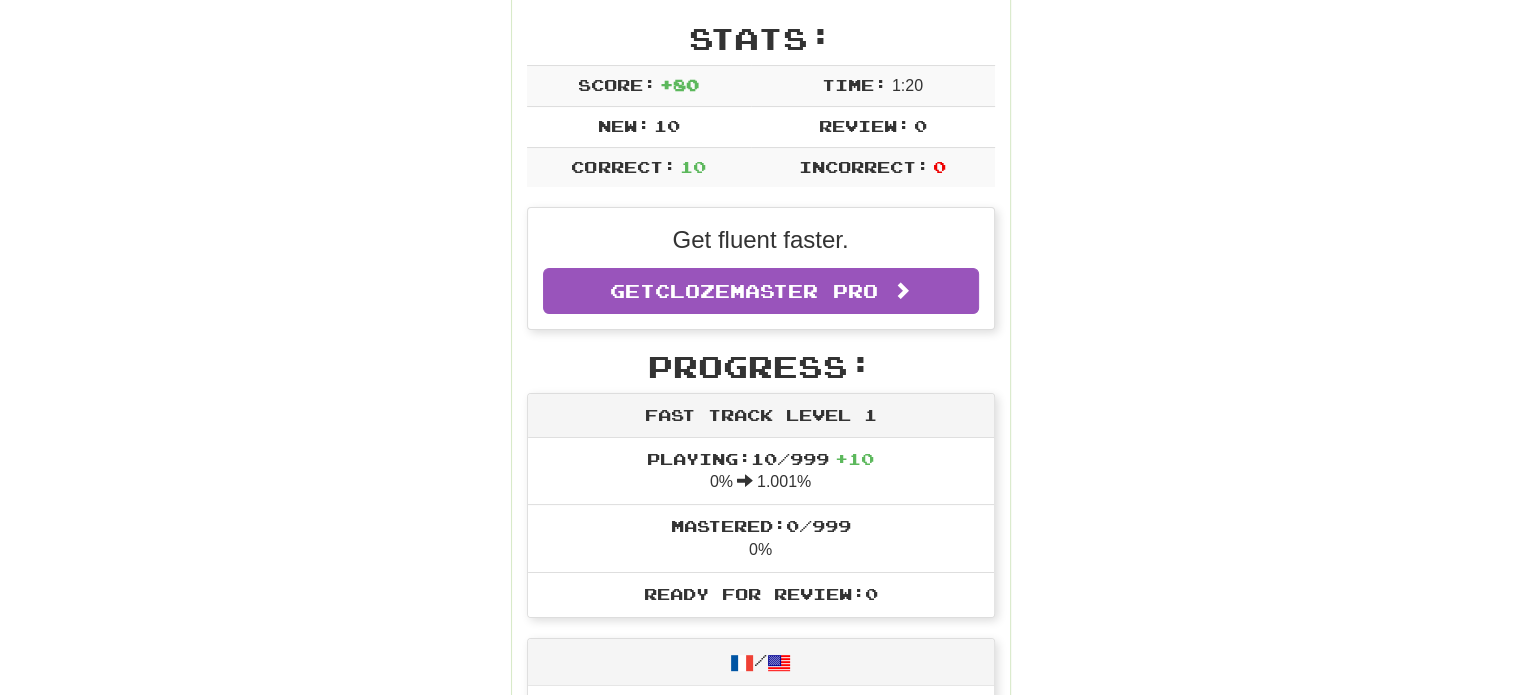 scroll, scrollTop: 311, scrollLeft: 0, axis: vertical 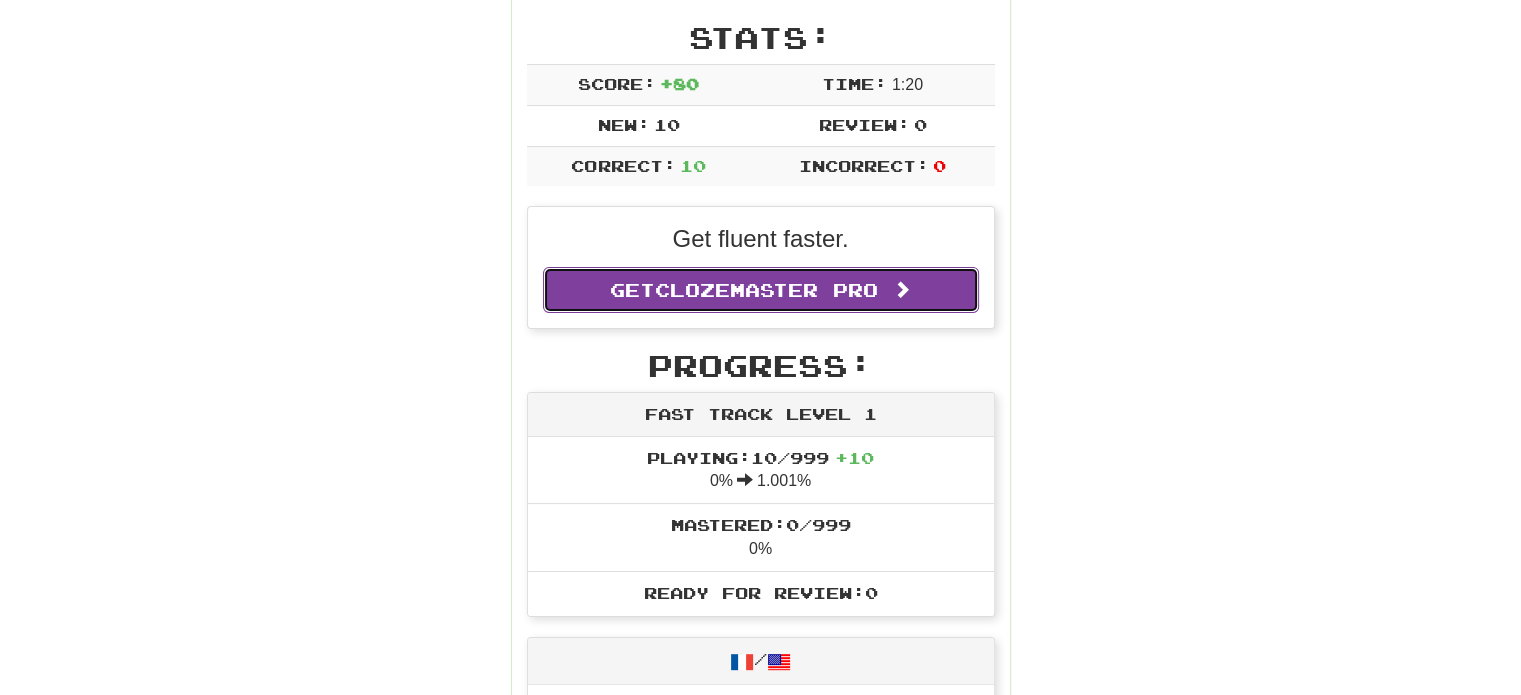 click on "Clozemaster Pro" at bounding box center [766, 290] 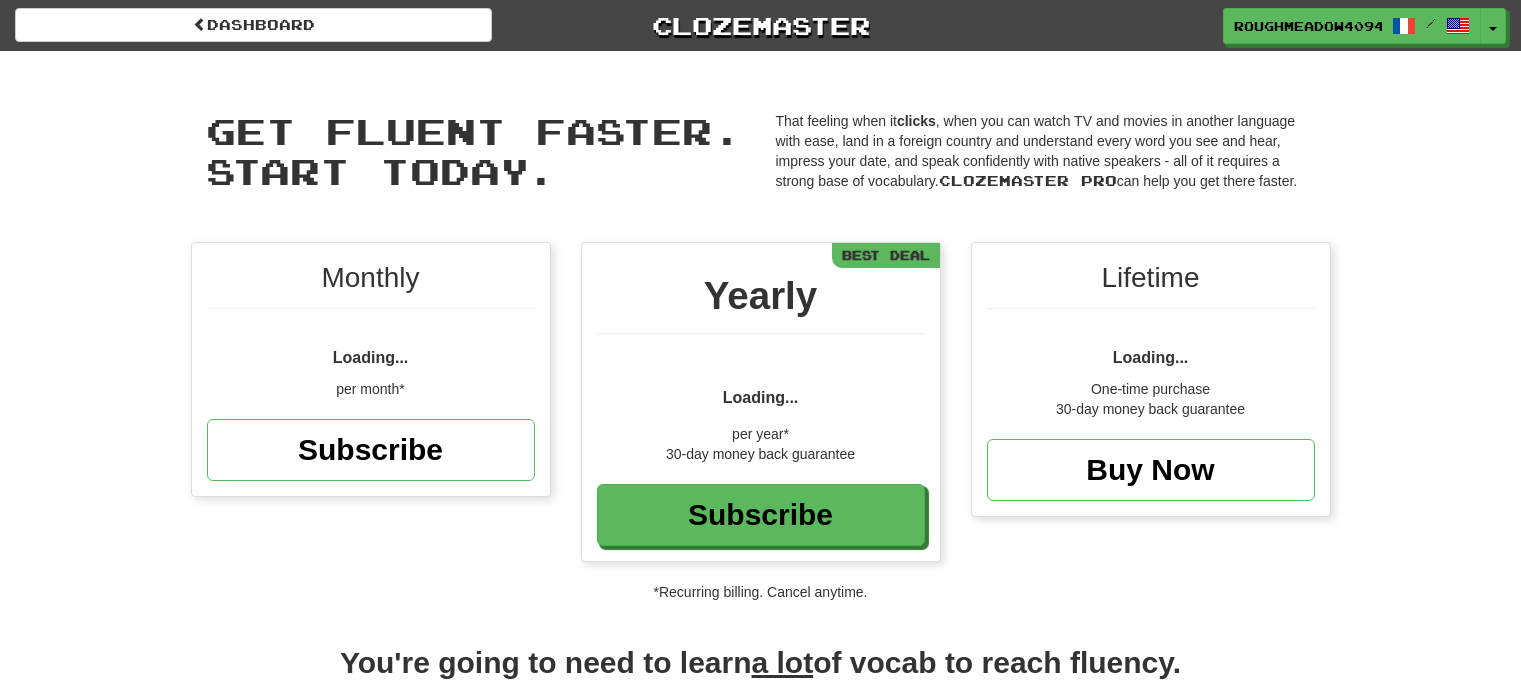 scroll, scrollTop: 0, scrollLeft: 0, axis: both 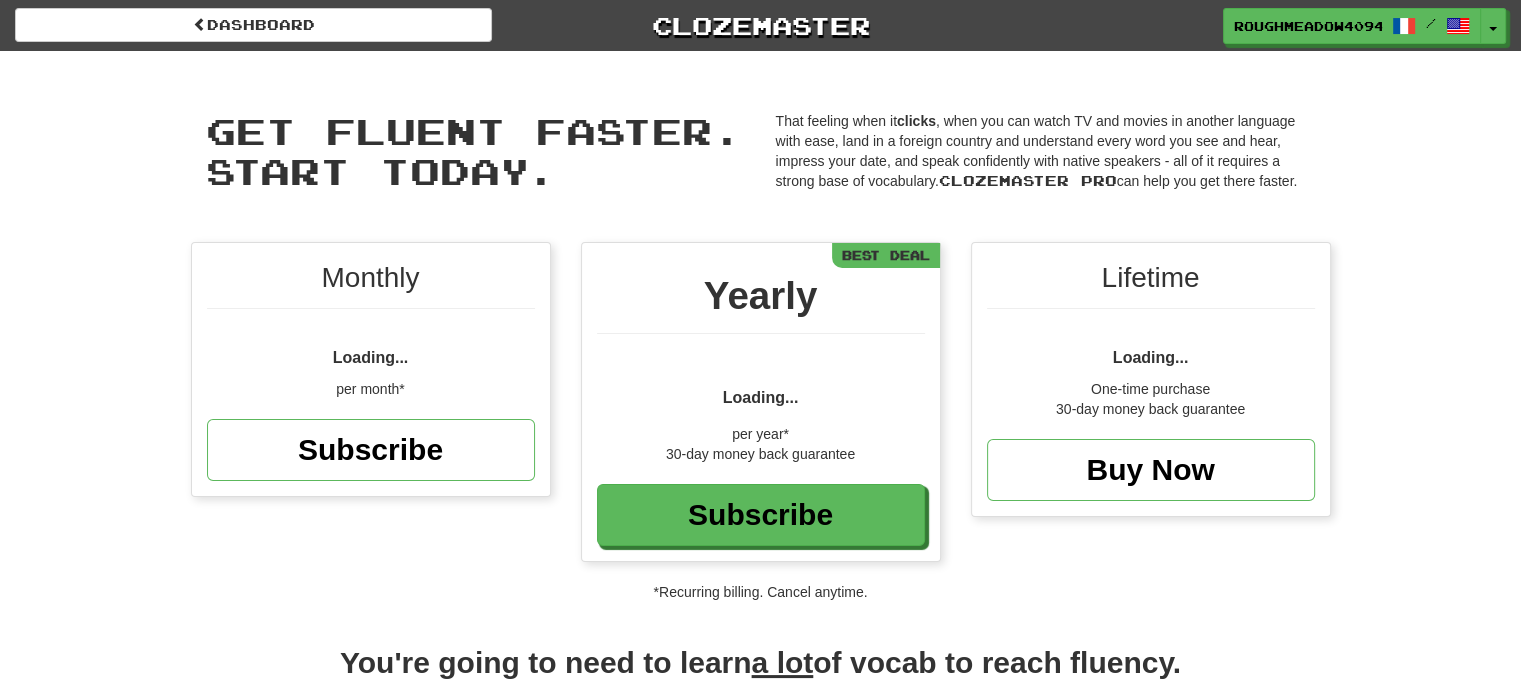 click on "Monthly
Loading...
per month*
Subscribe
Yearly
Loading...
per year*
30-day money back guarantee
Subscribe
Best Deal
Lifetime
Loading...
One-time purchase
30-day money back guarantee
Buy Now
*Recurring billing. Cancel anytime." at bounding box center (760, 422) 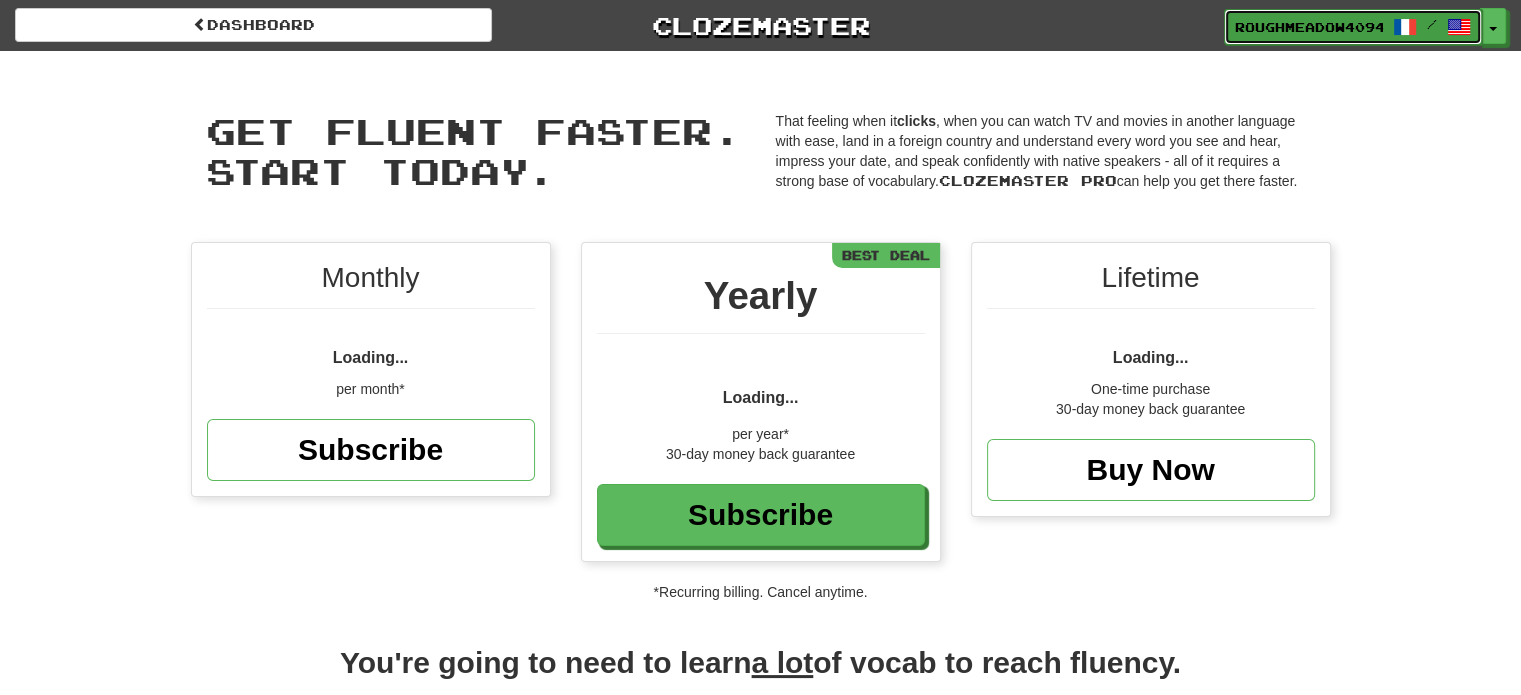 click on "RoughMeadow4094" at bounding box center [1309, 27] 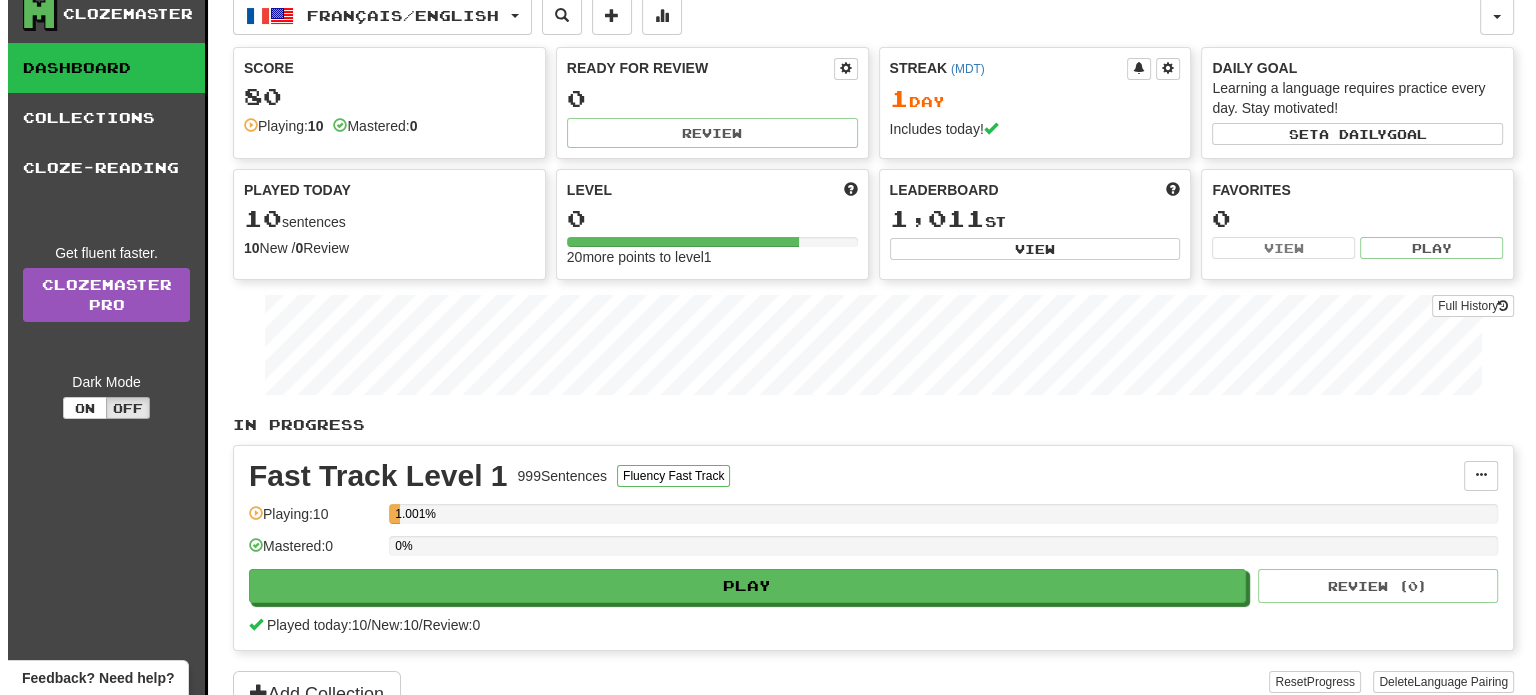 scroll, scrollTop: 0, scrollLeft: 0, axis: both 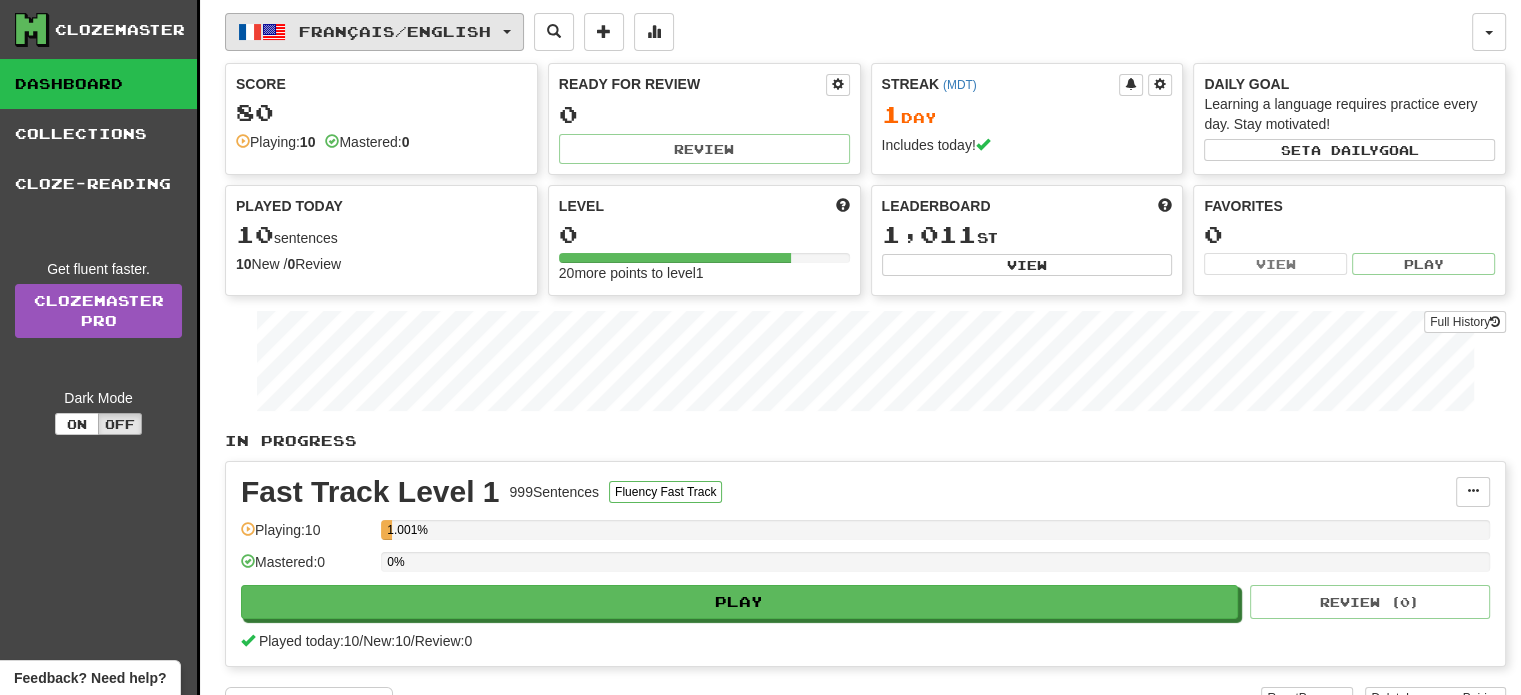 click on "Français  /  English" at bounding box center (374, 32) 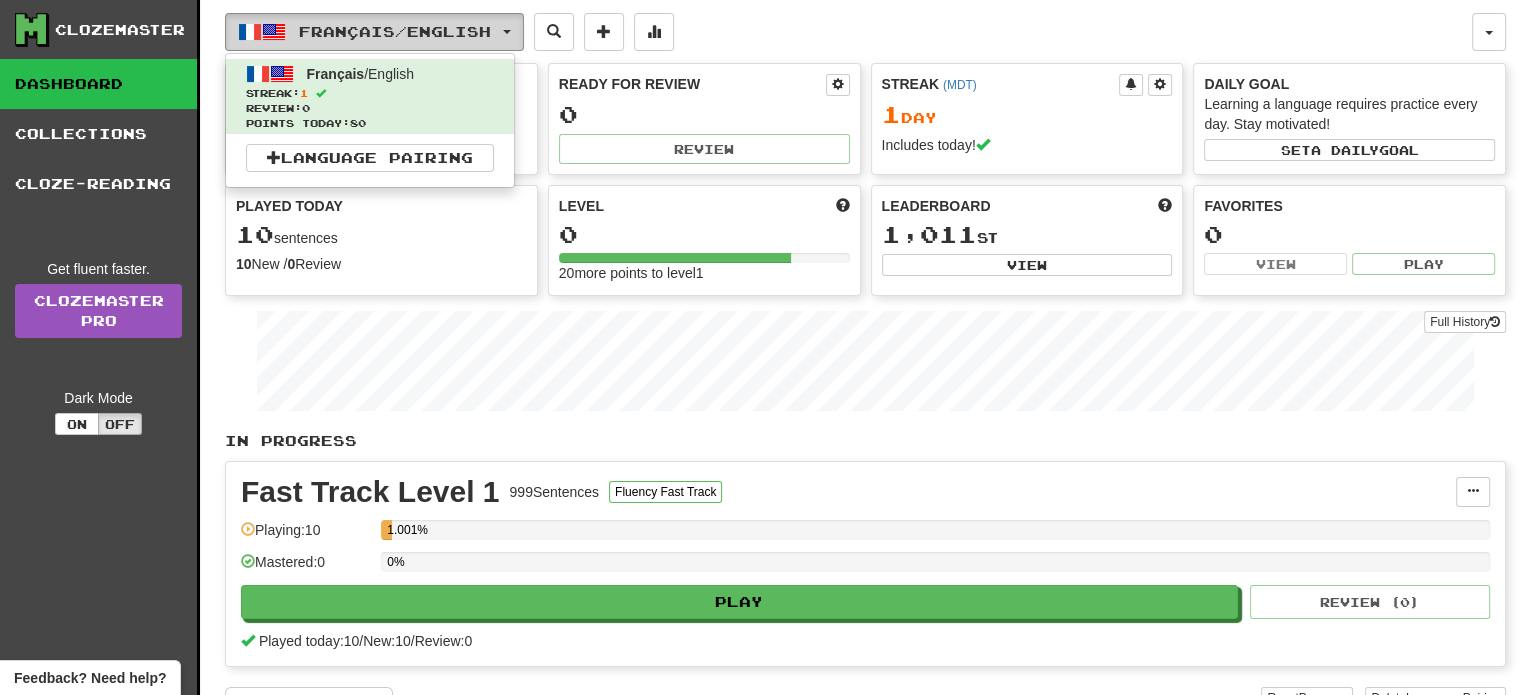 click on "Français  /  English" at bounding box center [374, 32] 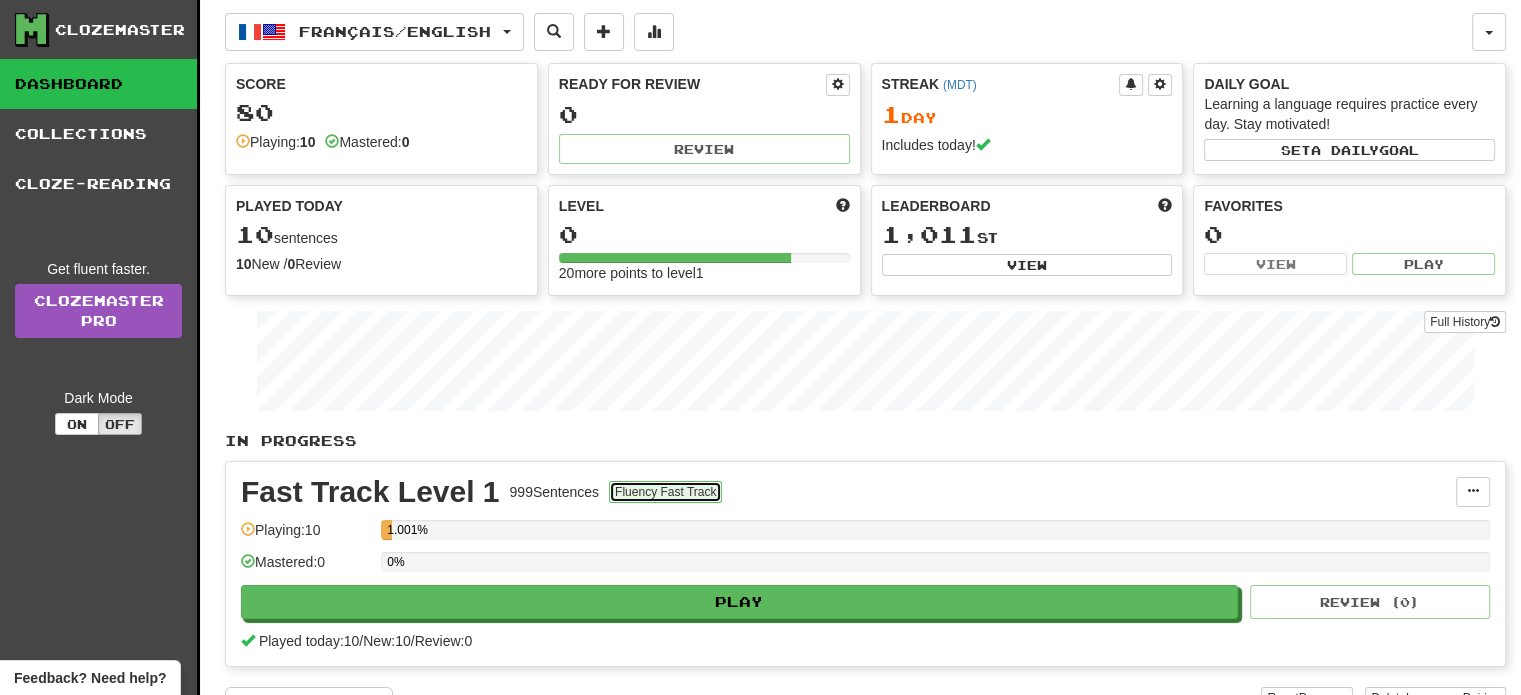 click on "Fluency Fast Track" at bounding box center [665, 492] 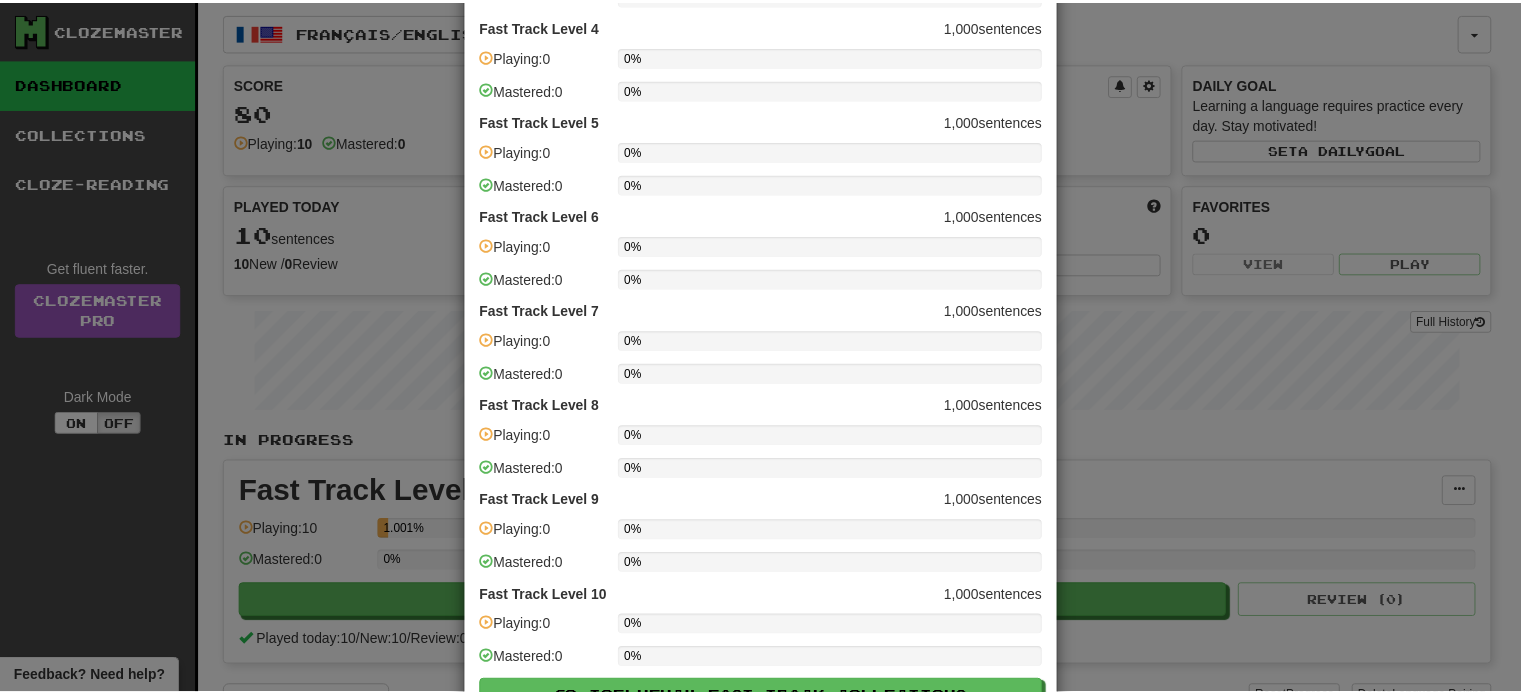 scroll, scrollTop: 495, scrollLeft: 0, axis: vertical 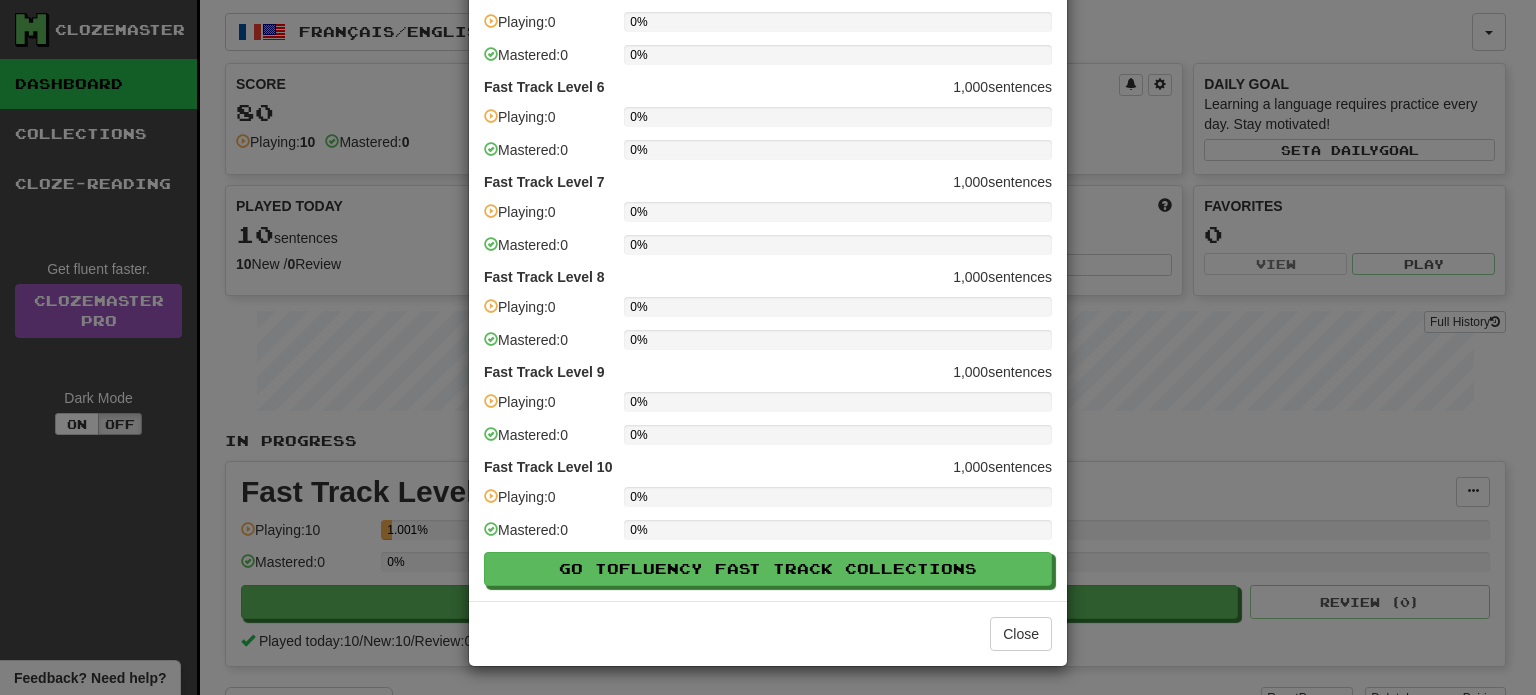click on "Close" at bounding box center (768, 633) 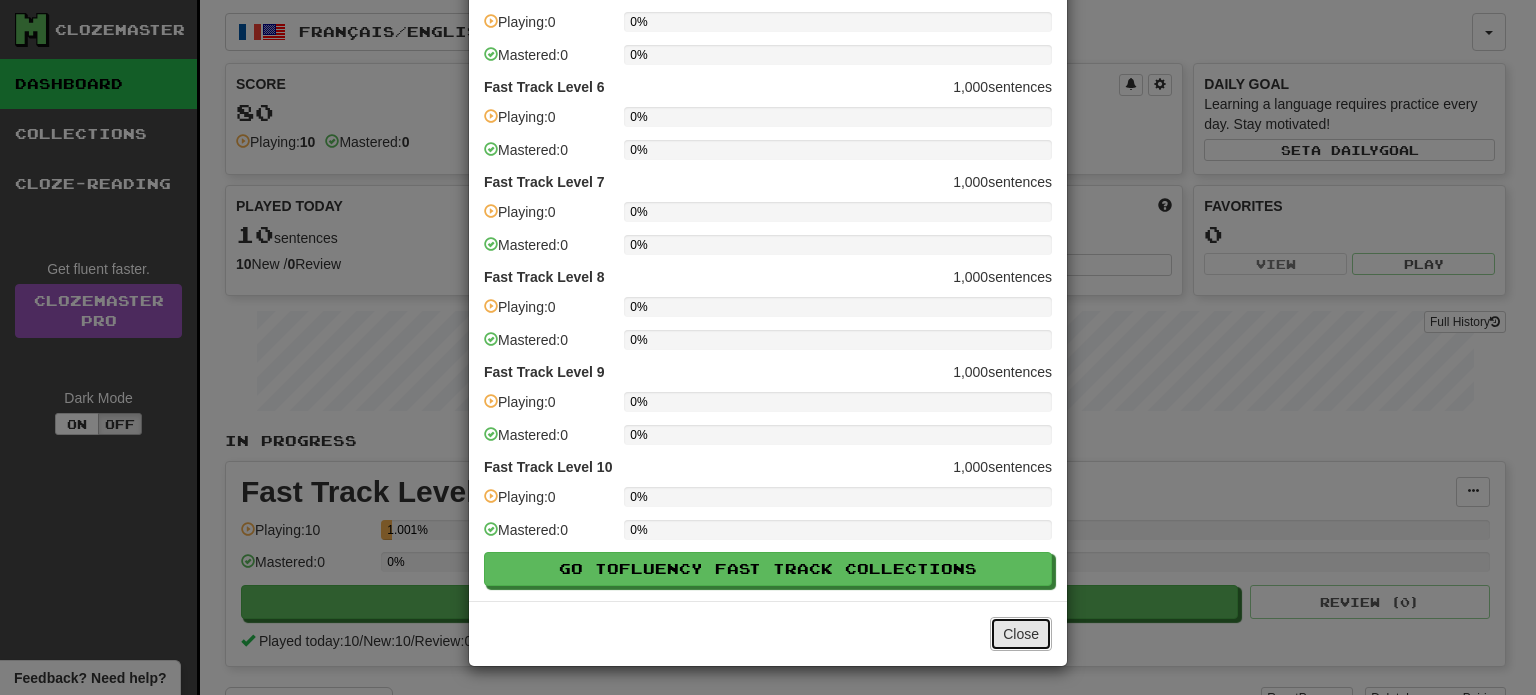 click on "Close" at bounding box center [1021, 634] 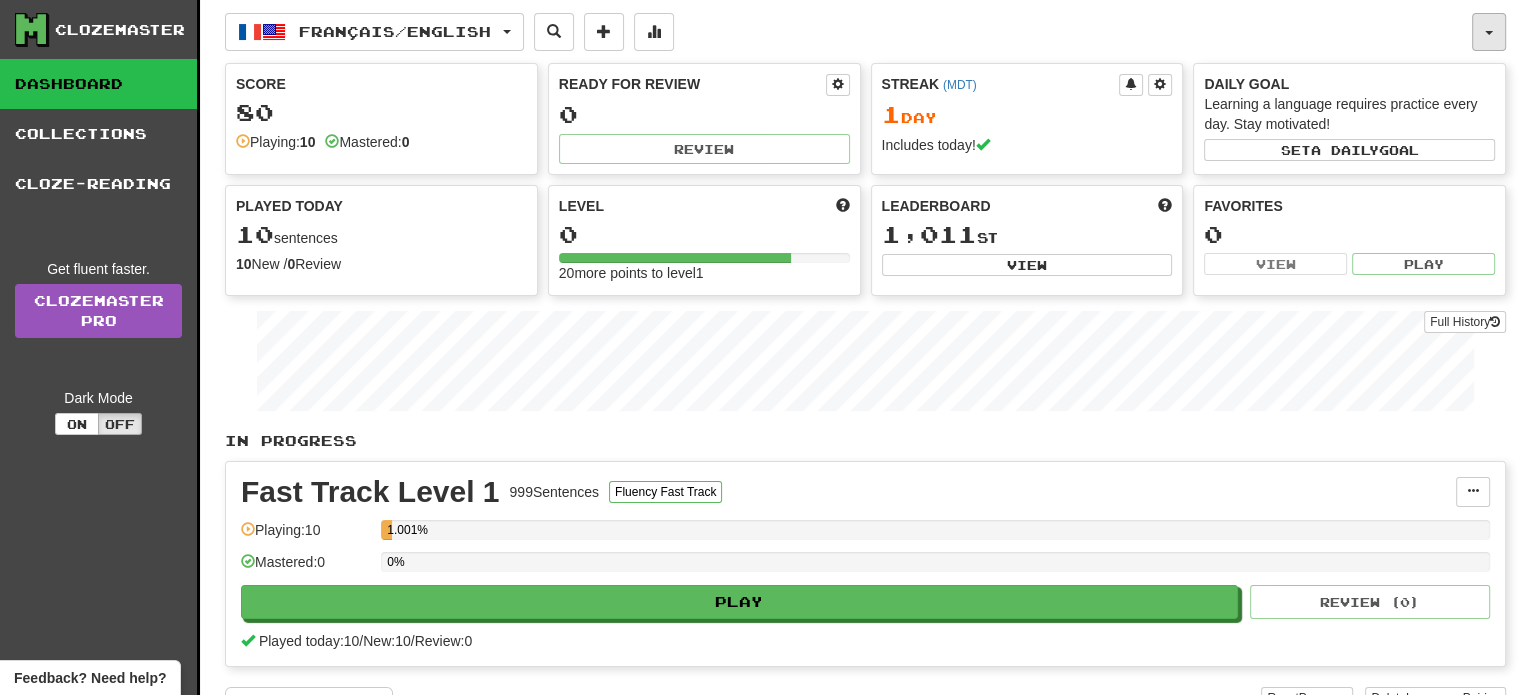 click at bounding box center [1489, 32] 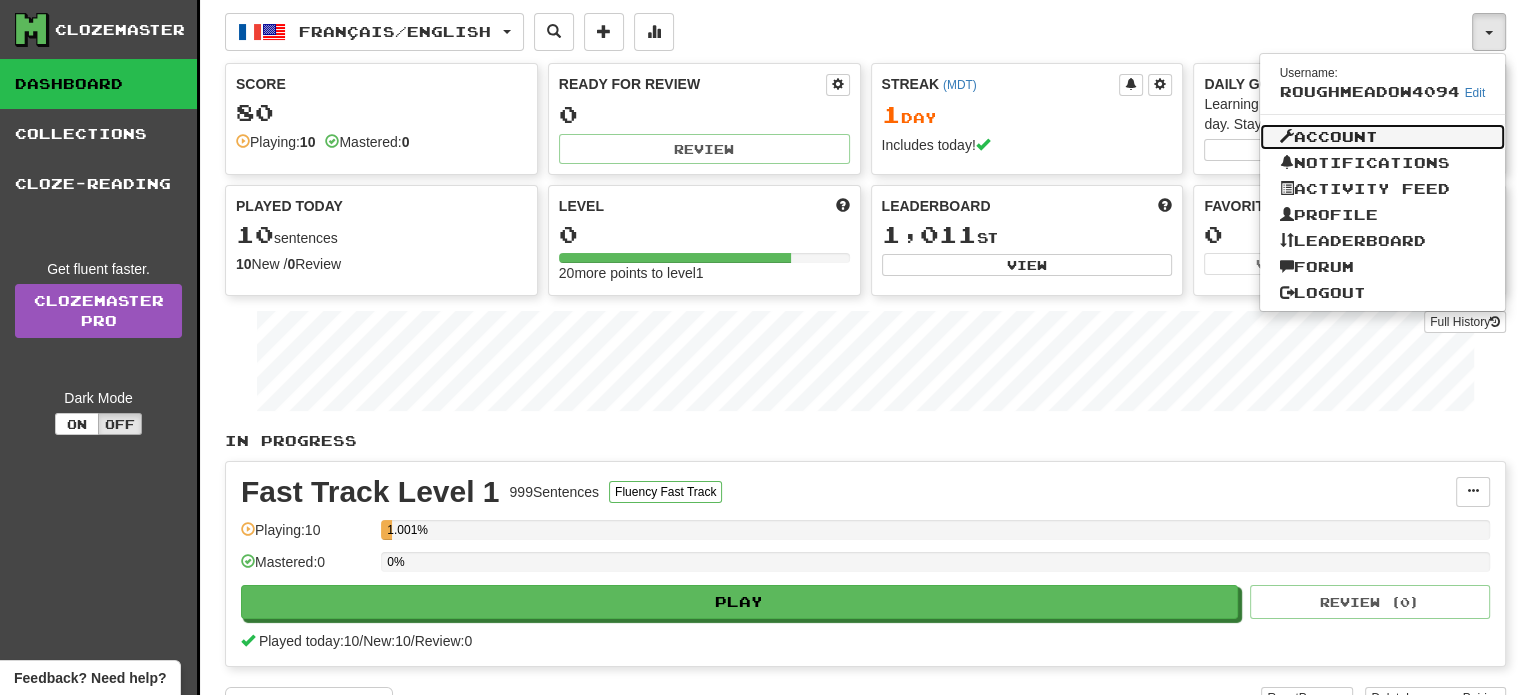 click on "Account" at bounding box center (1383, 137) 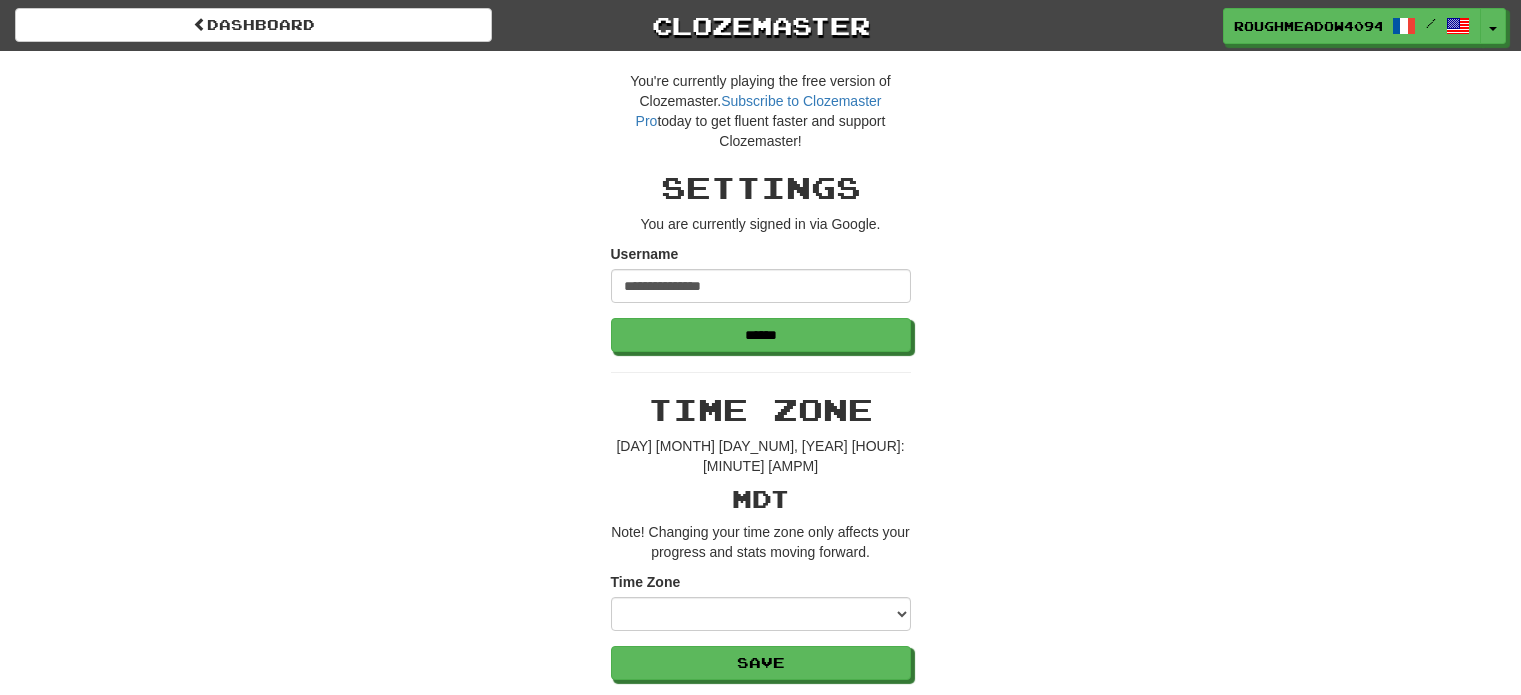 scroll, scrollTop: 0, scrollLeft: 0, axis: both 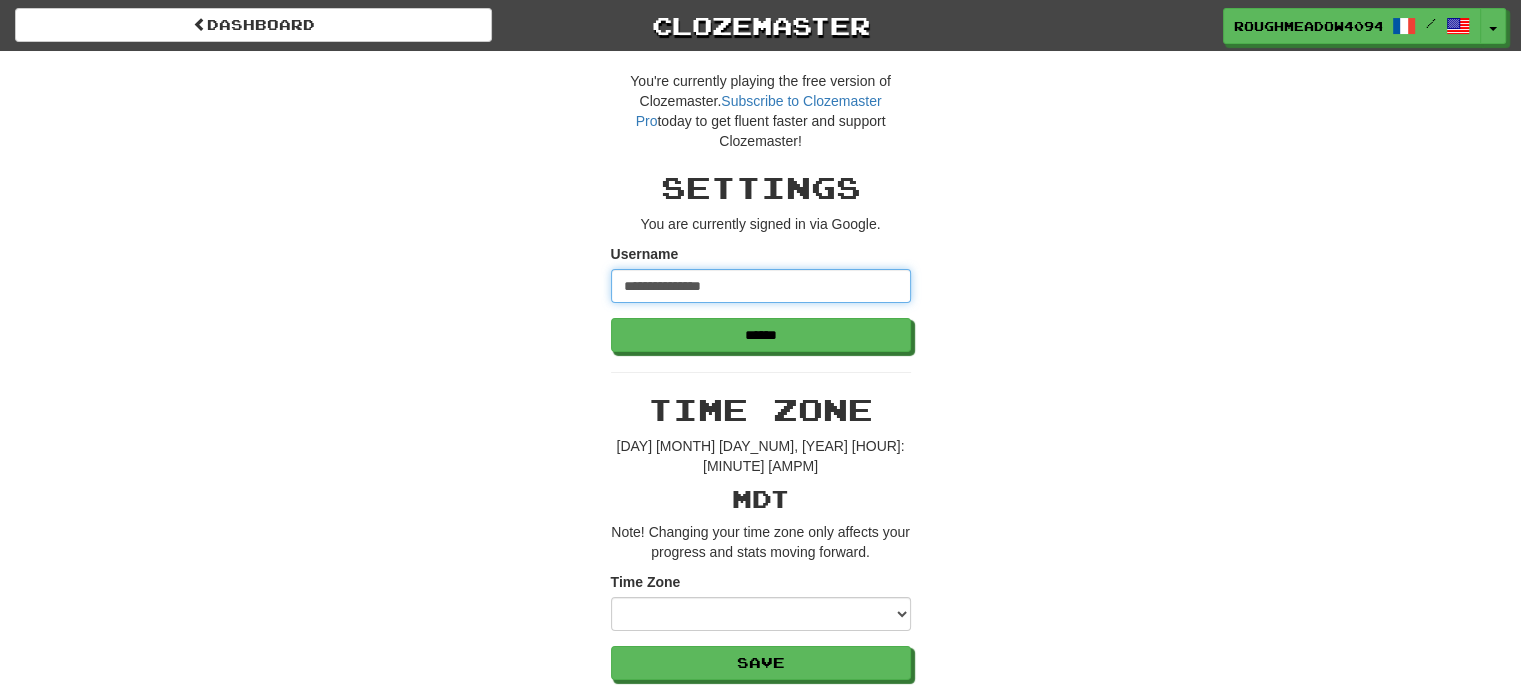 drag, startPoint x: 770, startPoint y: 282, endPoint x: 524, endPoint y: 251, distance: 247.94556 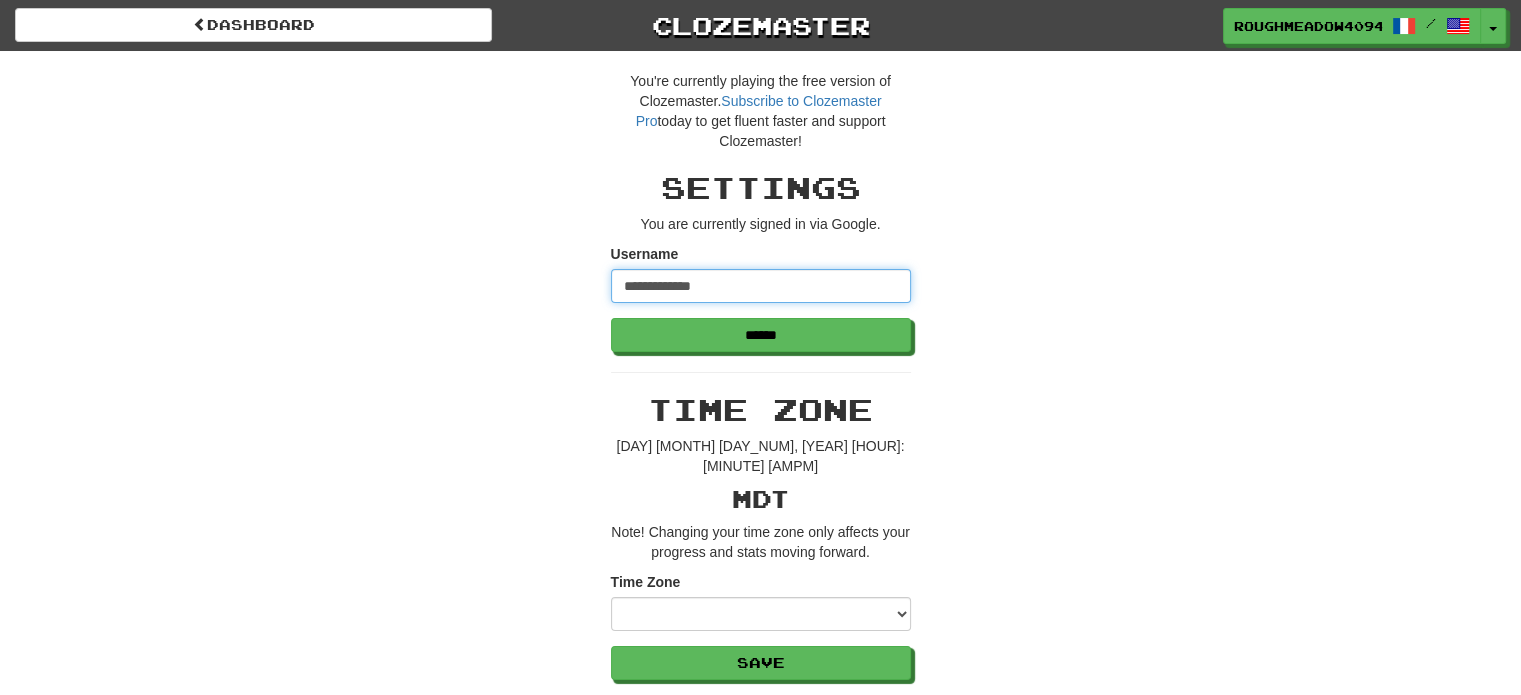 type on "**********" 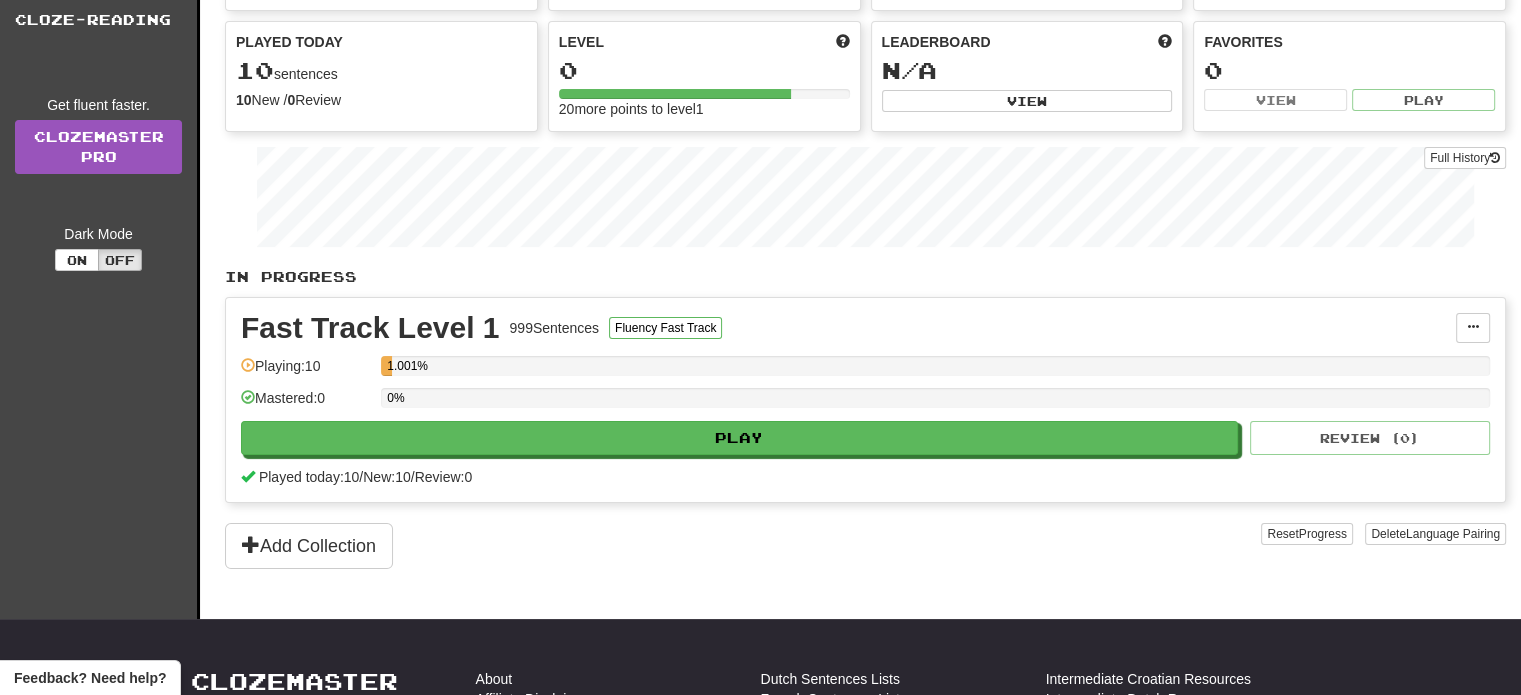 scroll, scrollTop: 0, scrollLeft: 0, axis: both 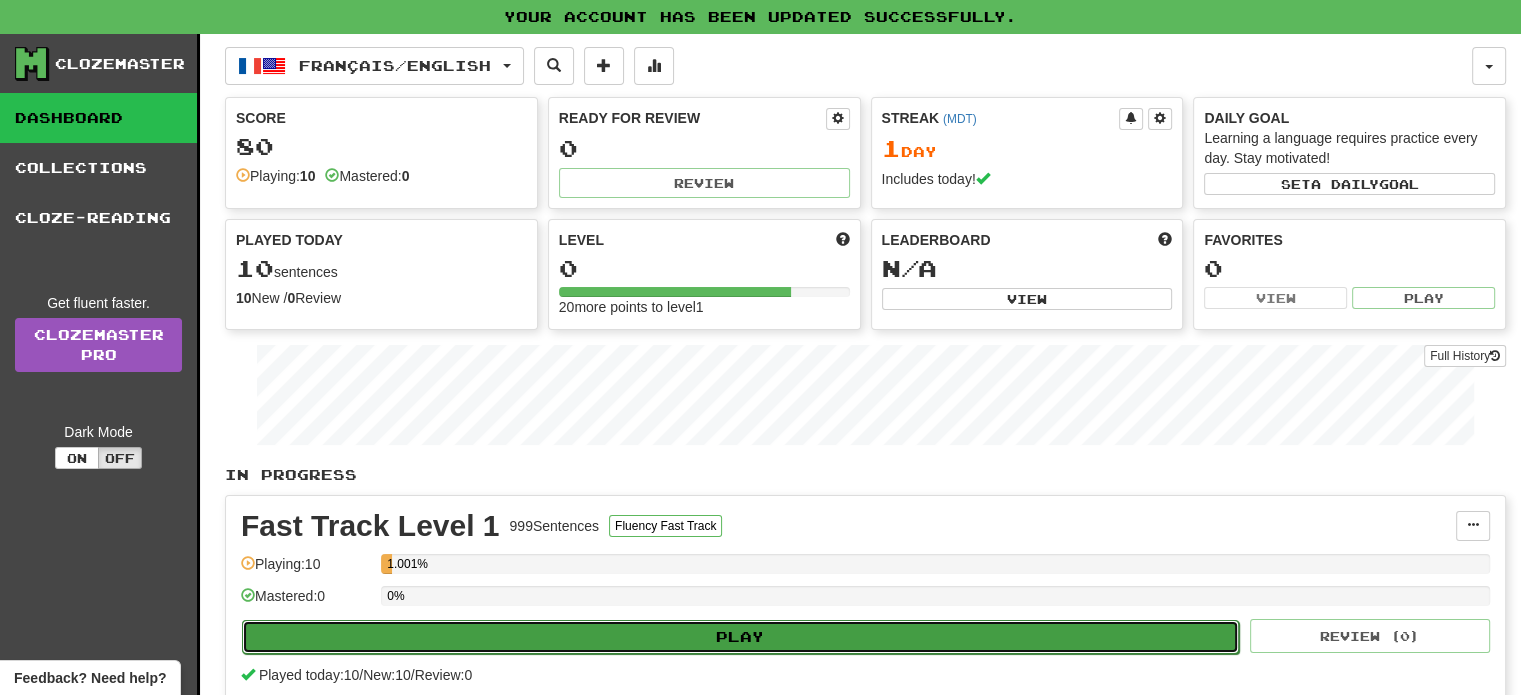 click on "Play" at bounding box center (740, 637) 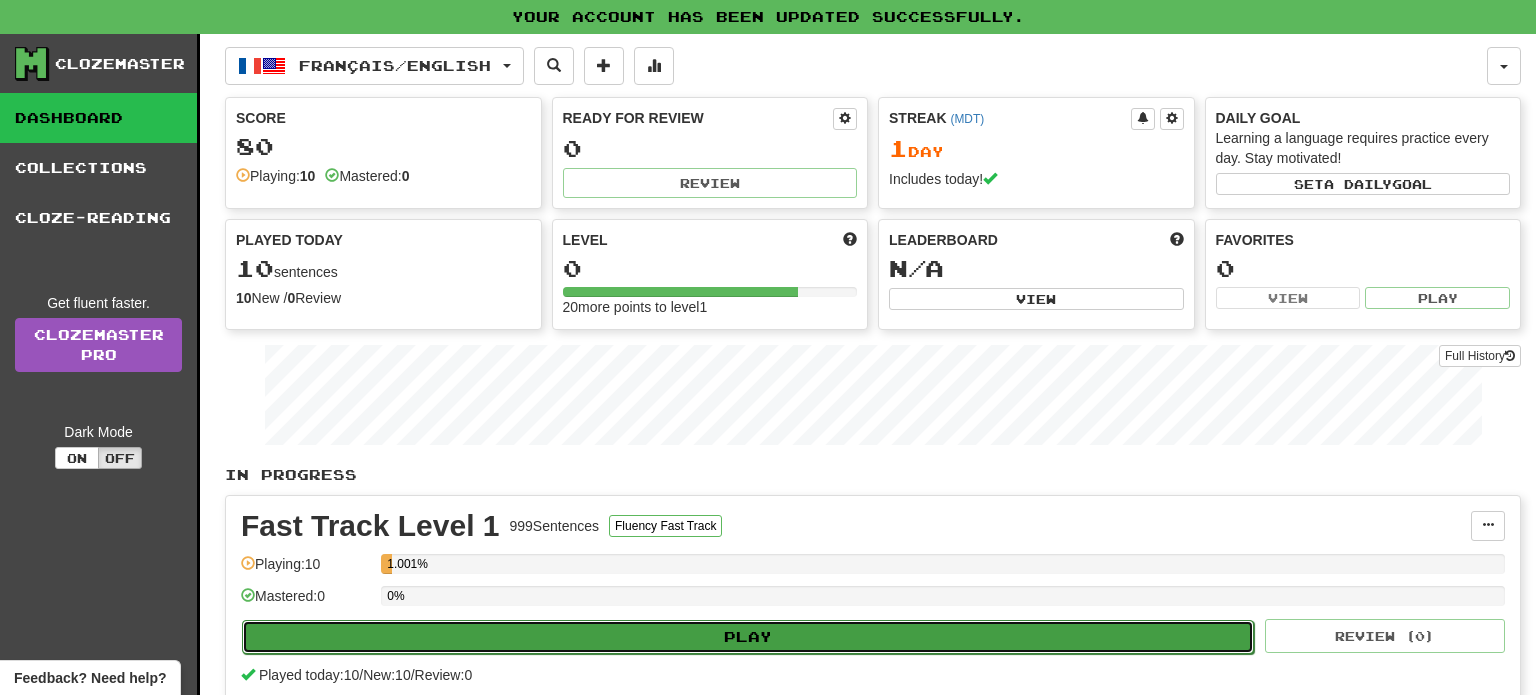 select on "**" 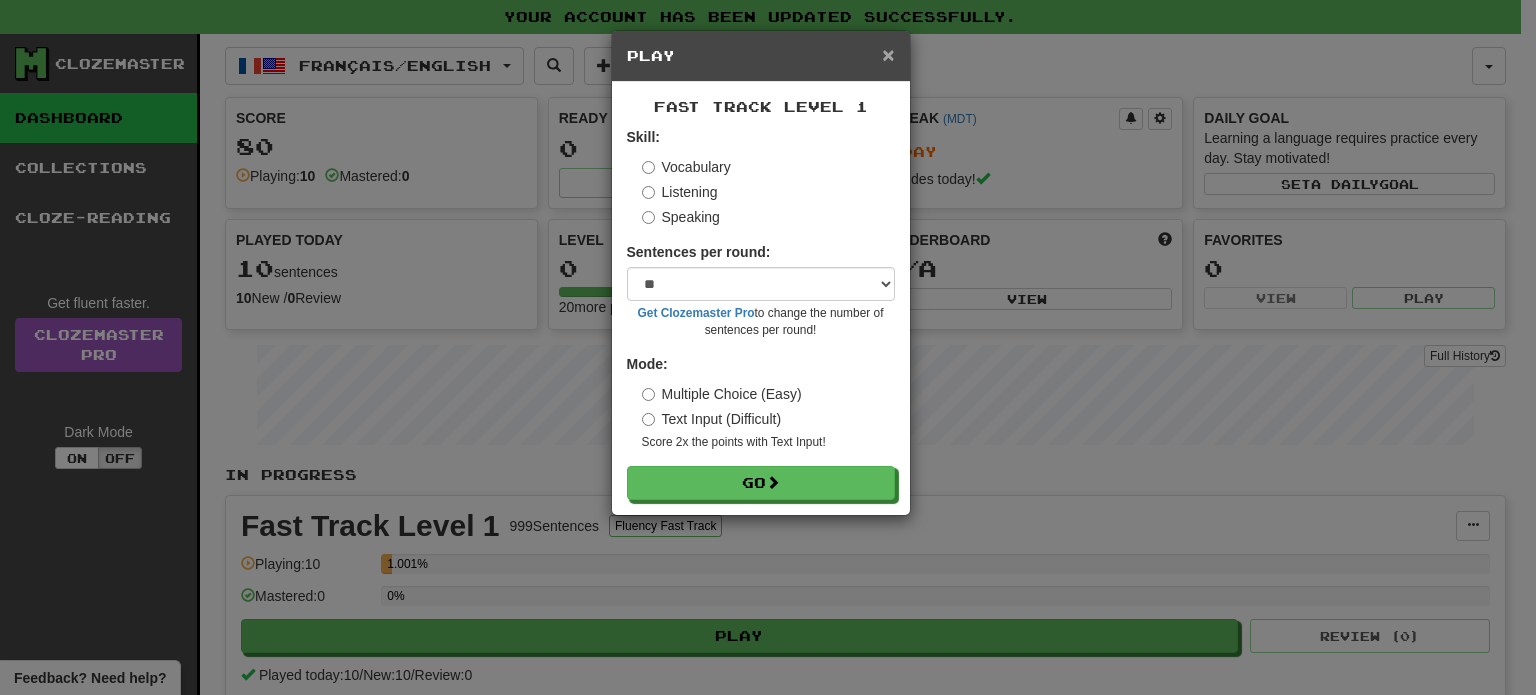 click on "×" at bounding box center (888, 54) 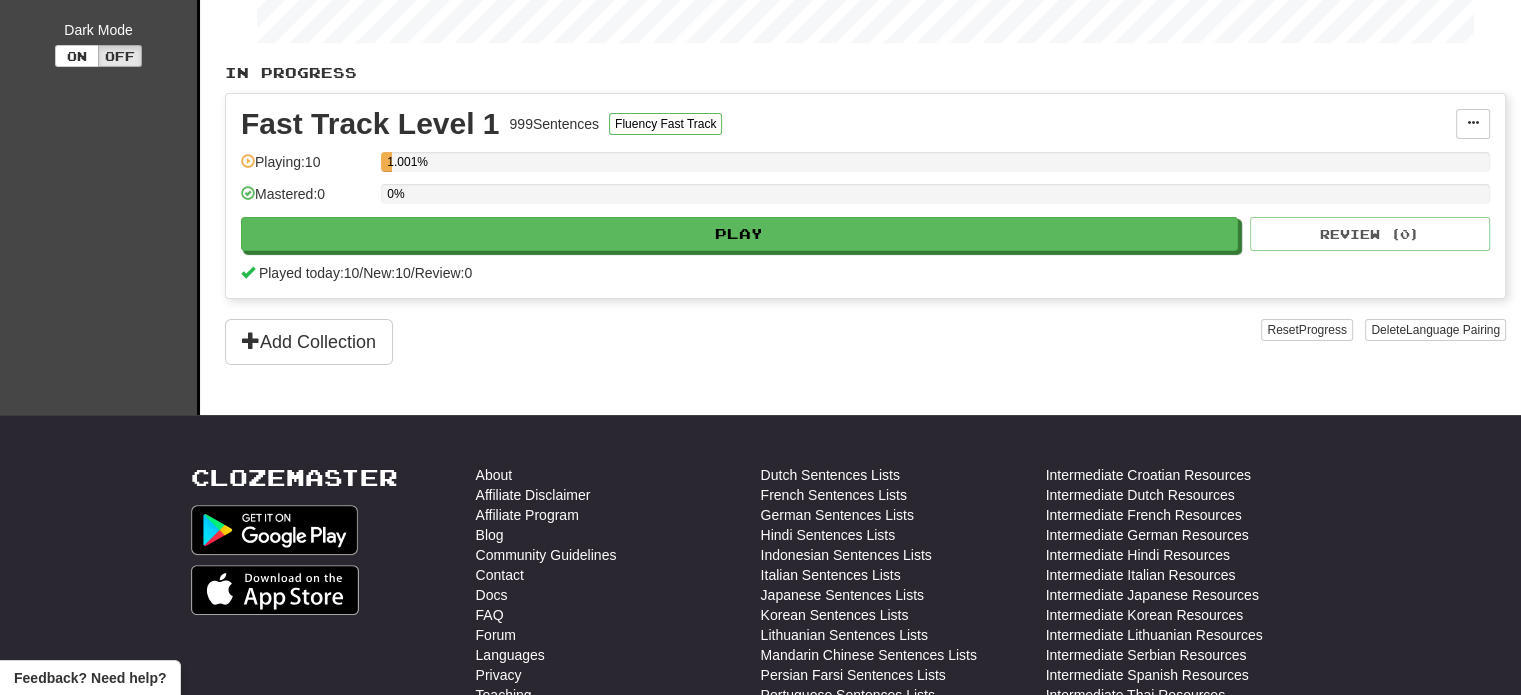 scroll, scrollTop: 400, scrollLeft: 0, axis: vertical 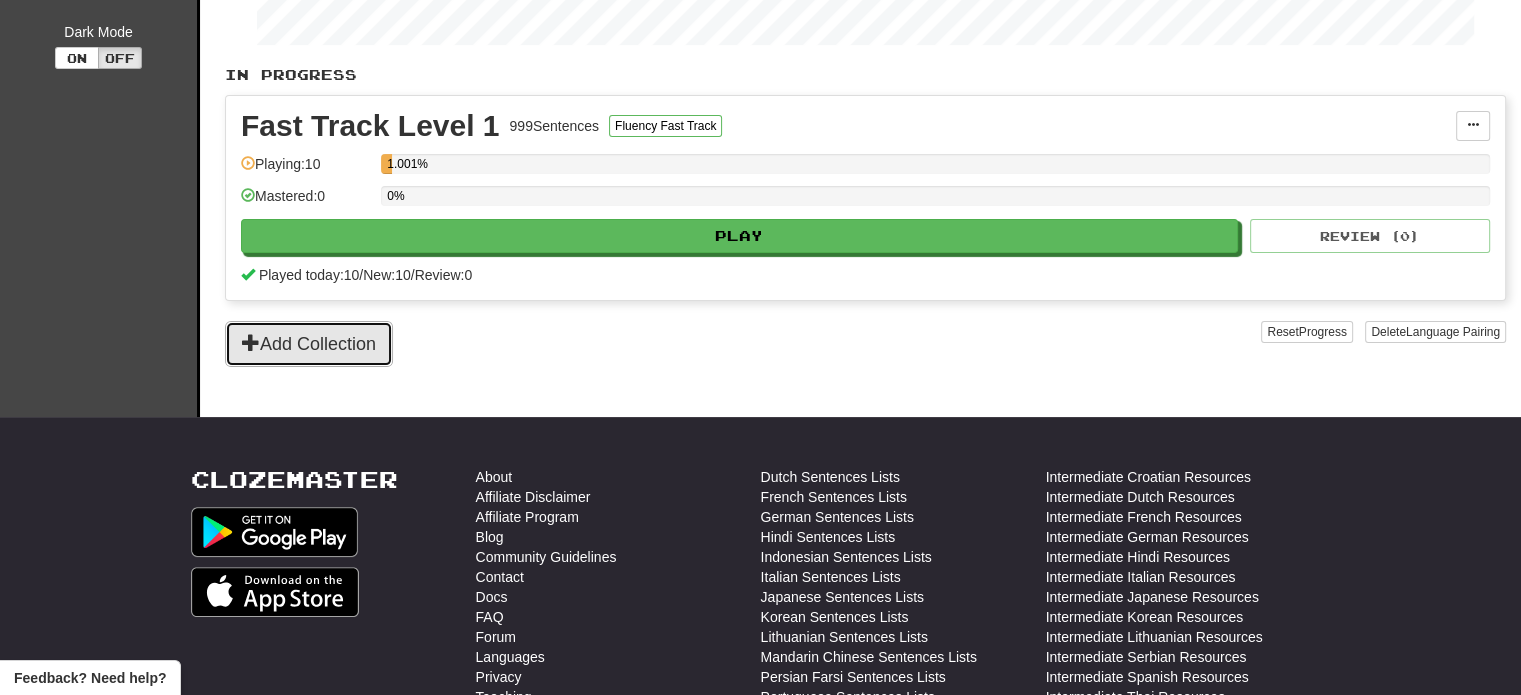 click on "Add Collection" at bounding box center (309, 344) 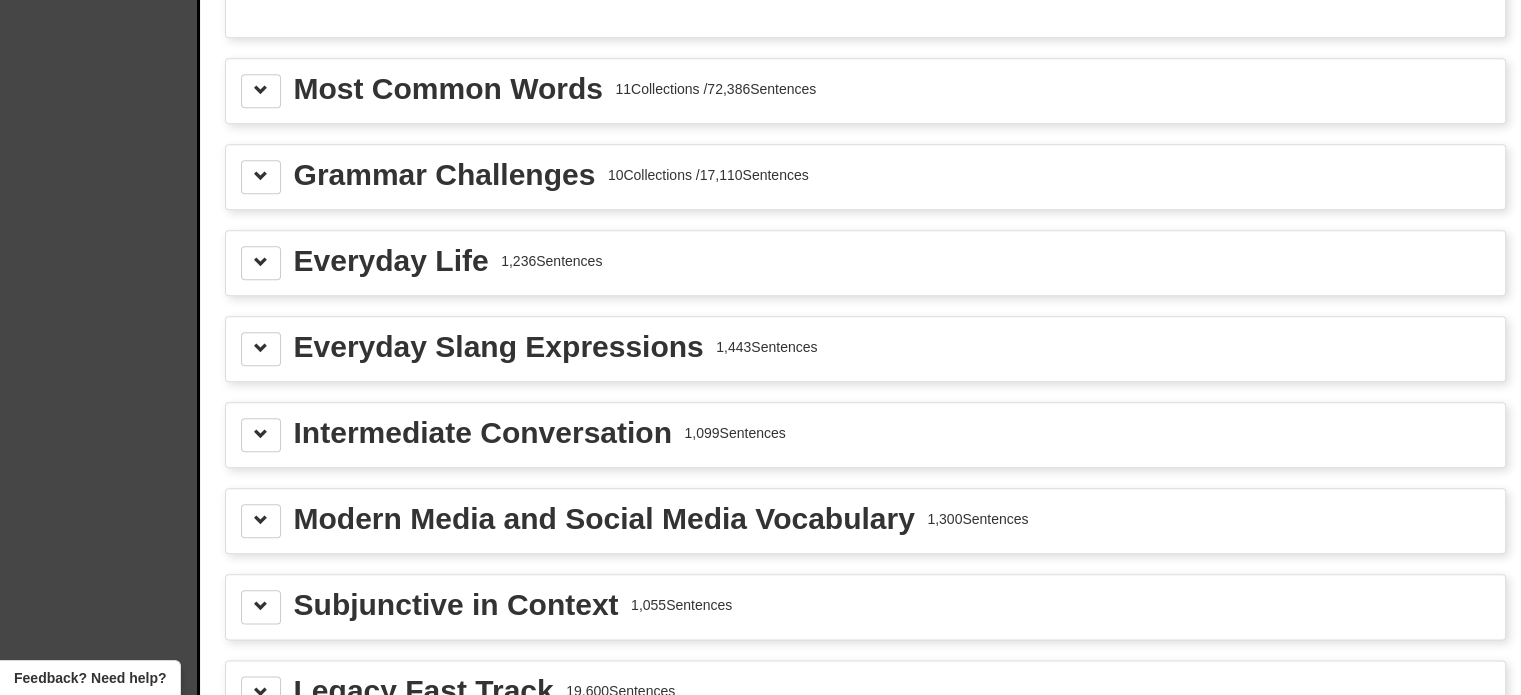 scroll, scrollTop: 2236, scrollLeft: 0, axis: vertical 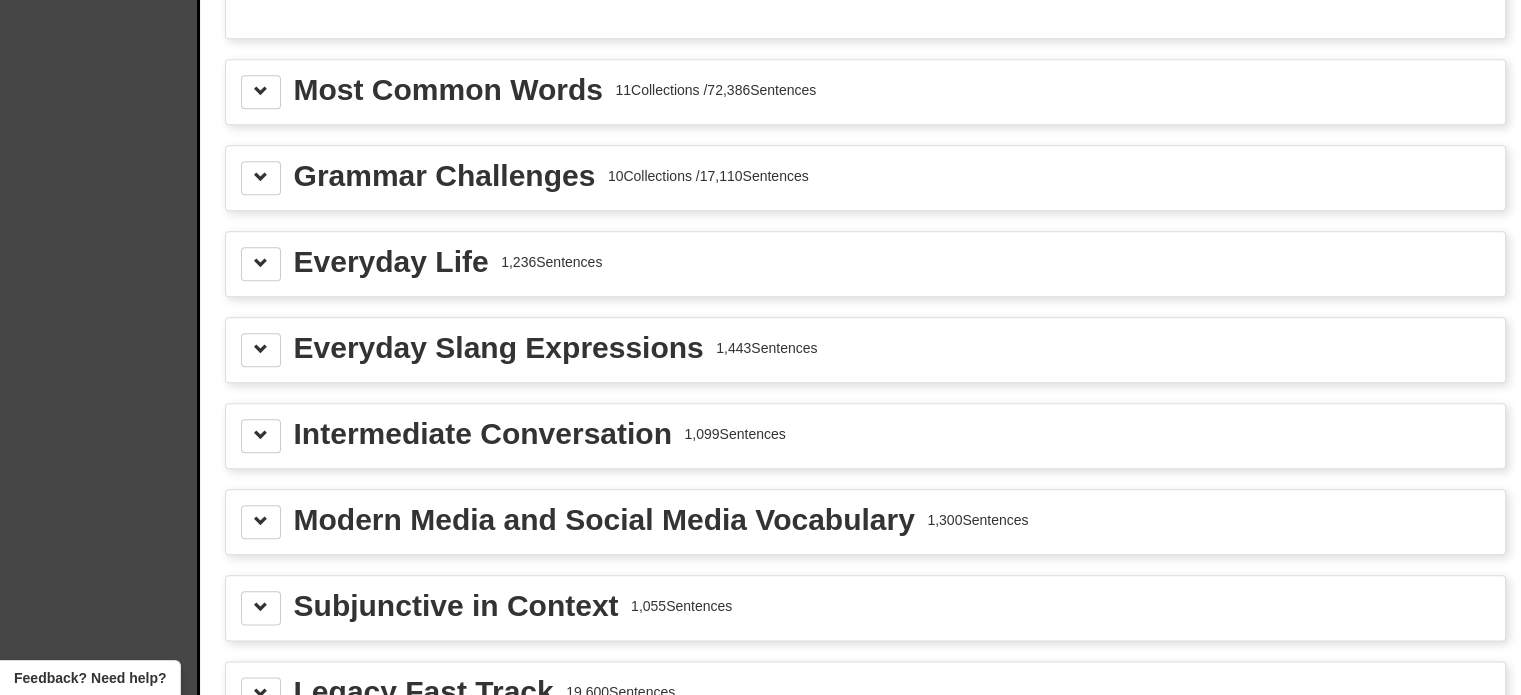 click on "Most Common Words" at bounding box center [448, 90] 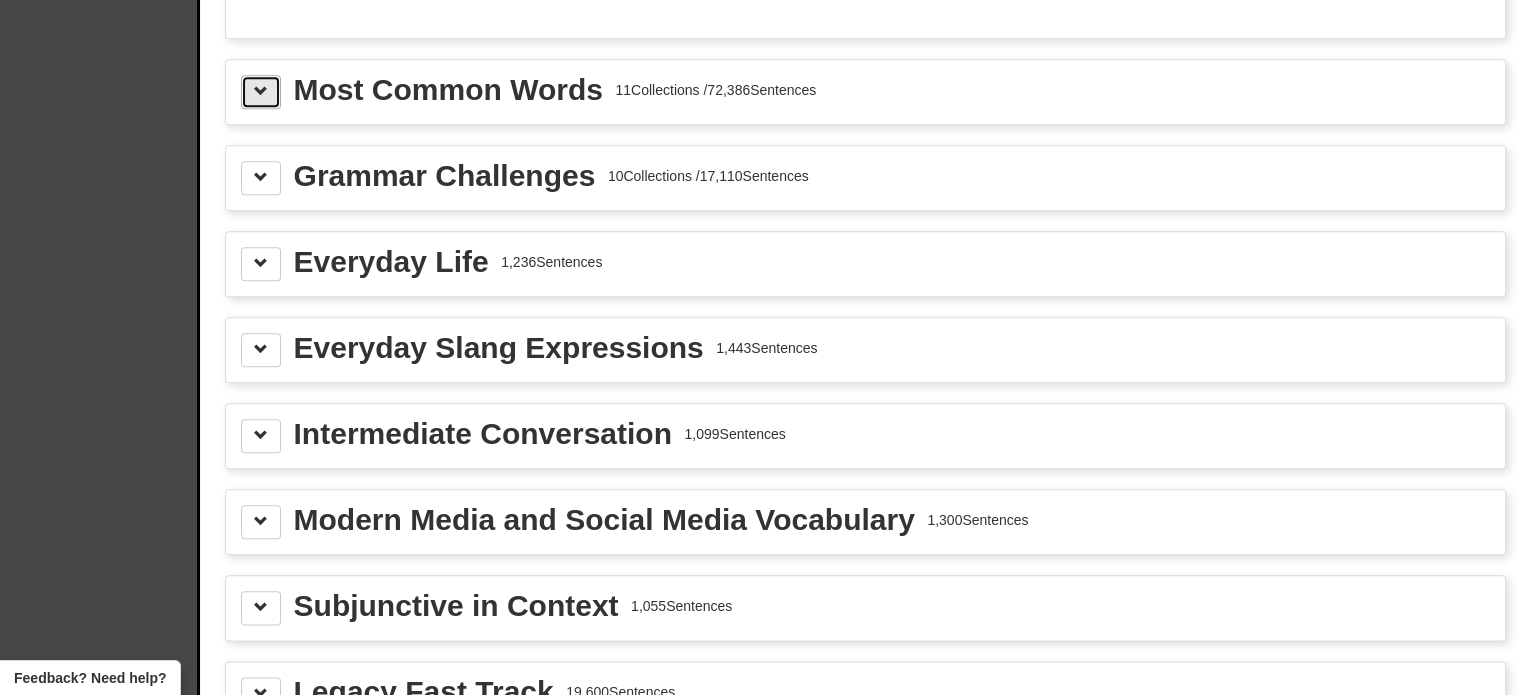 click at bounding box center (261, 91) 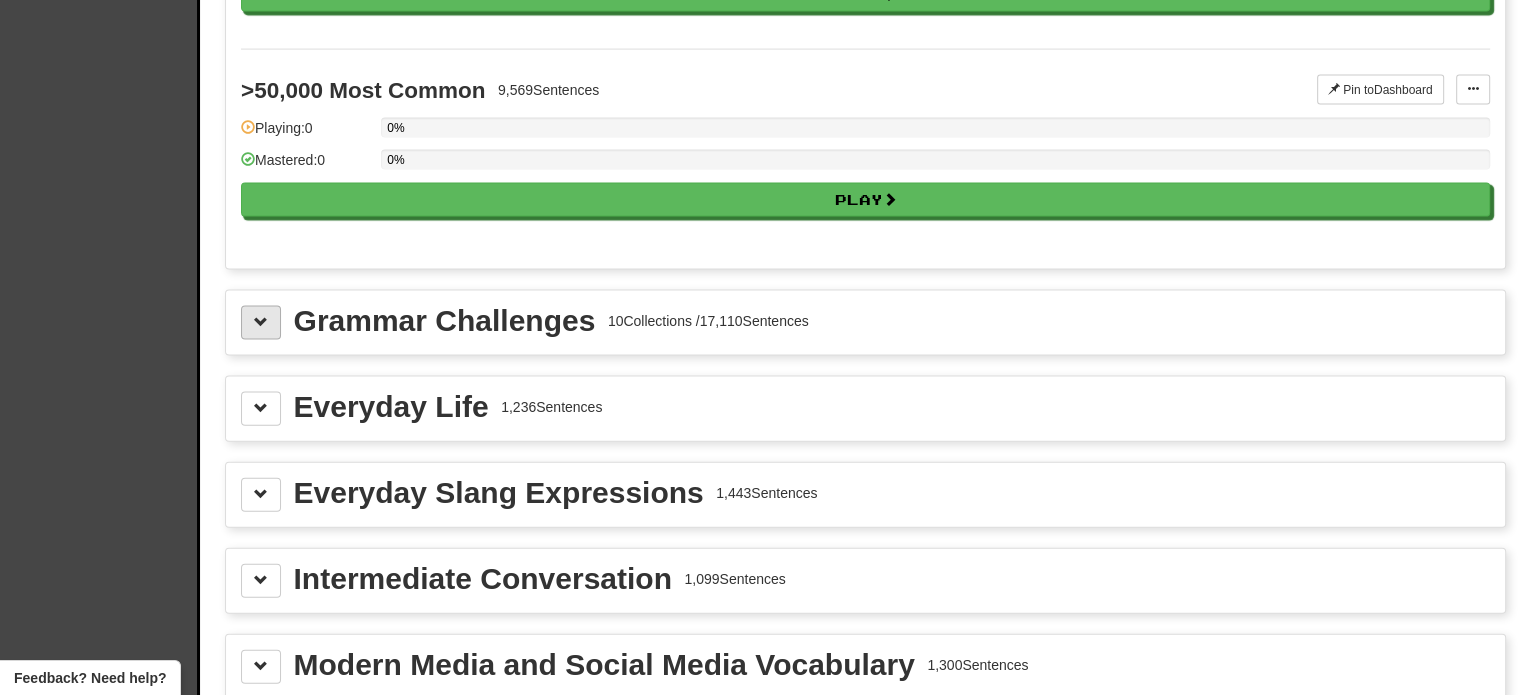 scroll, scrollTop: 4355, scrollLeft: 0, axis: vertical 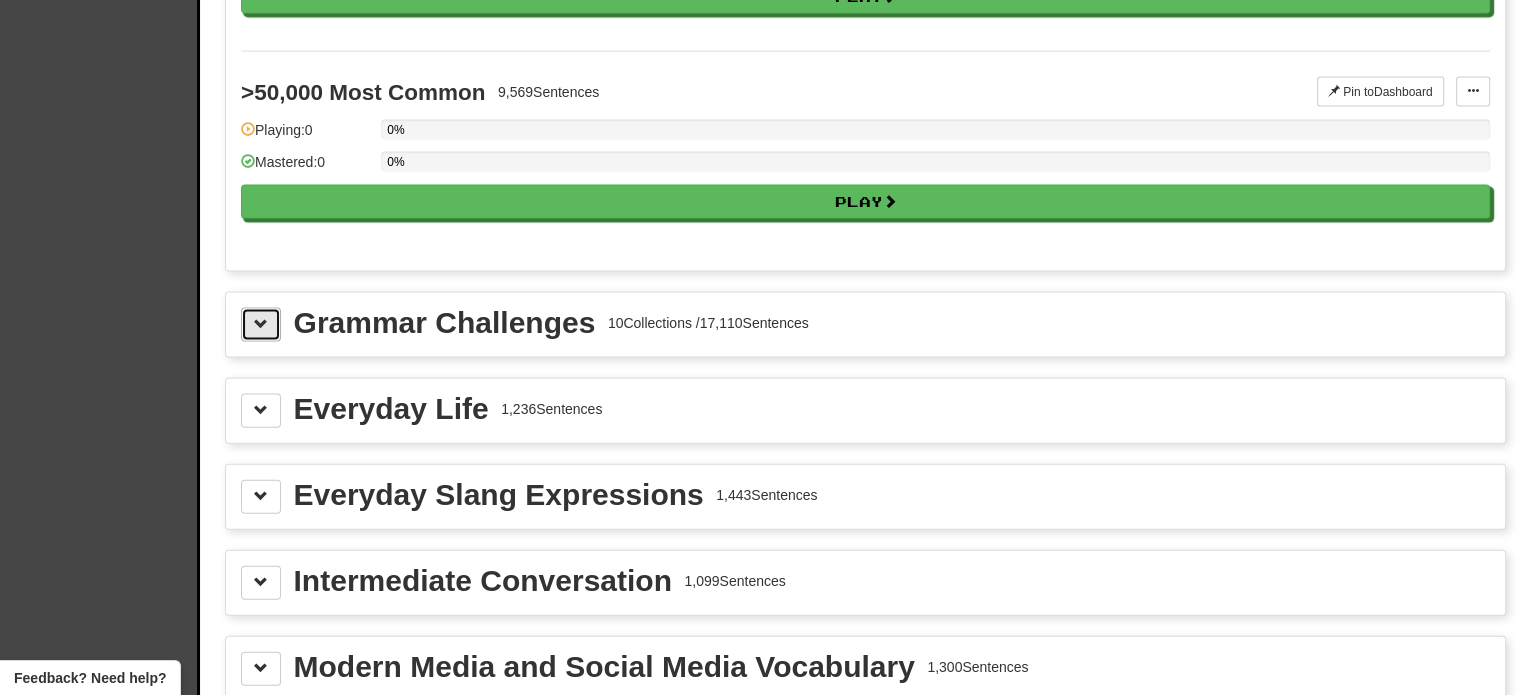 click at bounding box center [261, 325] 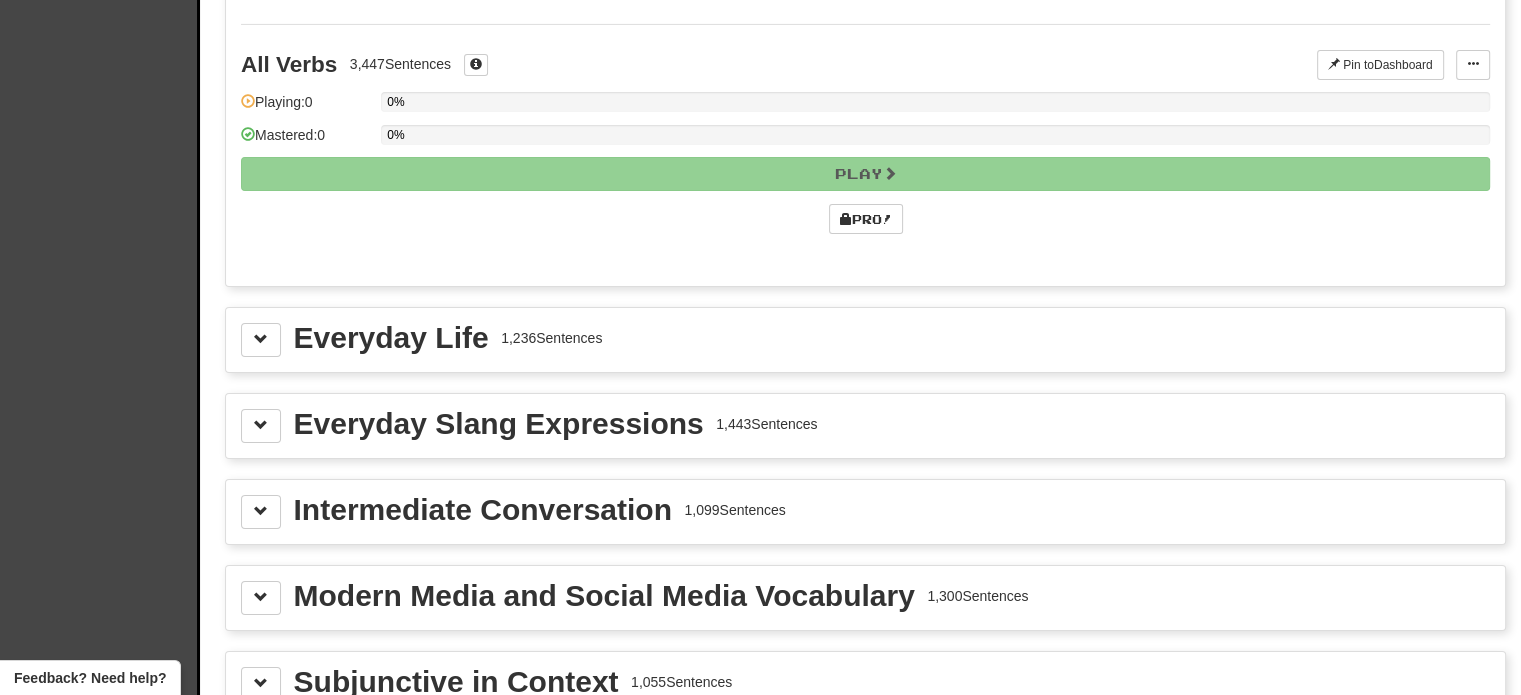 scroll, scrollTop: 6869, scrollLeft: 0, axis: vertical 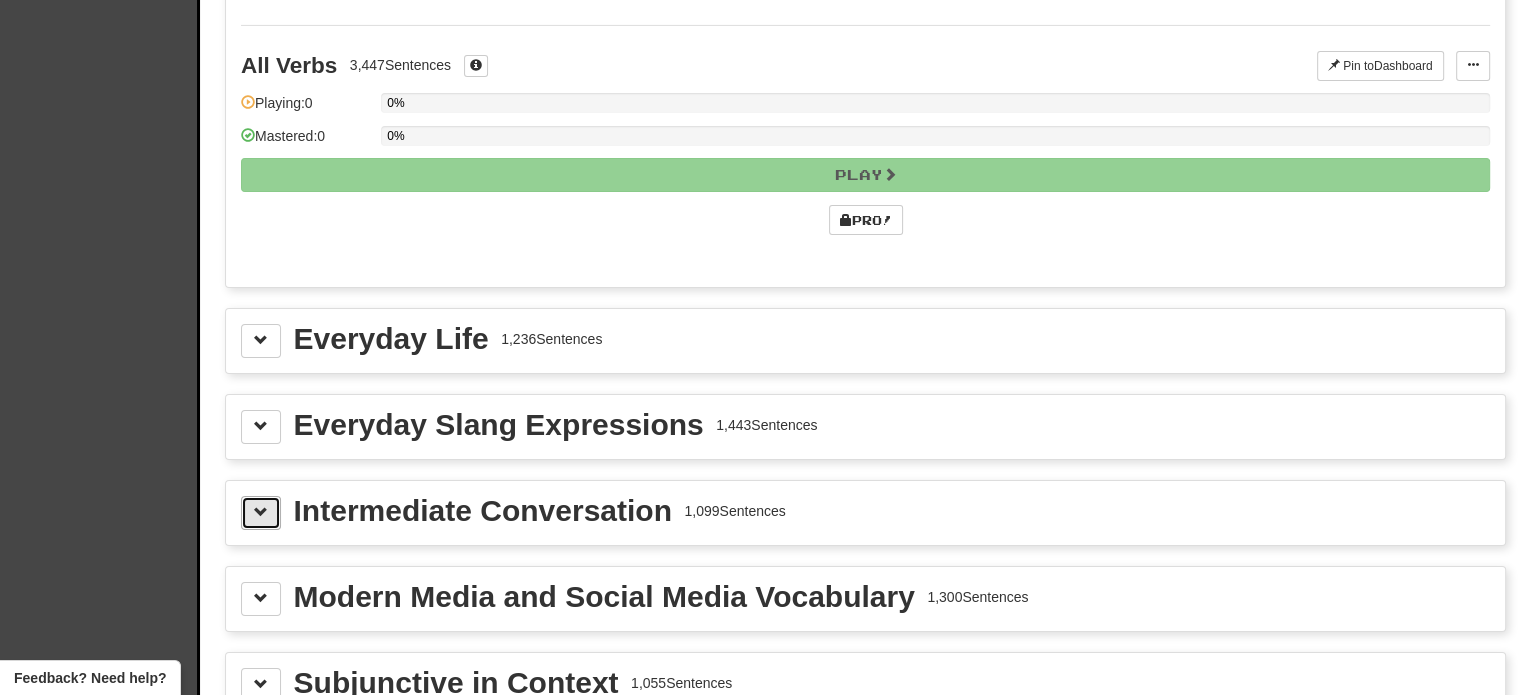 click at bounding box center [261, 513] 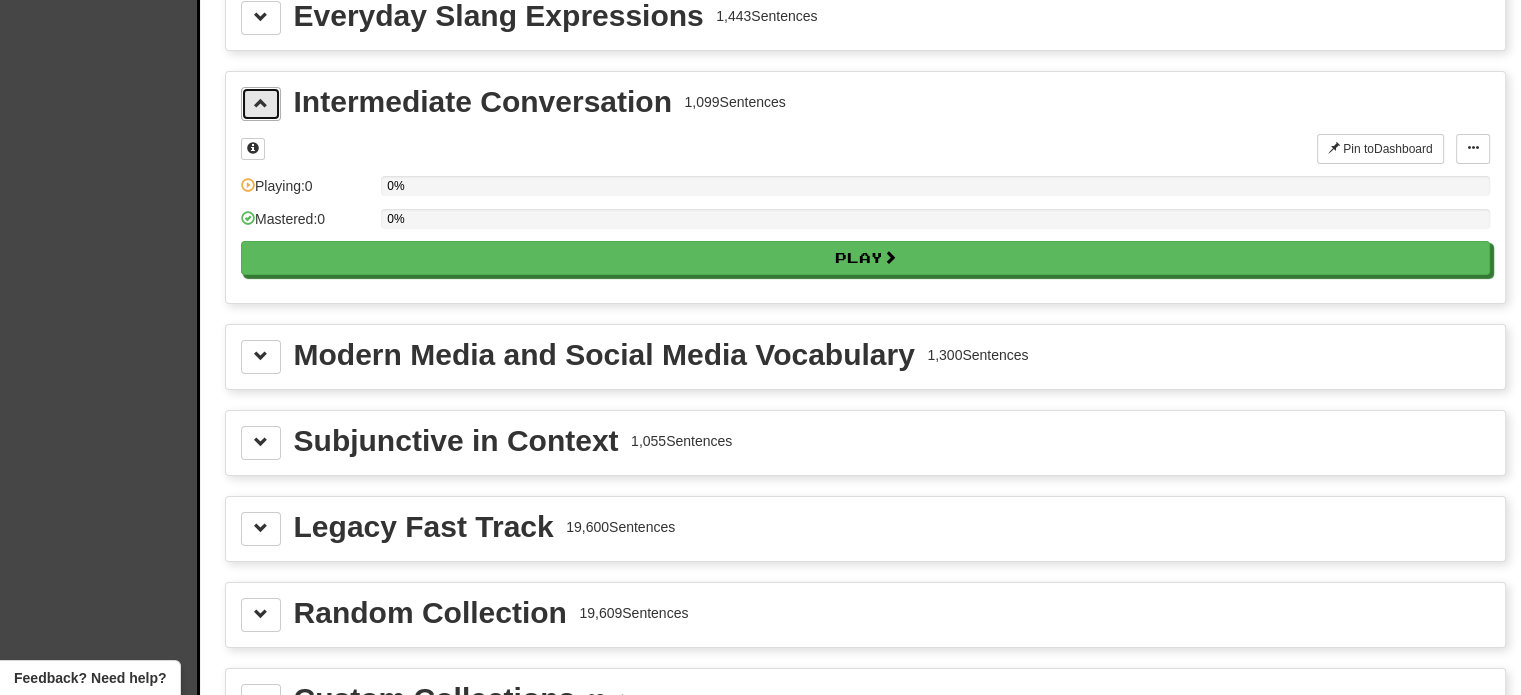 scroll, scrollTop: 7318, scrollLeft: 0, axis: vertical 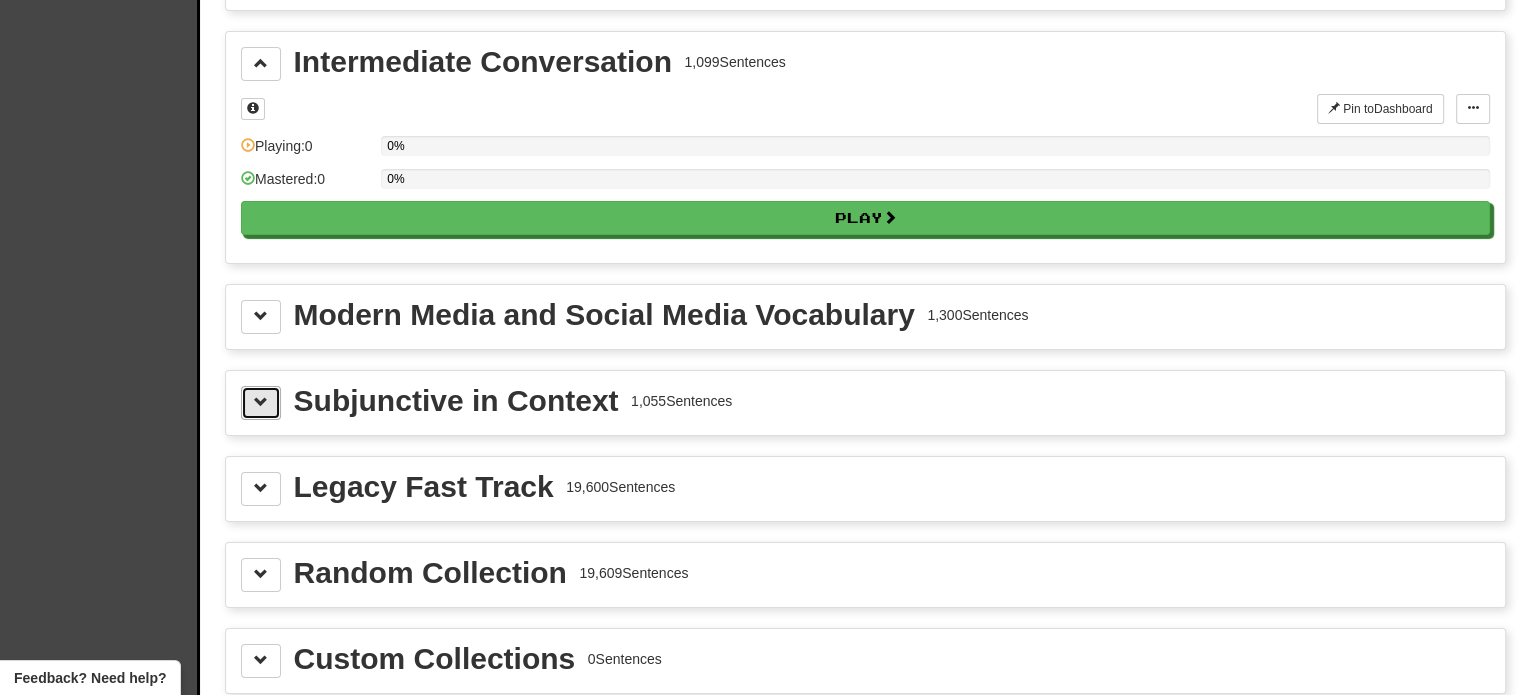click at bounding box center [261, 403] 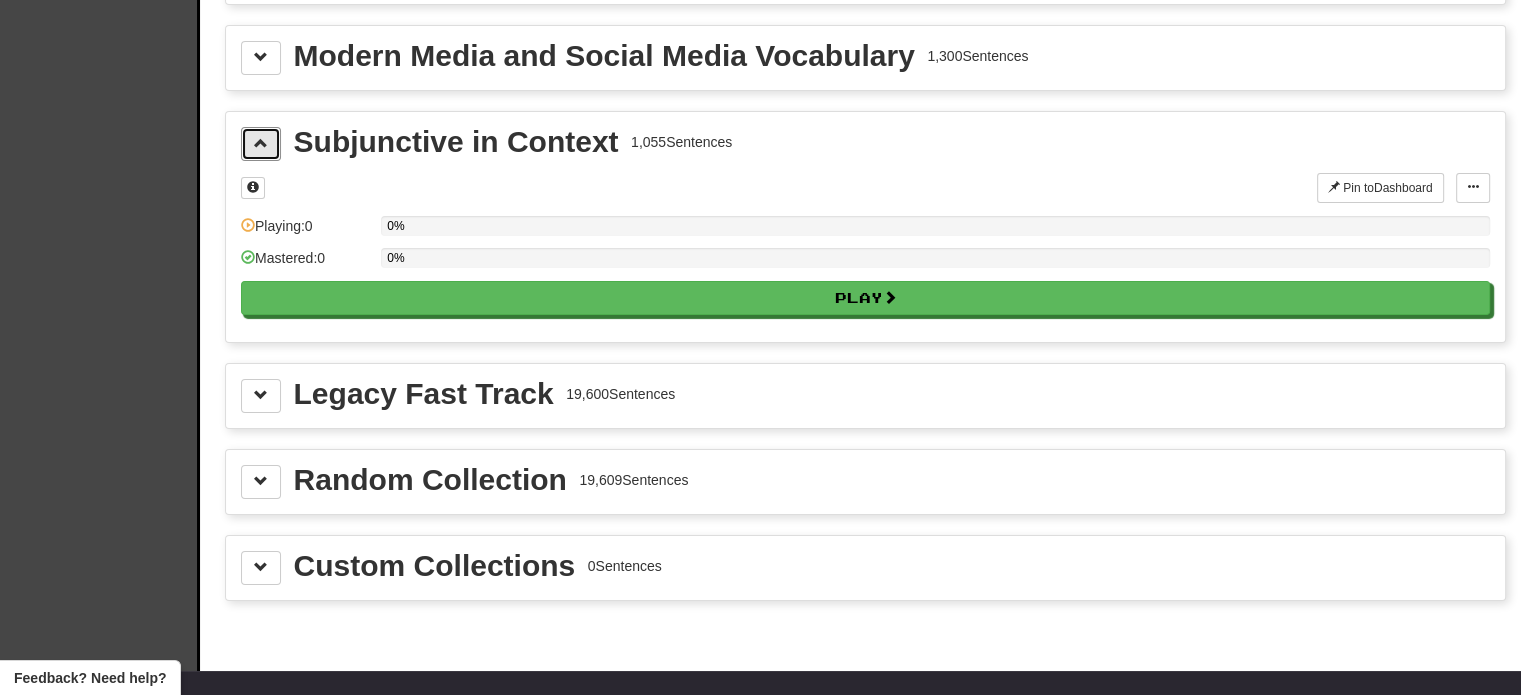 scroll, scrollTop: 7595, scrollLeft: 0, axis: vertical 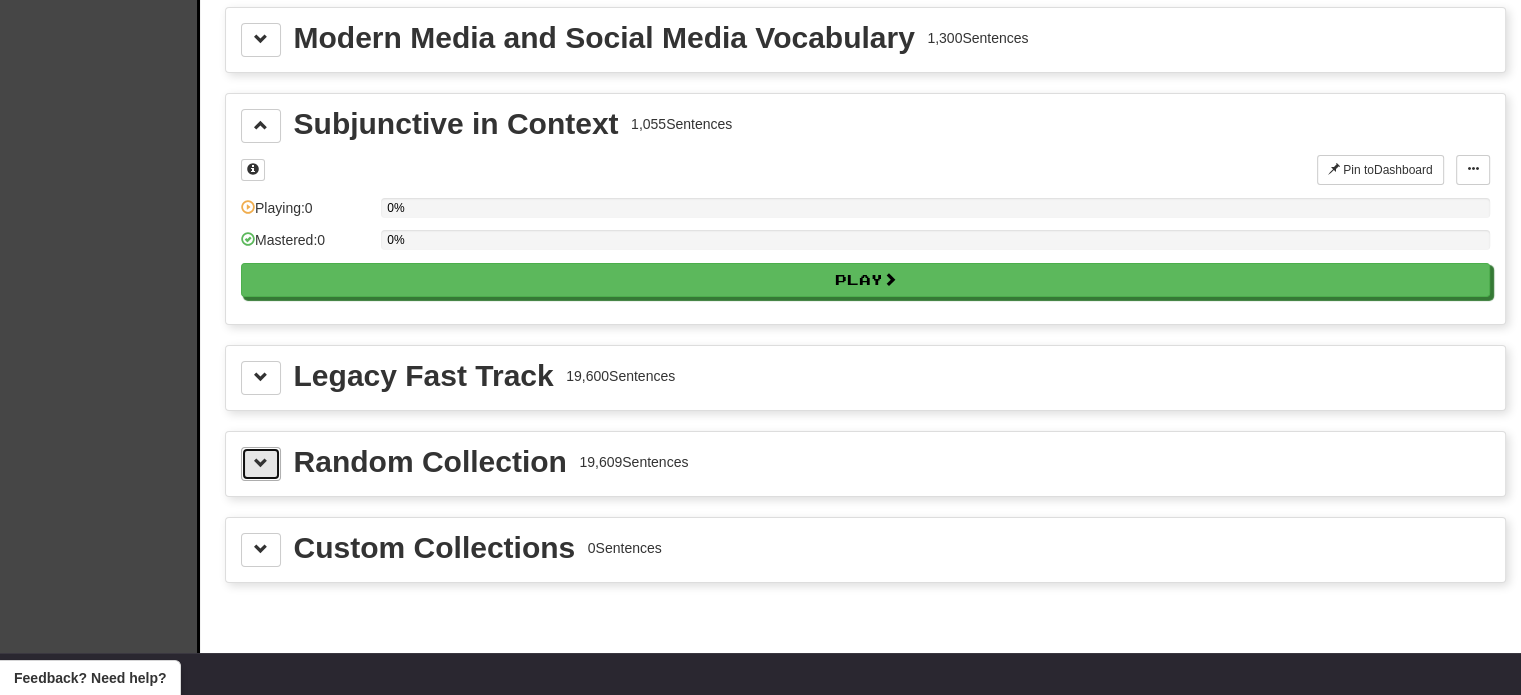 click at bounding box center (261, 464) 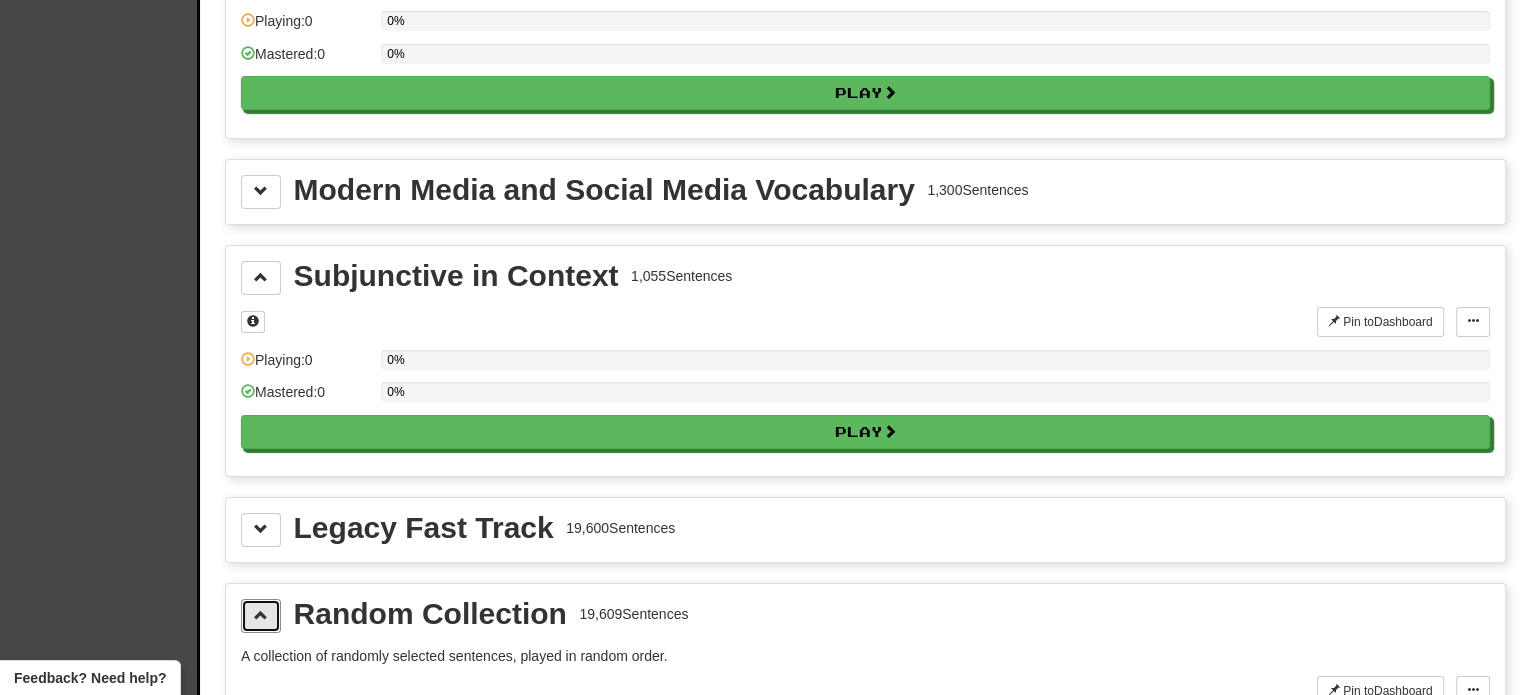scroll, scrollTop: 7131, scrollLeft: 0, axis: vertical 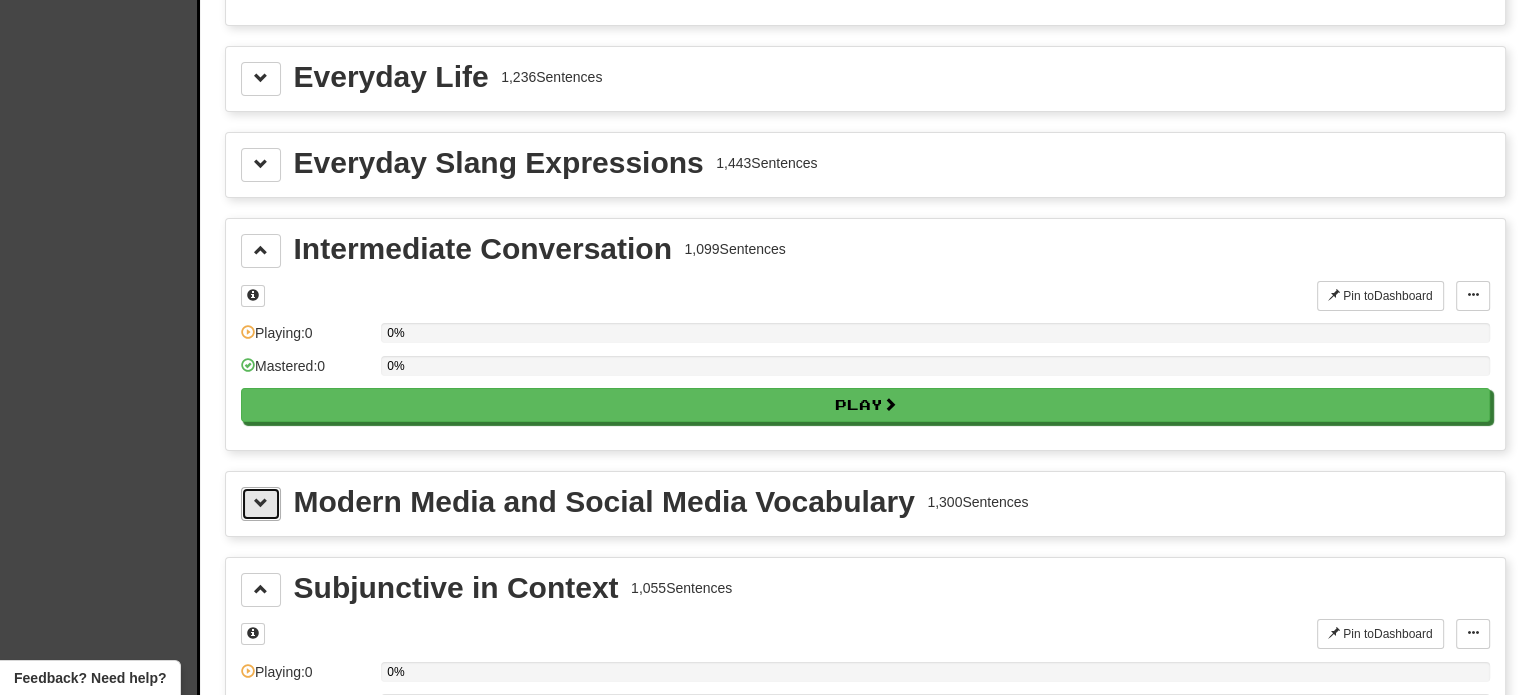 click at bounding box center [261, 503] 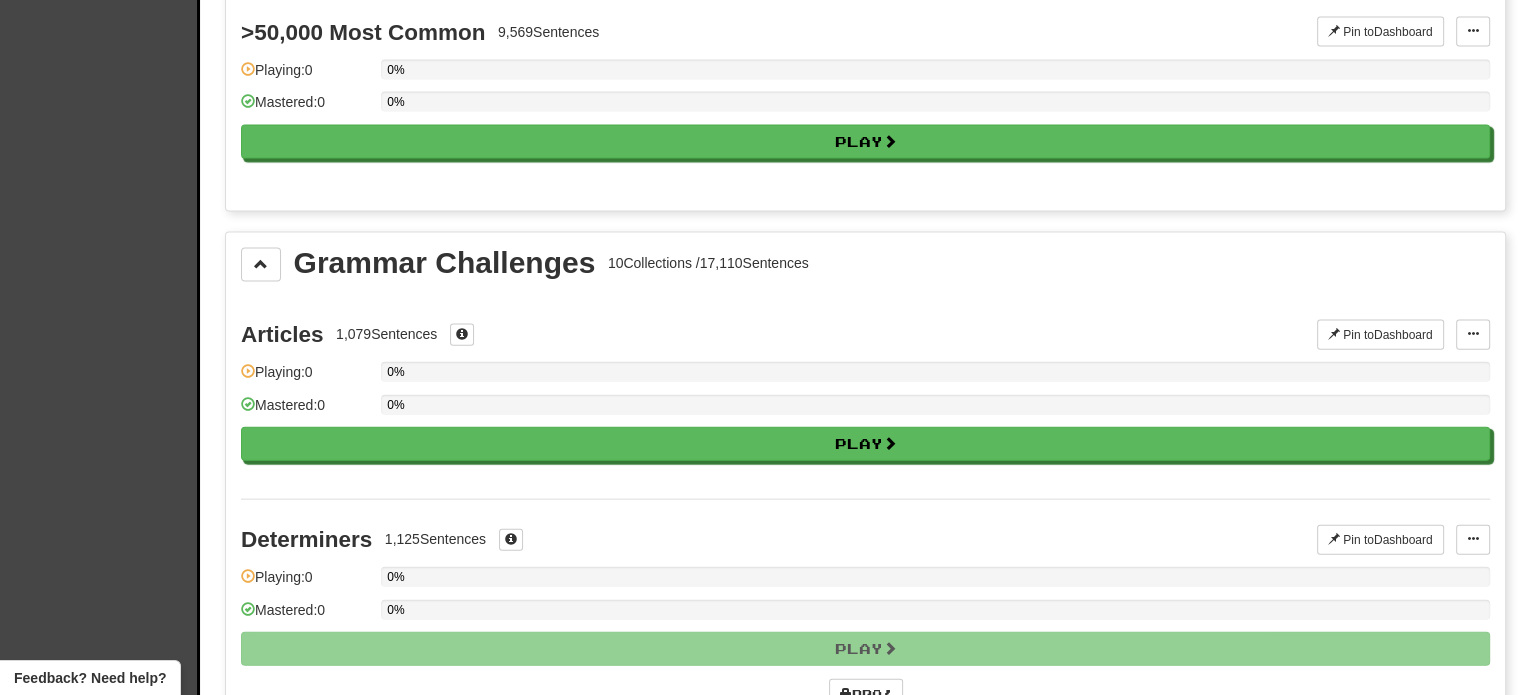 scroll, scrollTop: 4355, scrollLeft: 0, axis: vertical 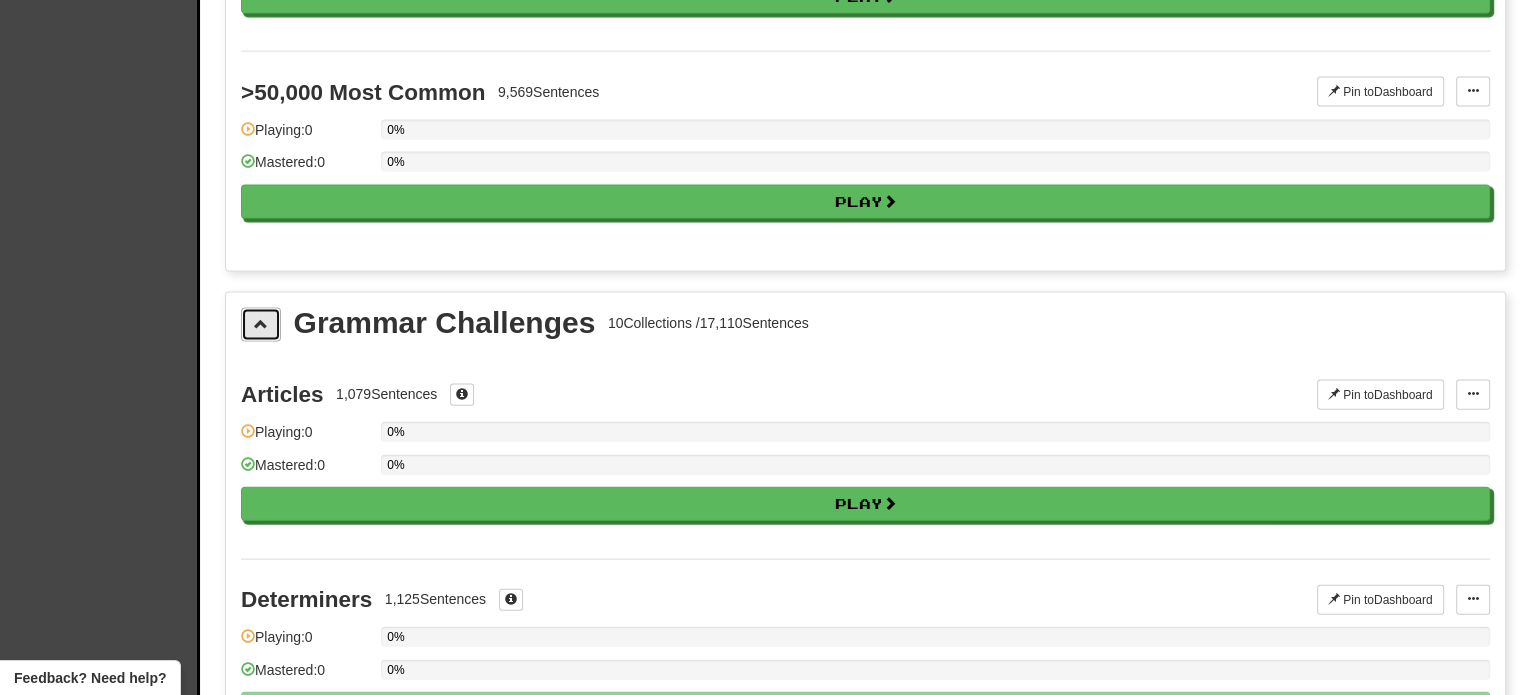 click at bounding box center [261, 325] 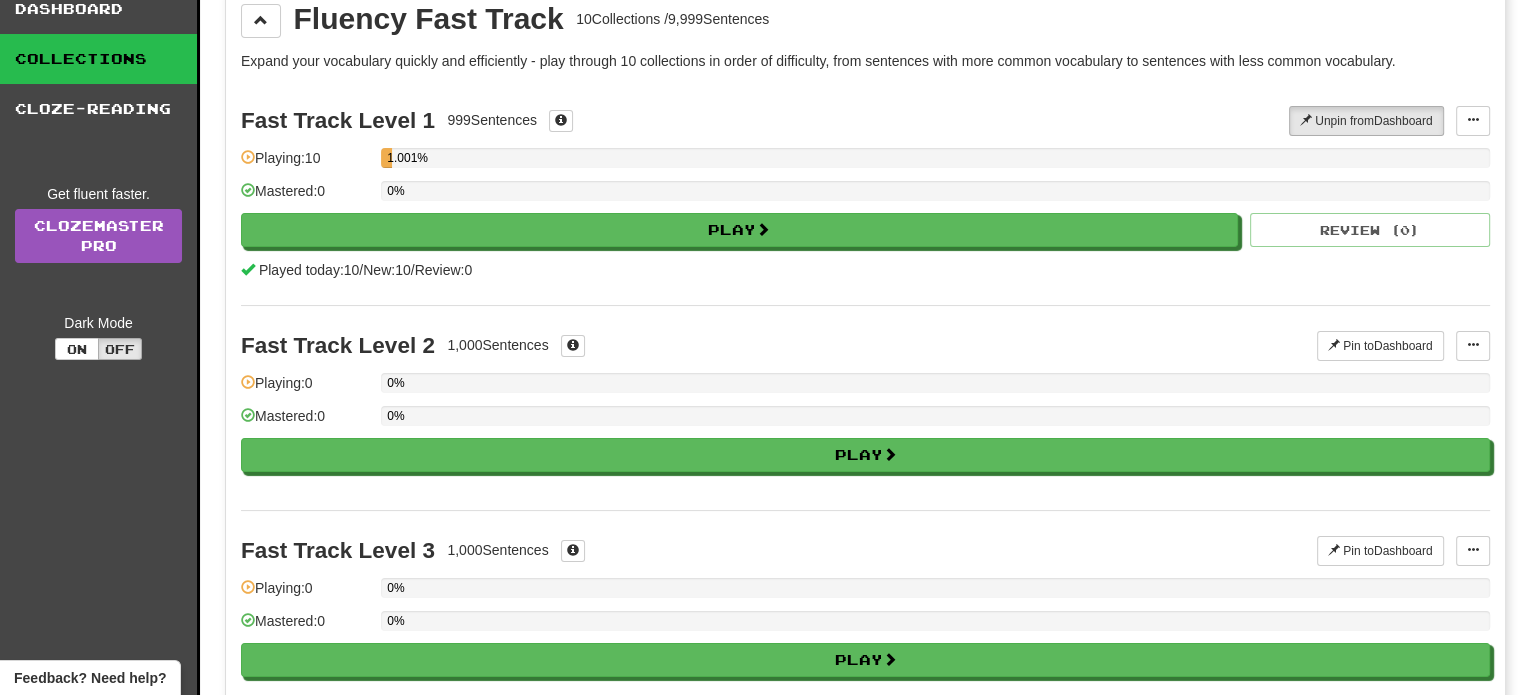 scroll, scrollTop: 0, scrollLeft: 0, axis: both 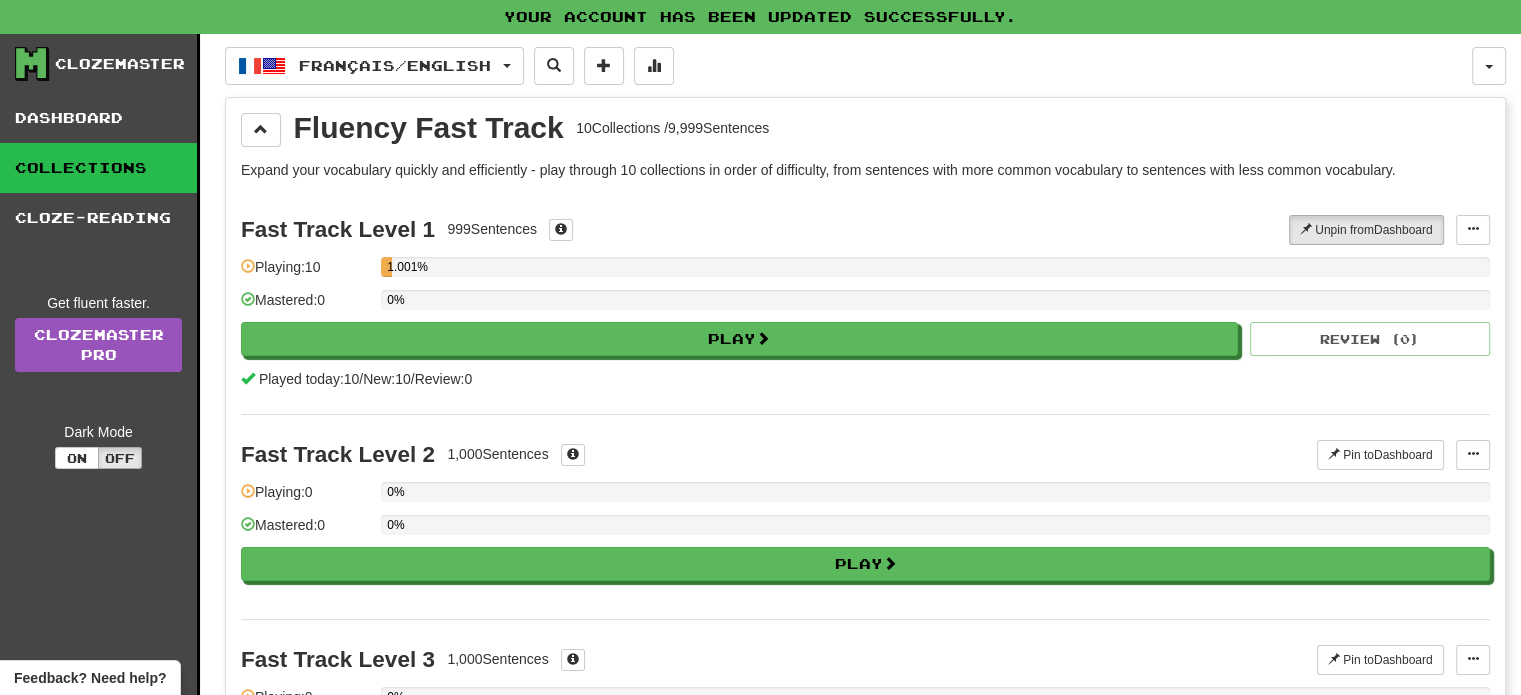 click on "Dark Mode On Off" at bounding box center (98, 445) 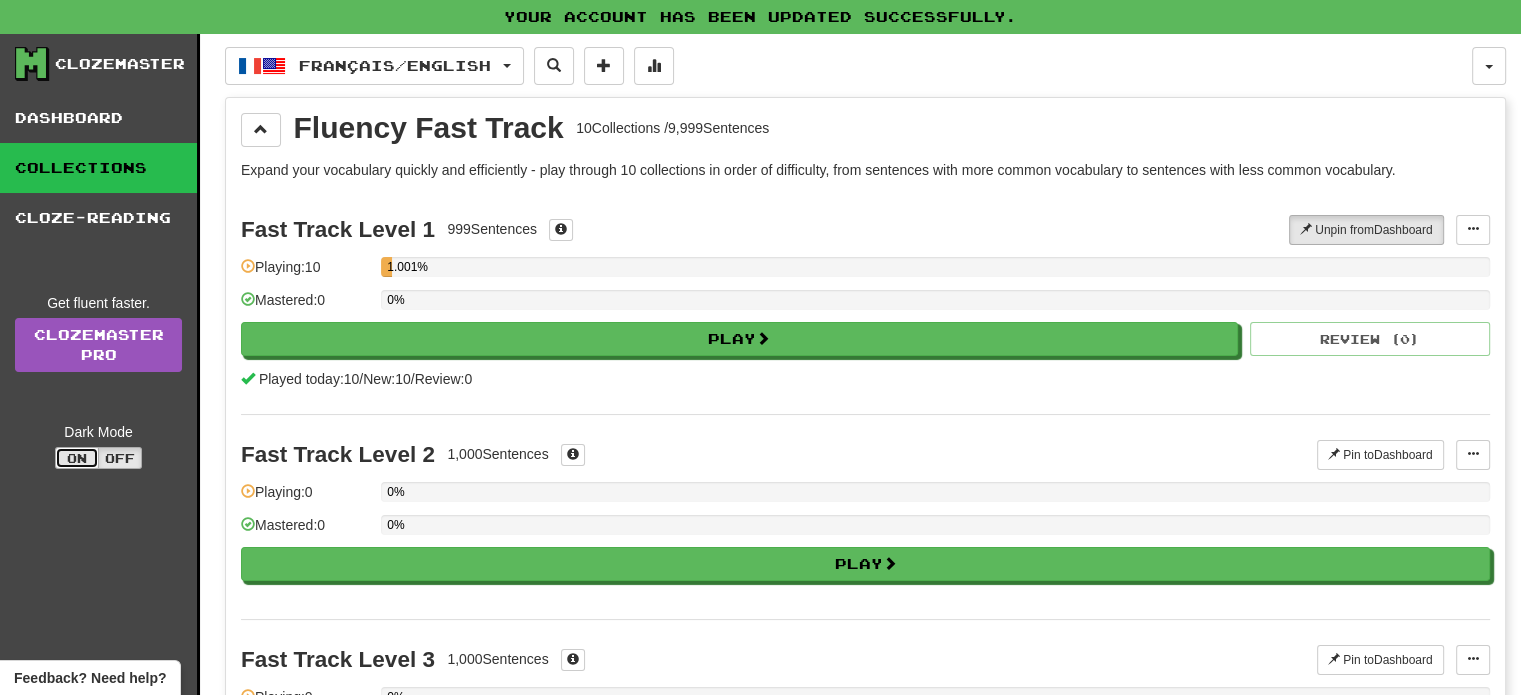 click on "On" at bounding box center (77, 458) 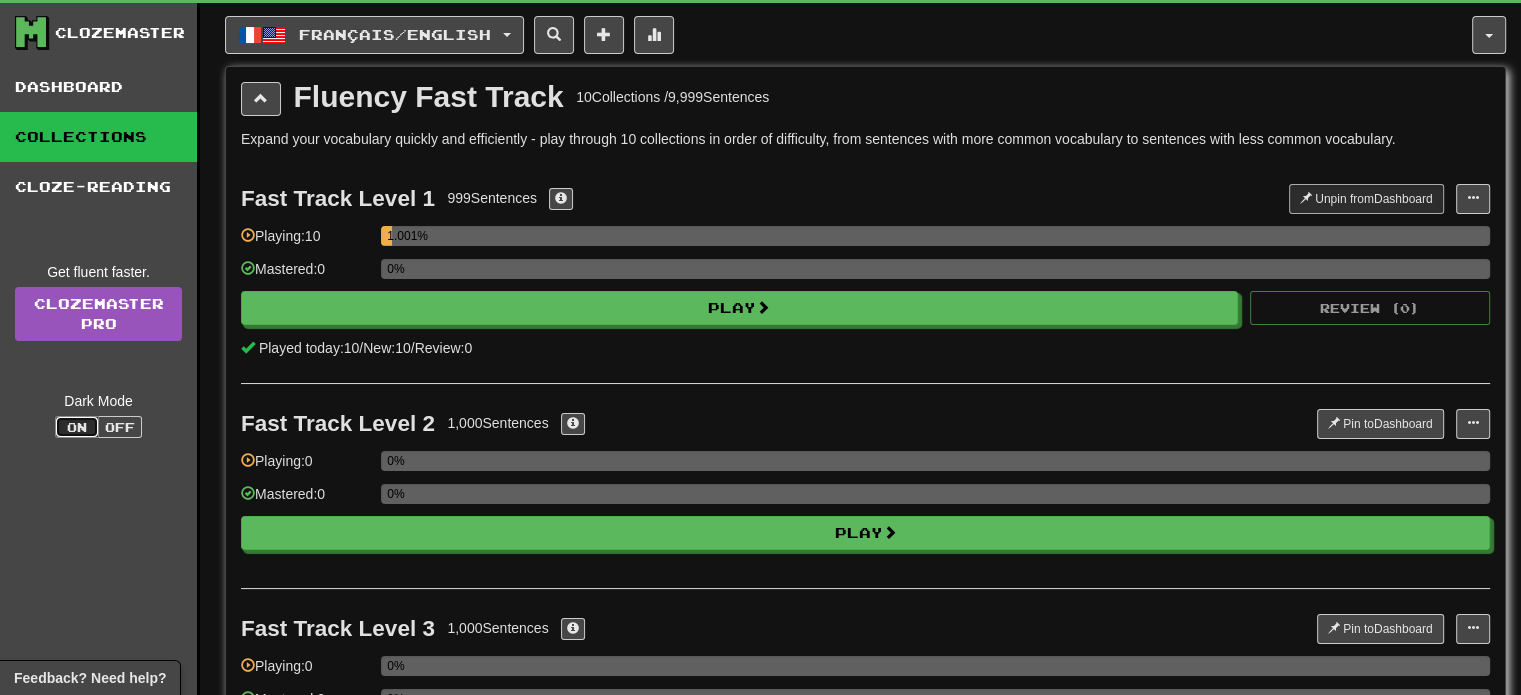 scroll, scrollTop: 0, scrollLeft: 0, axis: both 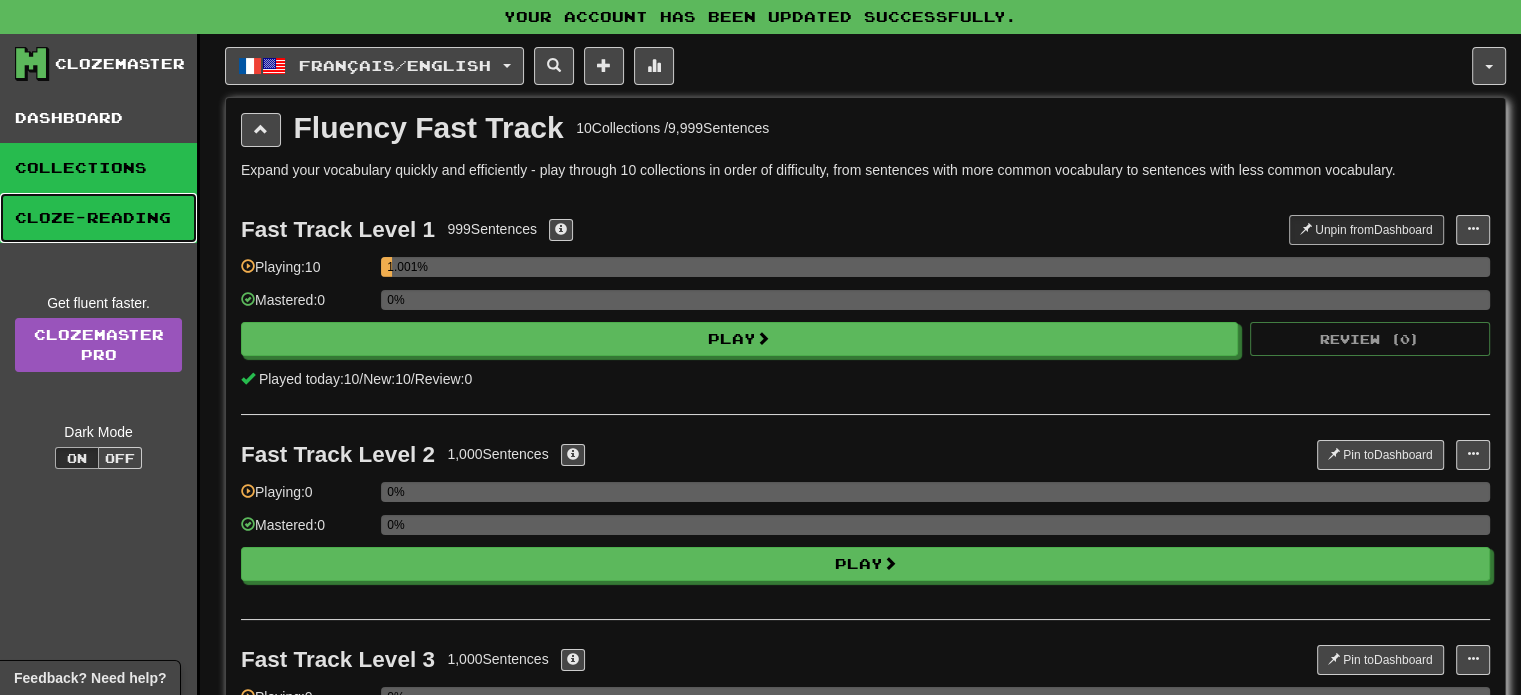 click on "Cloze-Reading" at bounding box center [98, 218] 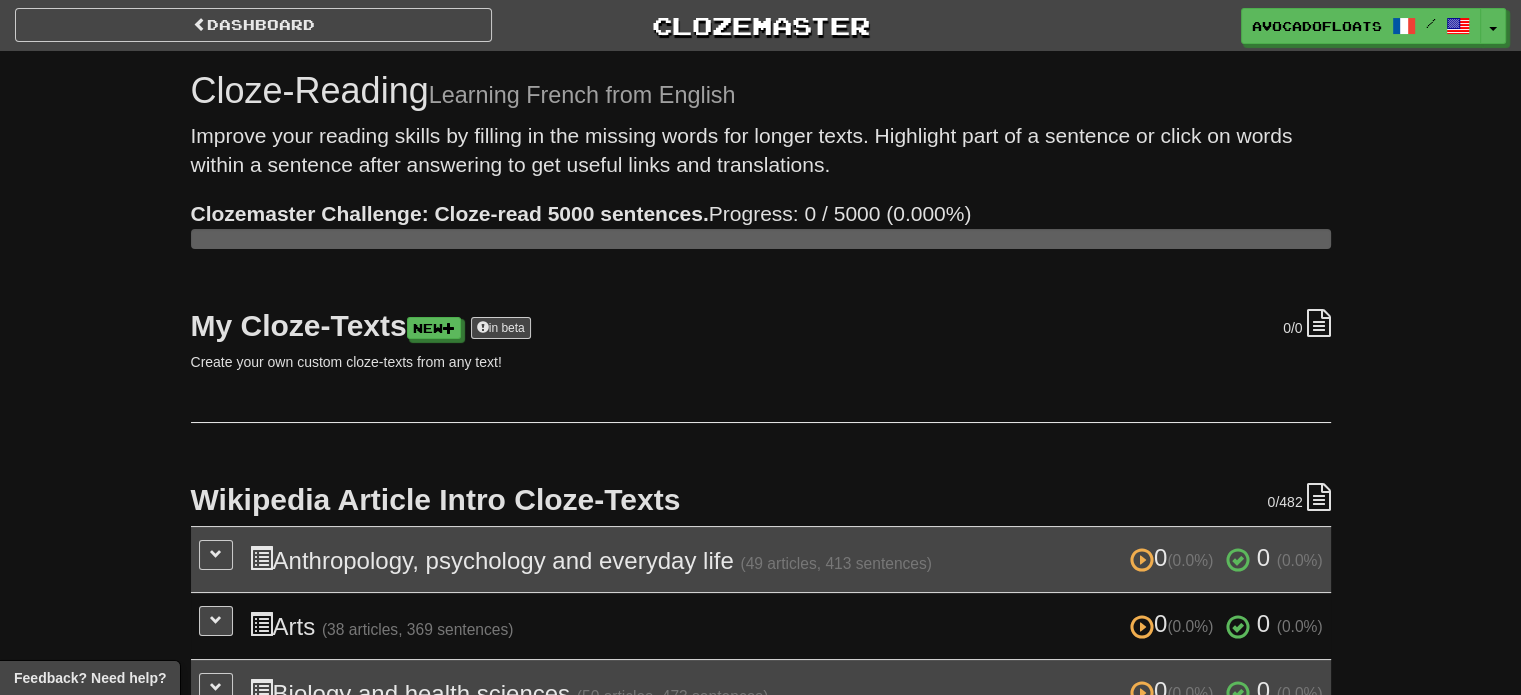 scroll, scrollTop: 216, scrollLeft: 0, axis: vertical 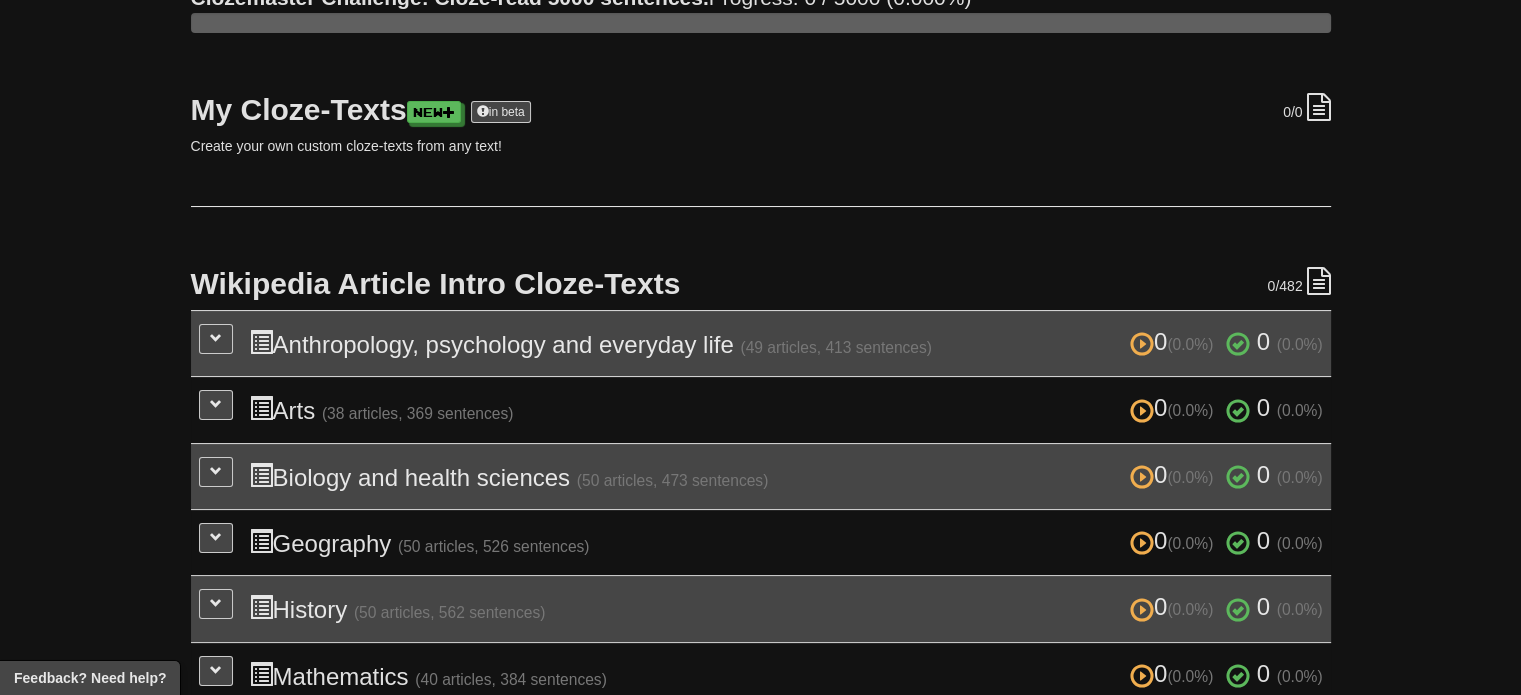 click on "0
(0.0%)
0
(0.0%)
Arts
(38 articles, 369 sentences)
0
(0.0%)
0
(0.0%)
Loading..." at bounding box center [761, 410] 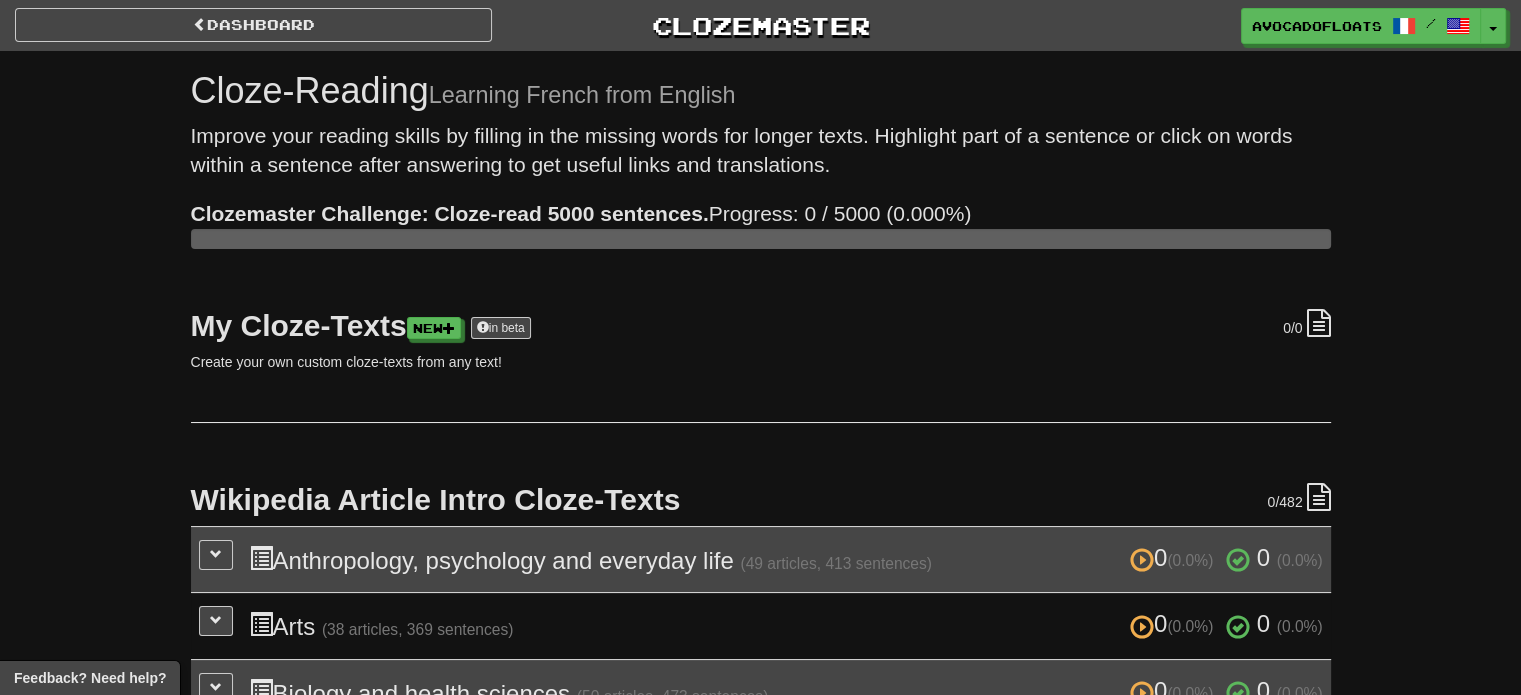 scroll, scrollTop: 0, scrollLeft: 0, axis: both 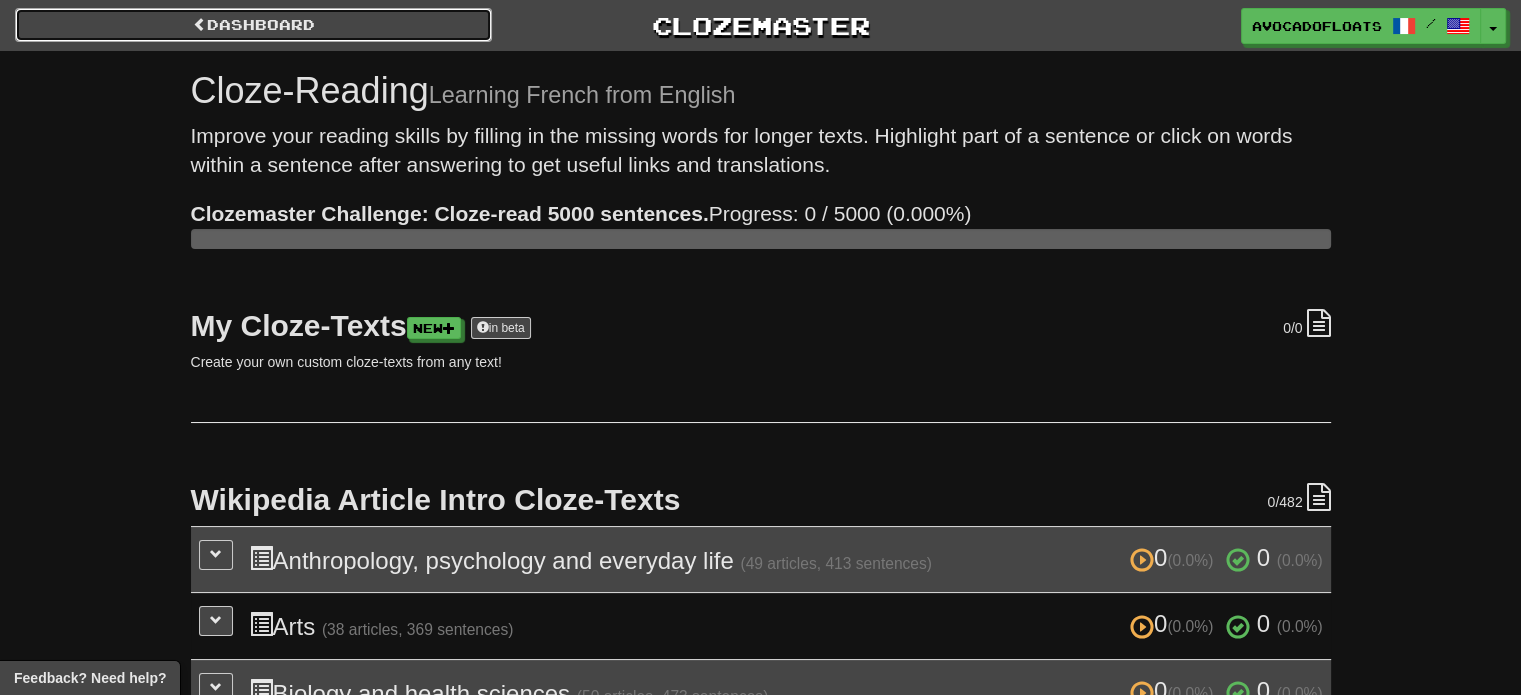 click on "Dashboard" at bounding box center (253, 25) 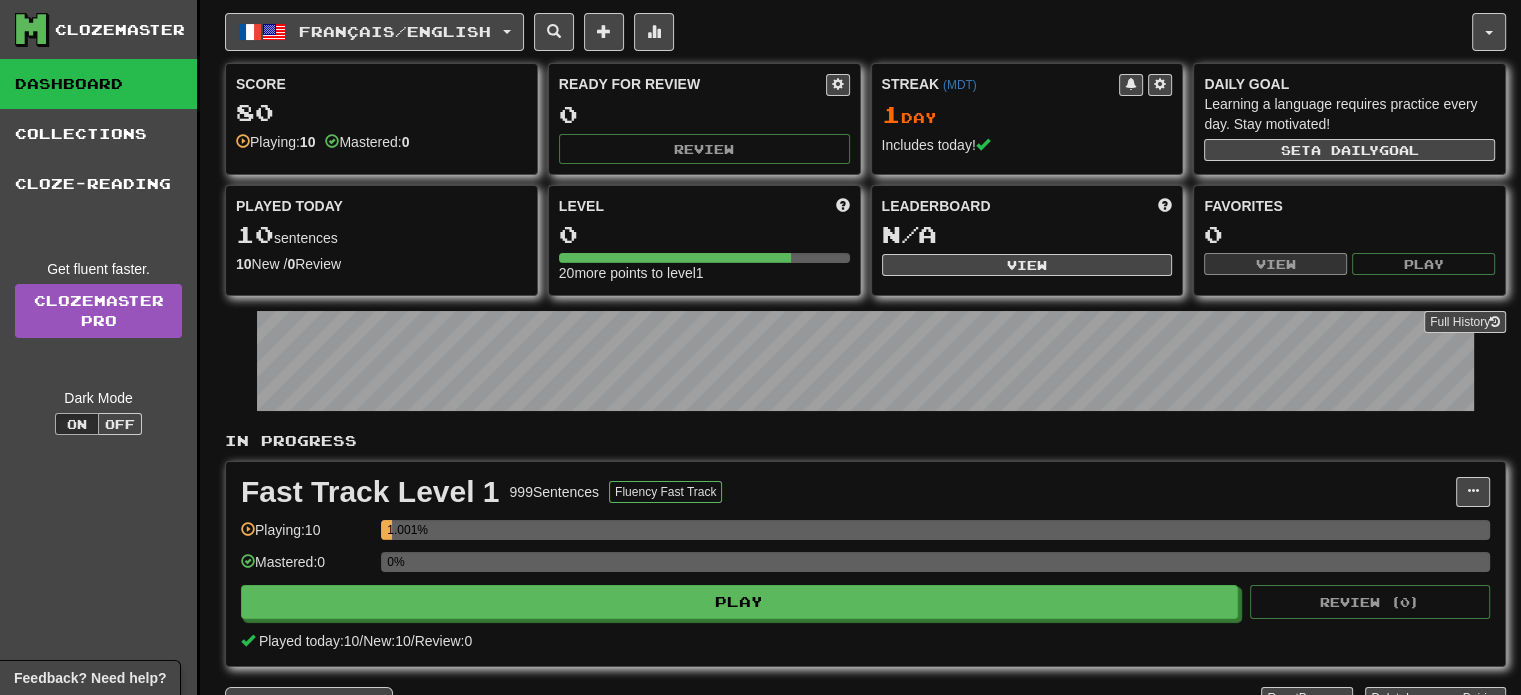 scroll, scrollTop: 148, scrollLeft: 0, axis: vertical 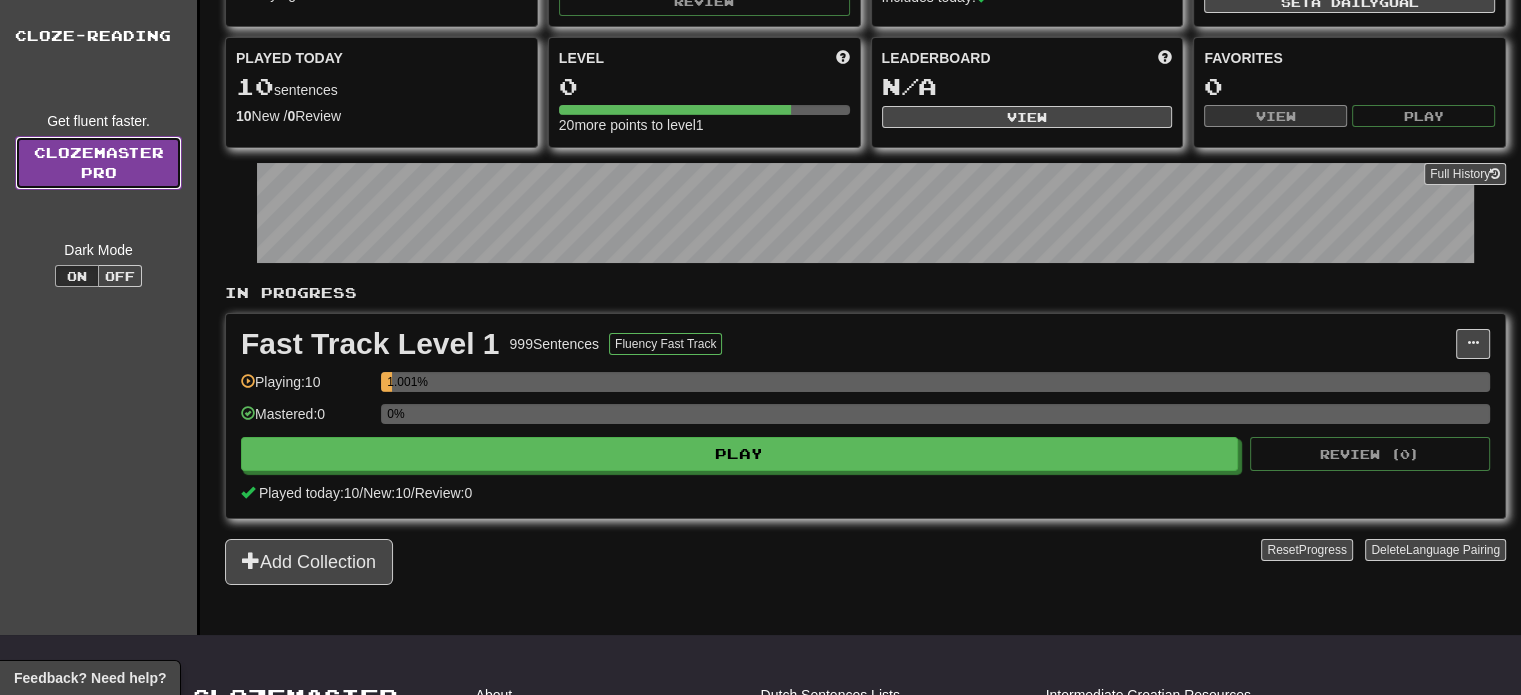 click on "Clozemaster Pro" at bounding box center [98, 163] 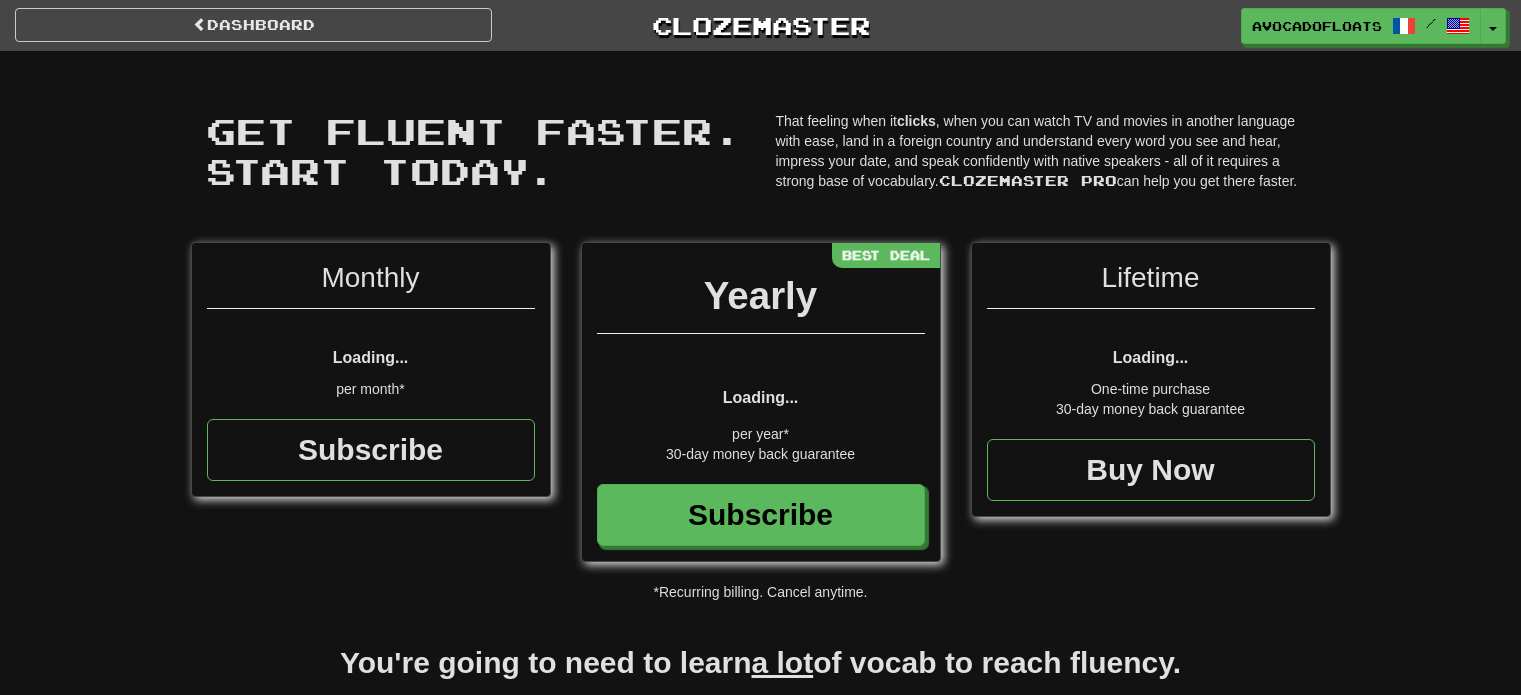 scroll, scrollTop: 0, scrollLeft: 0, axis: both 